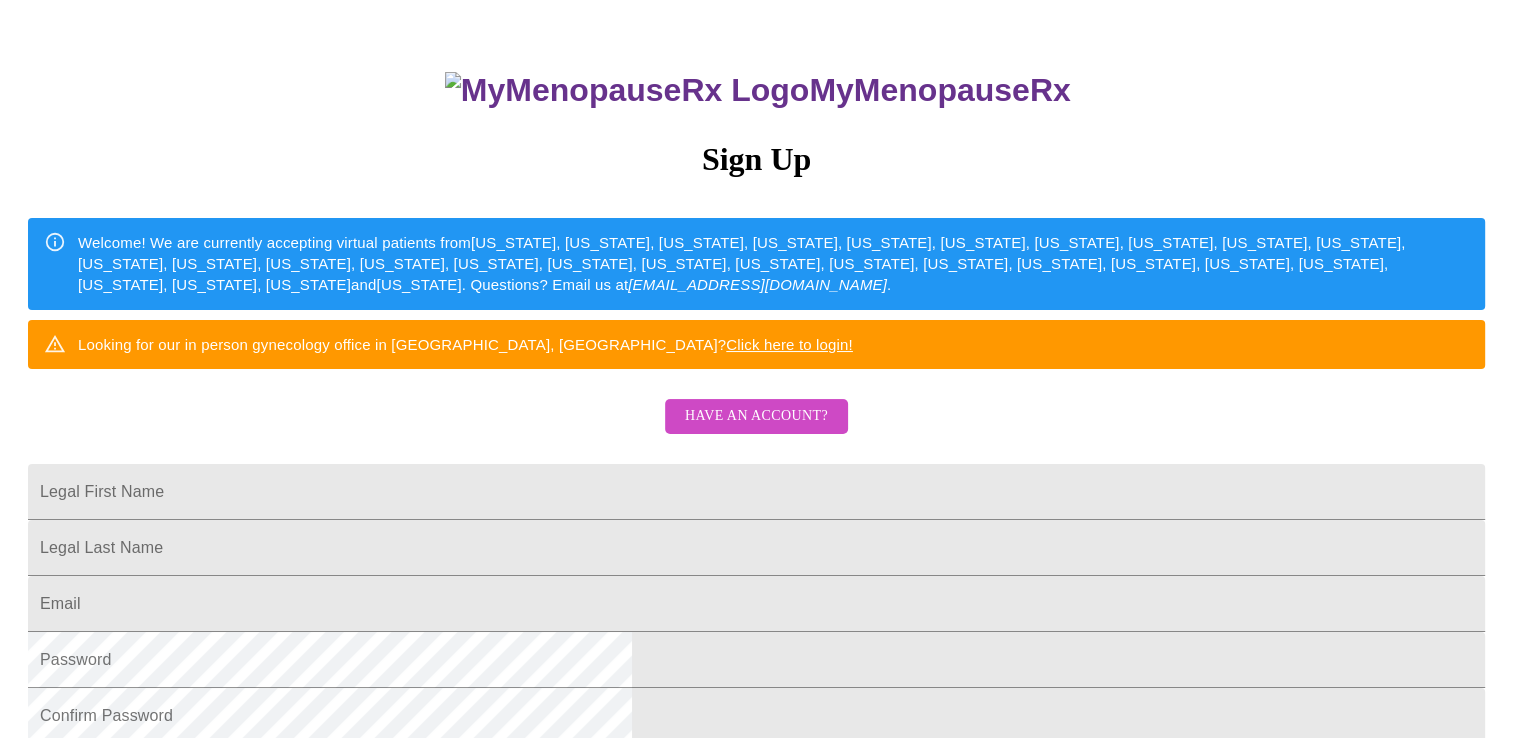 scroll, scrollTop: 200, scrollLeft: 0, axis: vertical 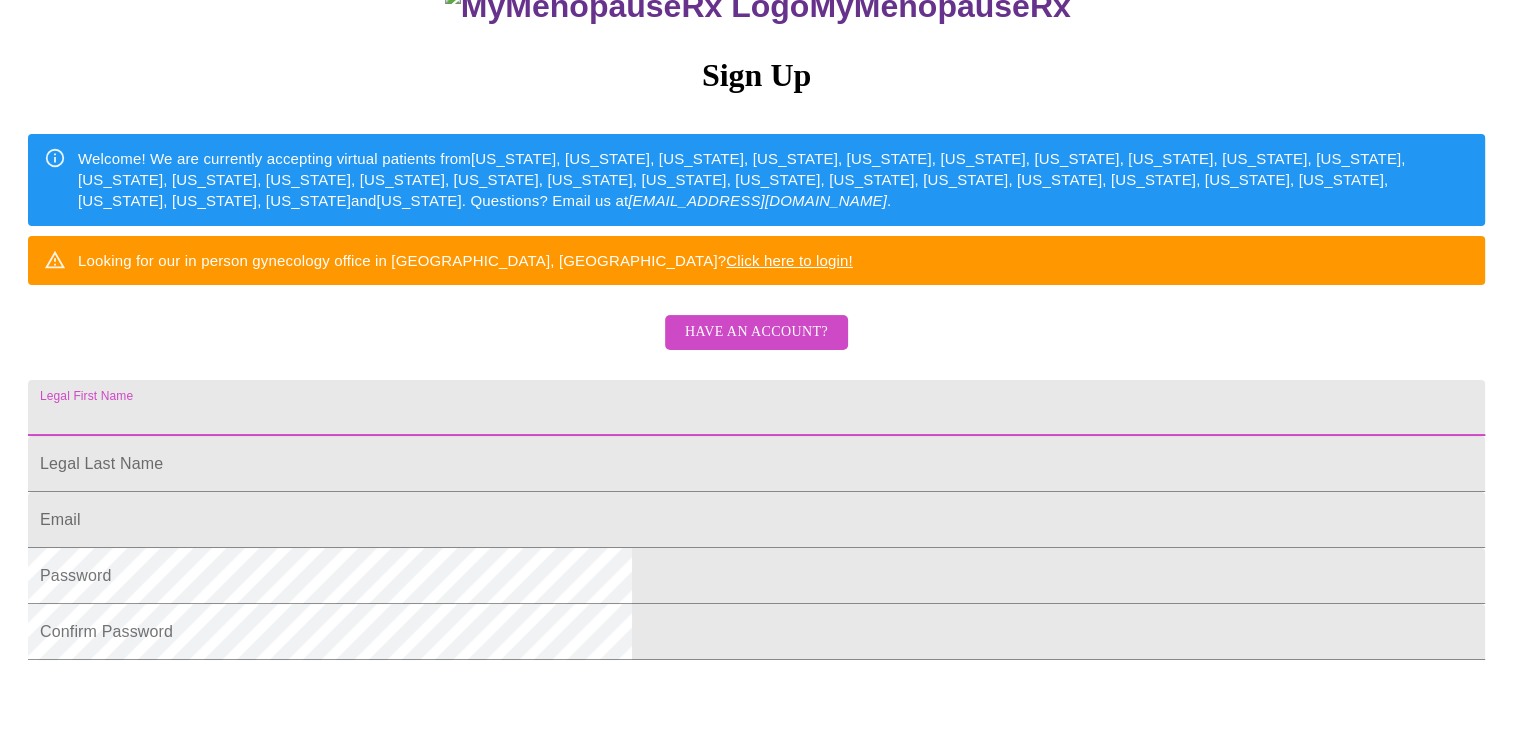 click on "Legal First Name" at bounding box center (756, 408) 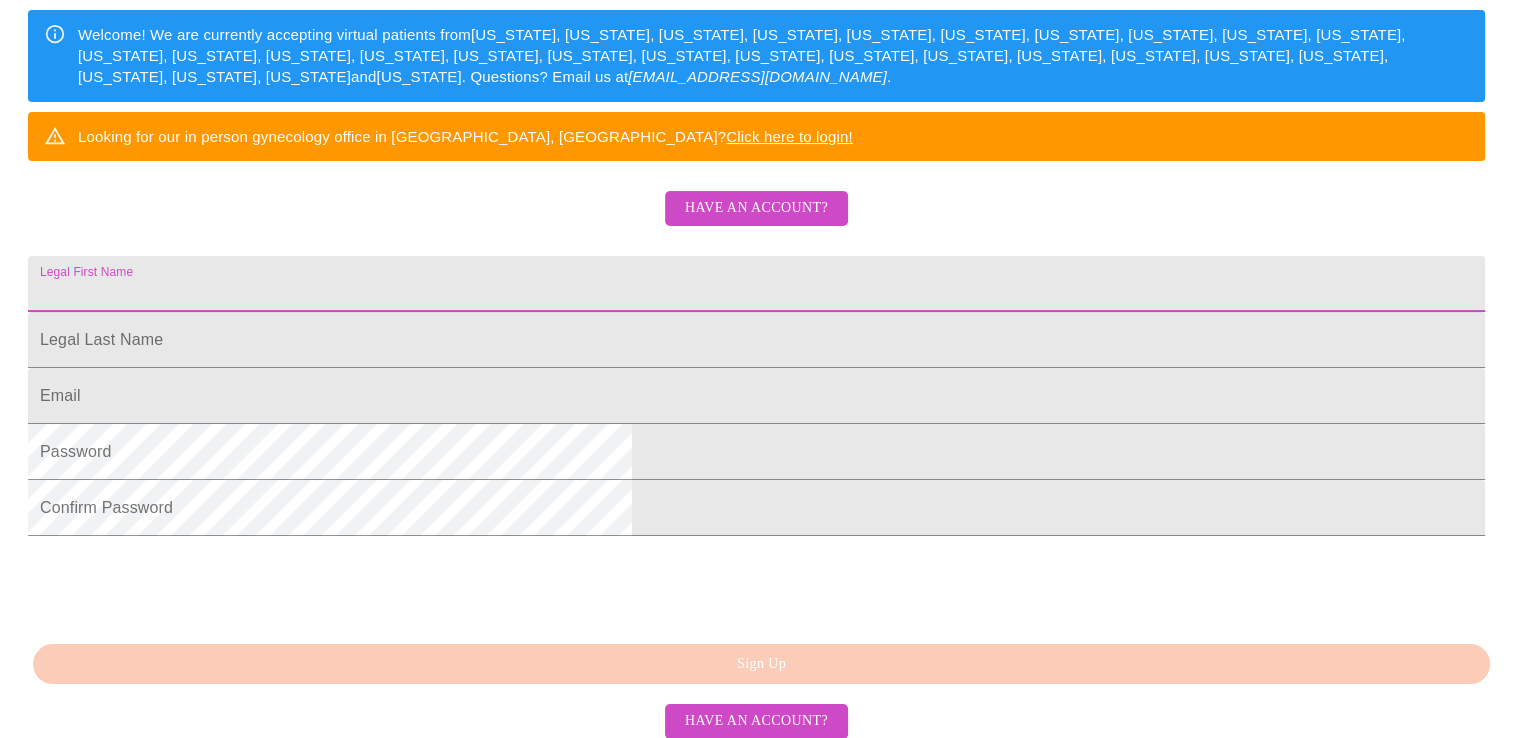 scroll, scrollTop: 488, scrollLeft: 0, axis: vertical 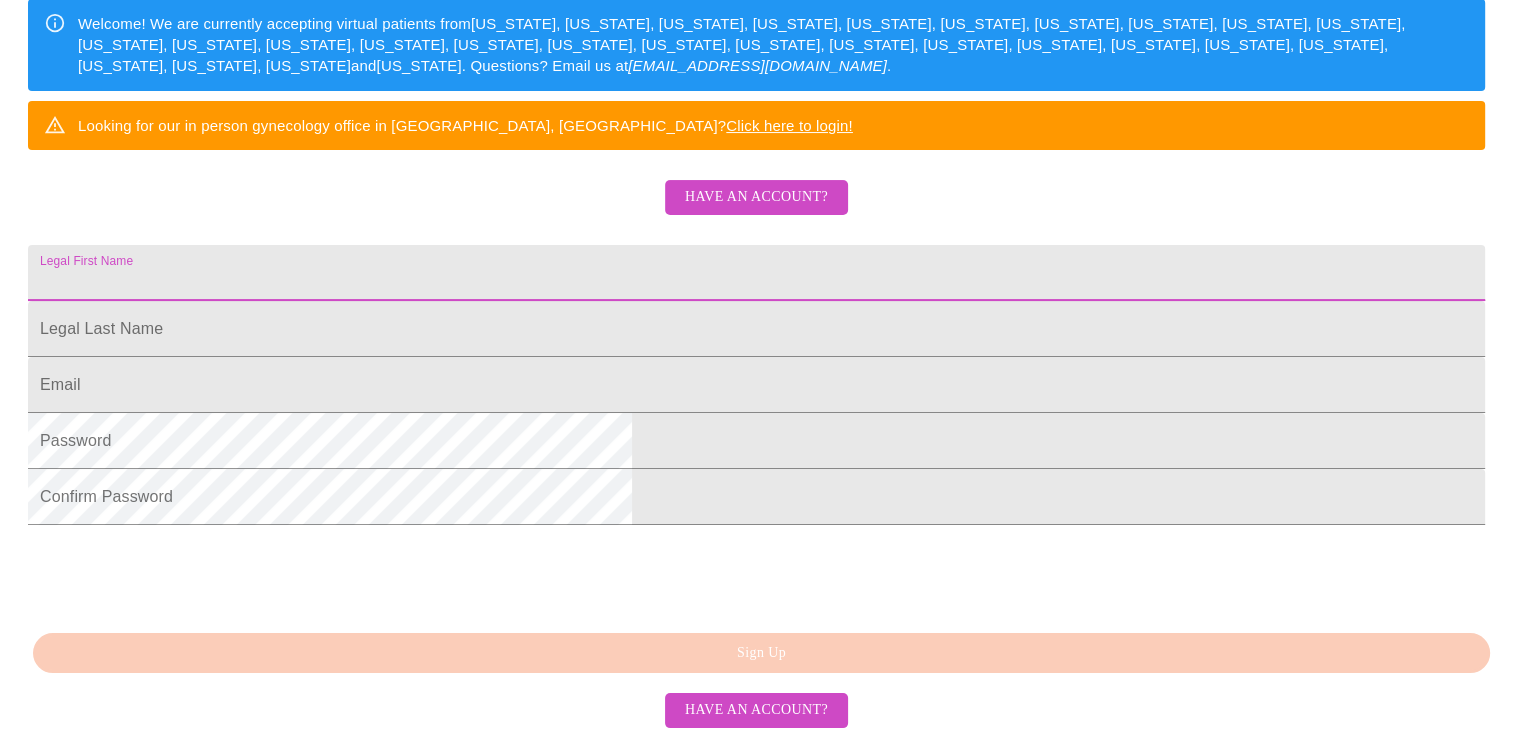 click on "Have an account?" at bounding box center [756, 197] 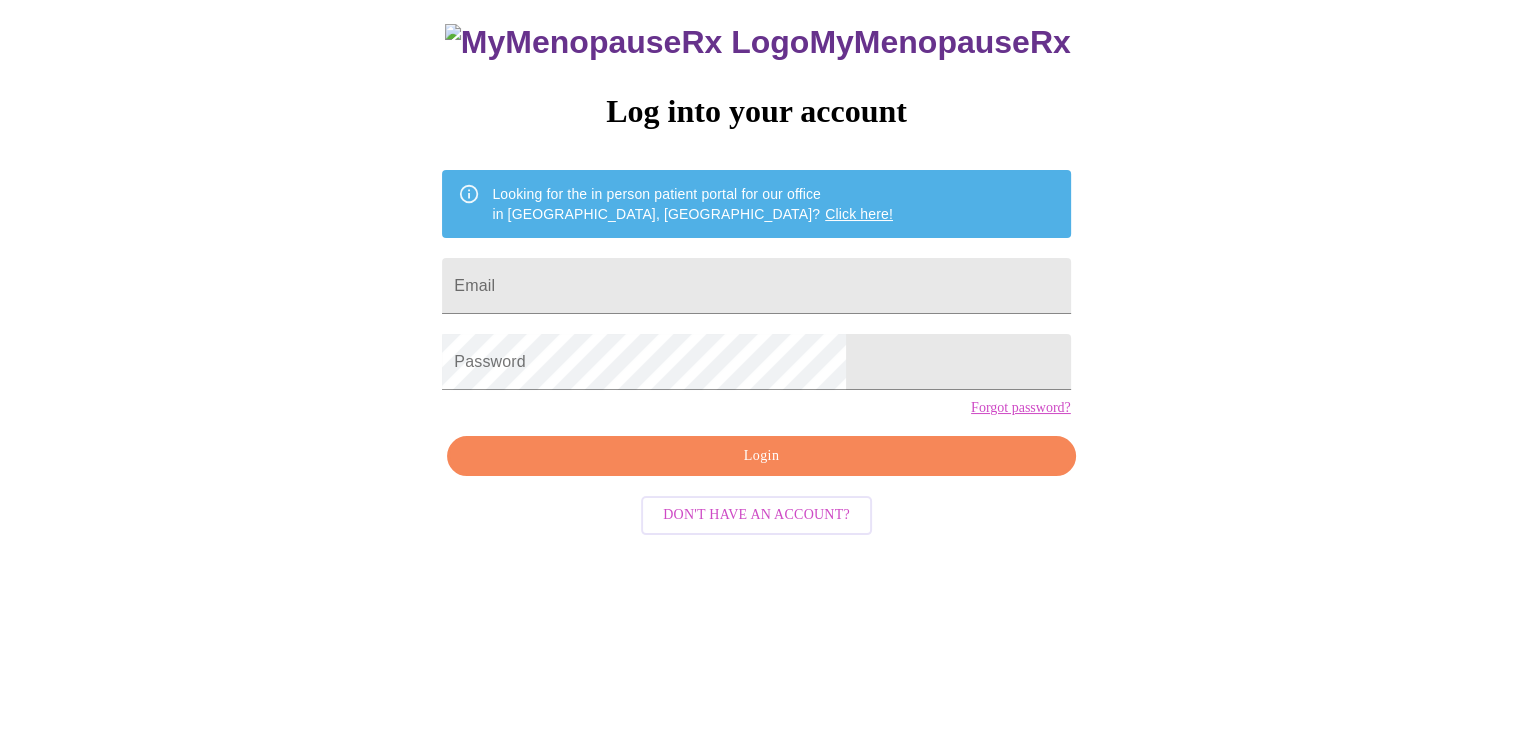 scroll, scrollTop: 20, scrollLeft: 0, axis: vertical 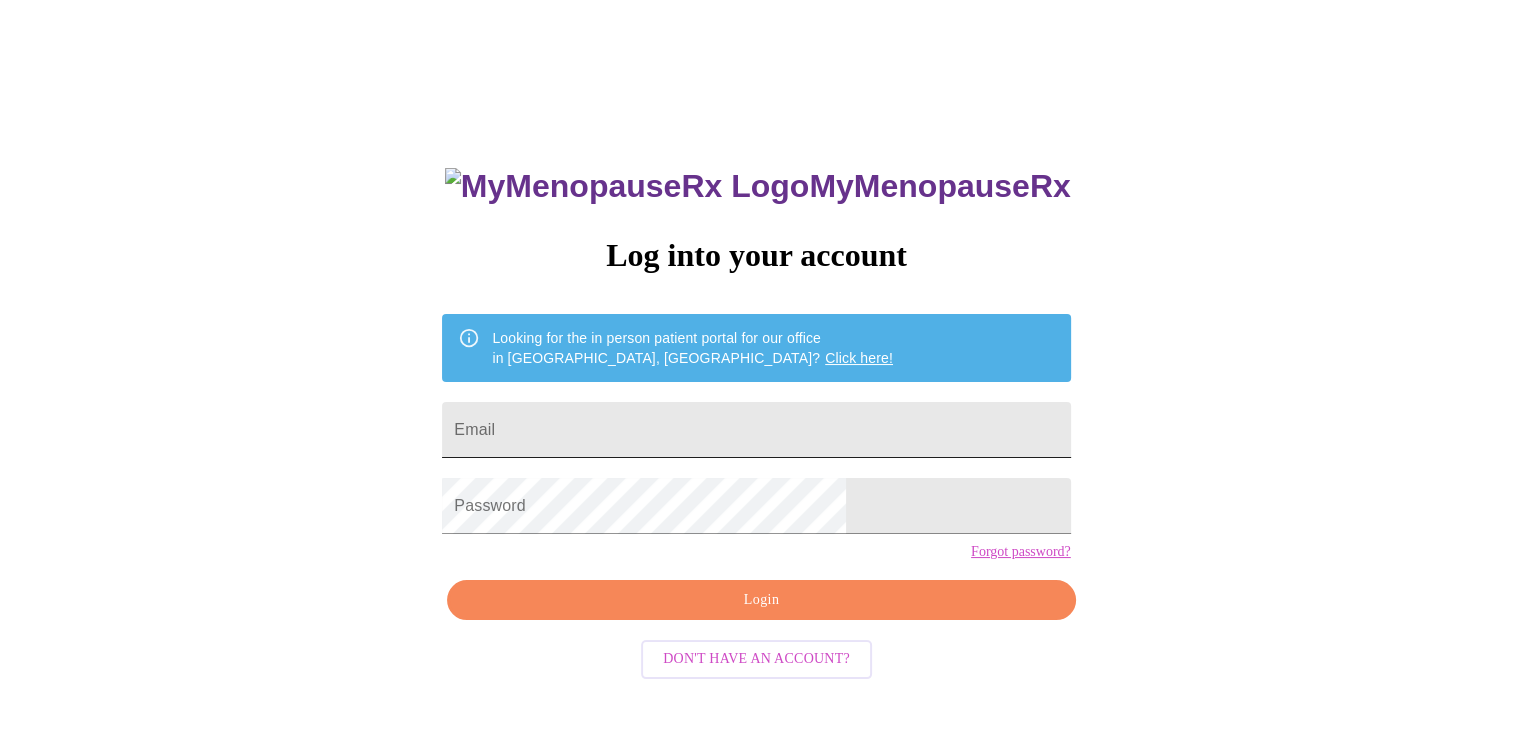 click on "Email" at bounding box center [756, 430] 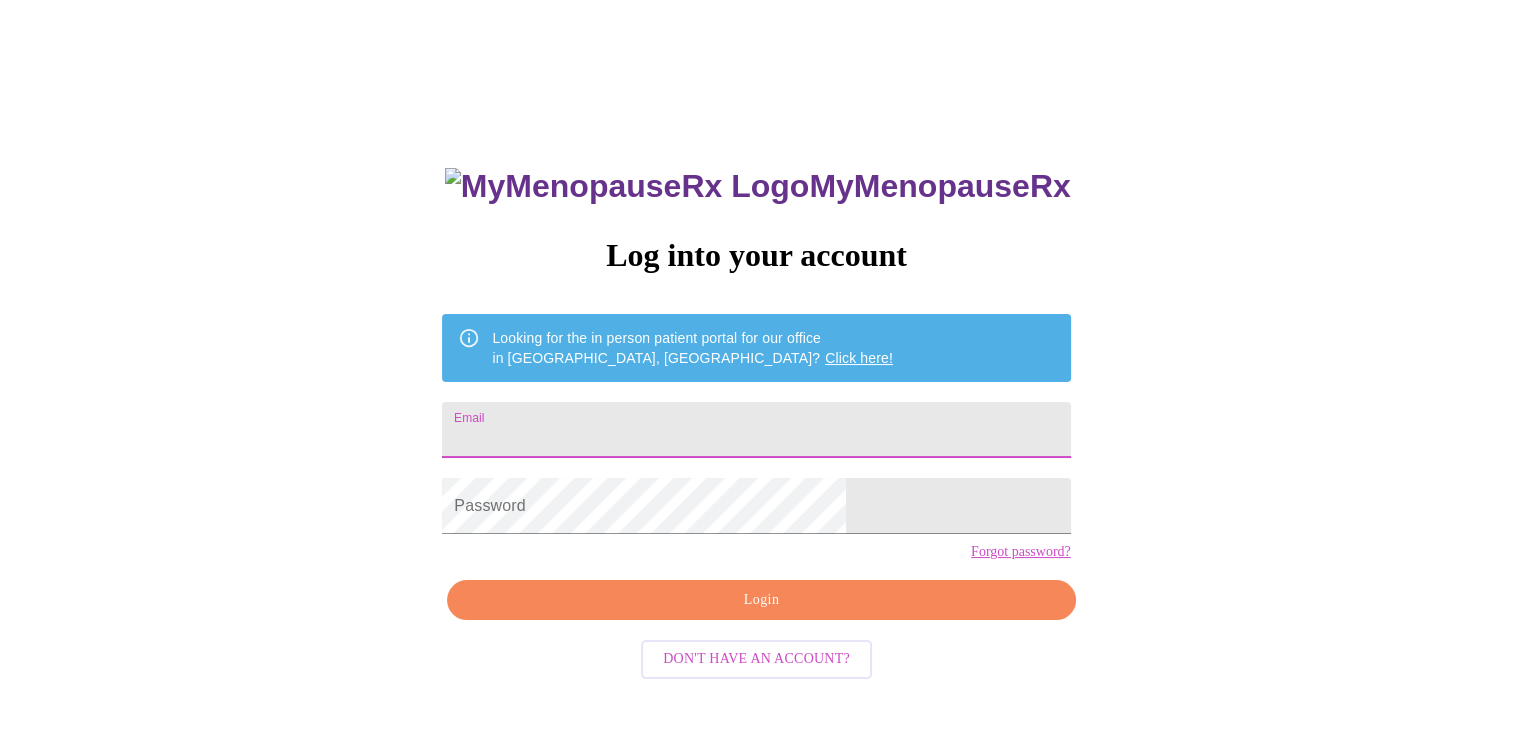 type on "[EMAIL_ADDRESS][DOMAIN_NAME]" 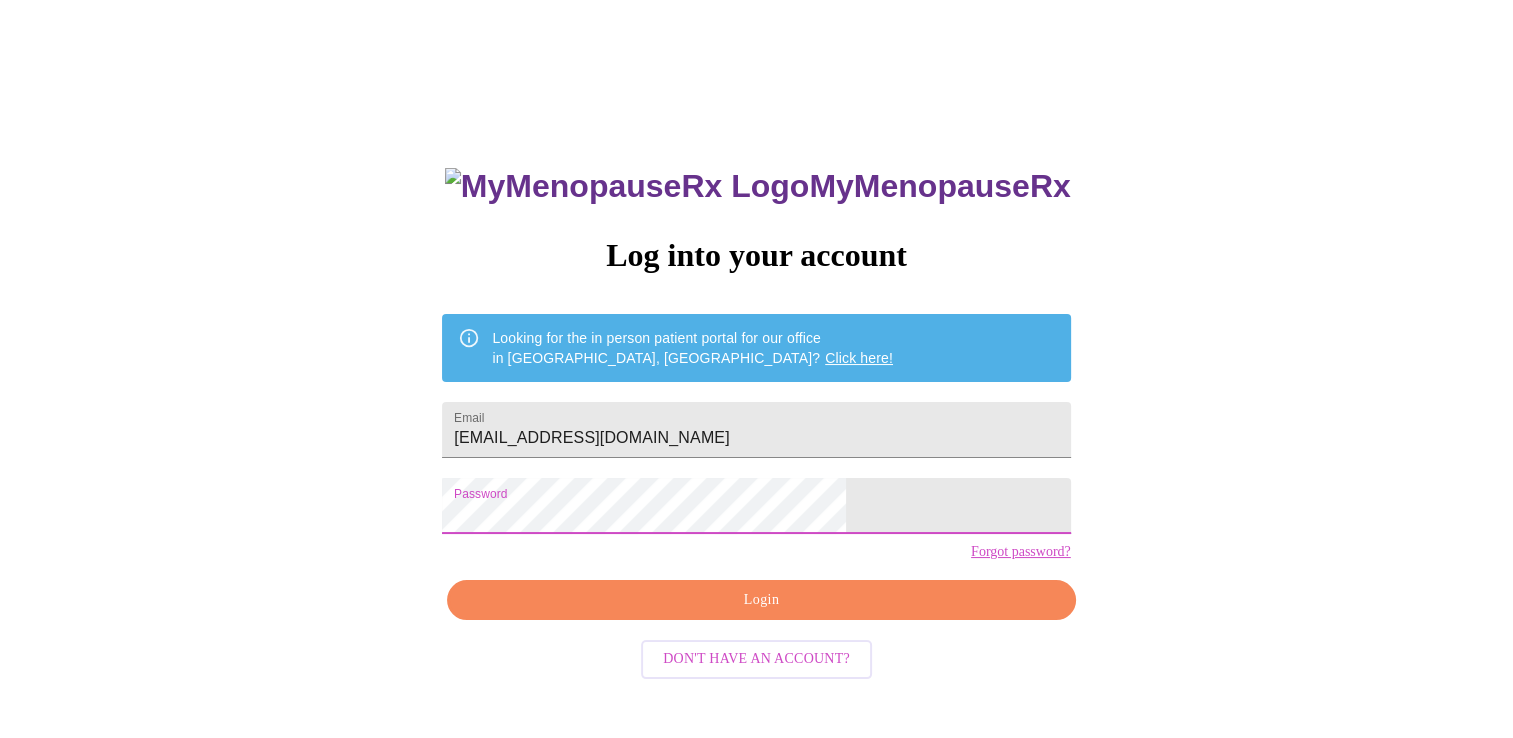 click on "Login" at bounding box center [761, 600] 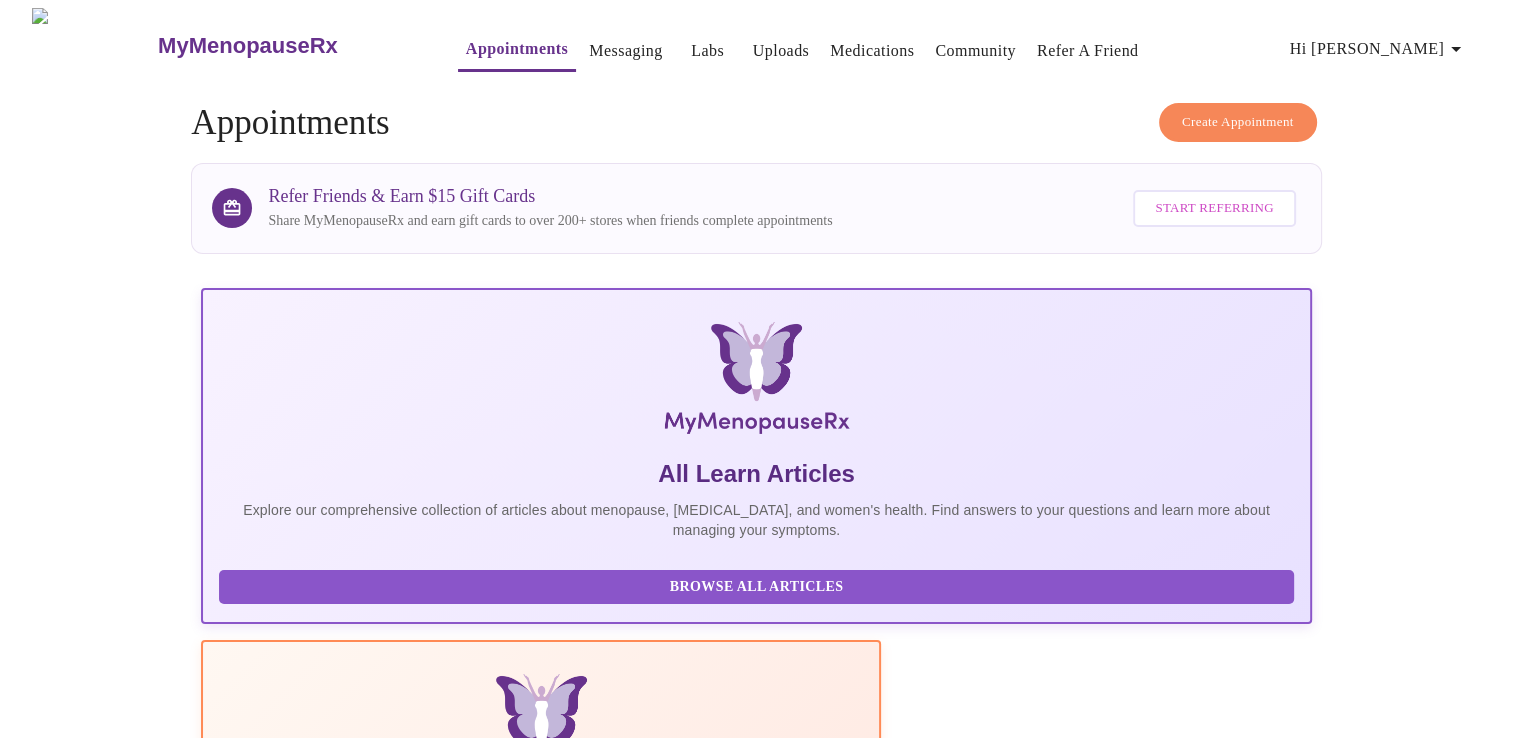 scroll, scrollTop: 353, scrollLeft: 0, axis: vertical 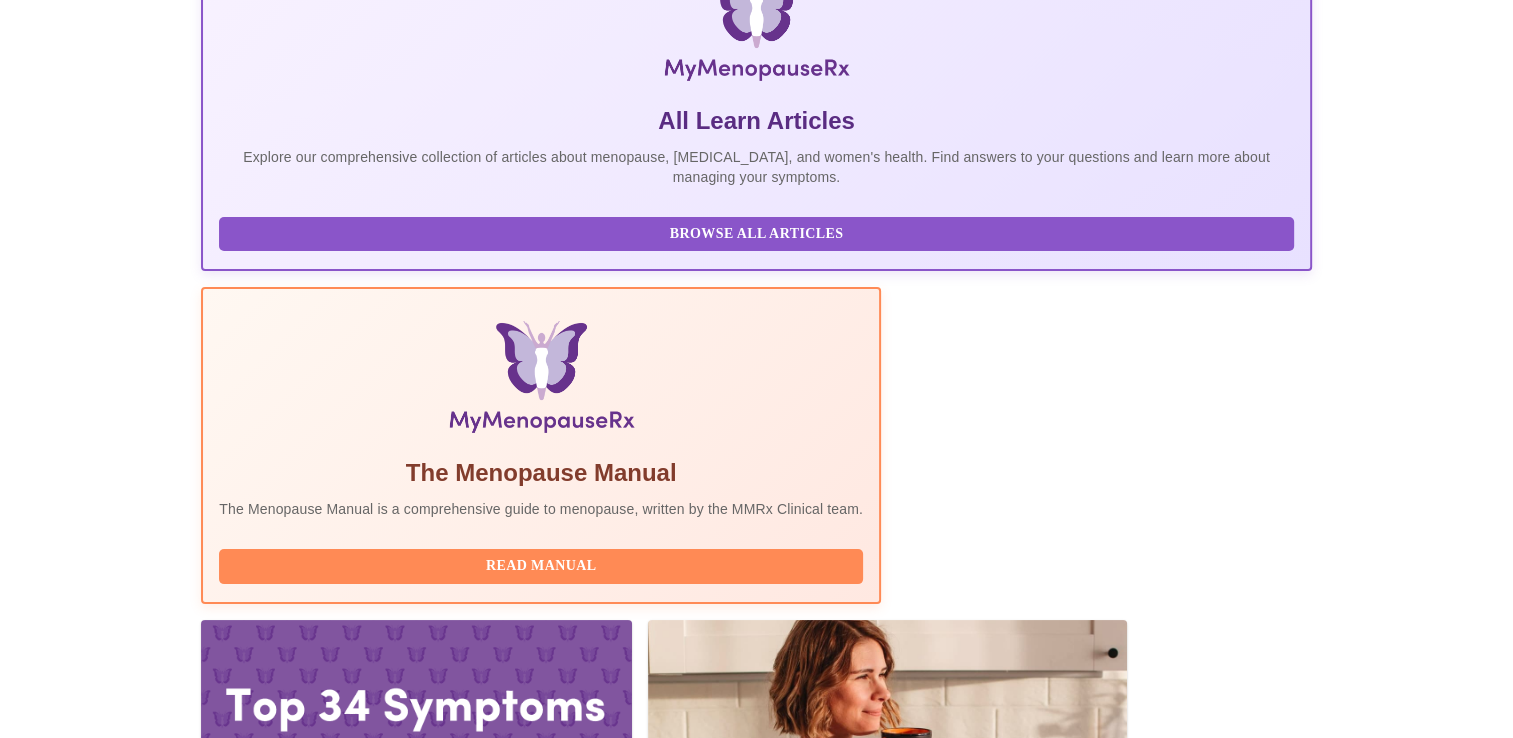 click on "Complete Pre-Assessment" at bounding box center (1176, 2199) 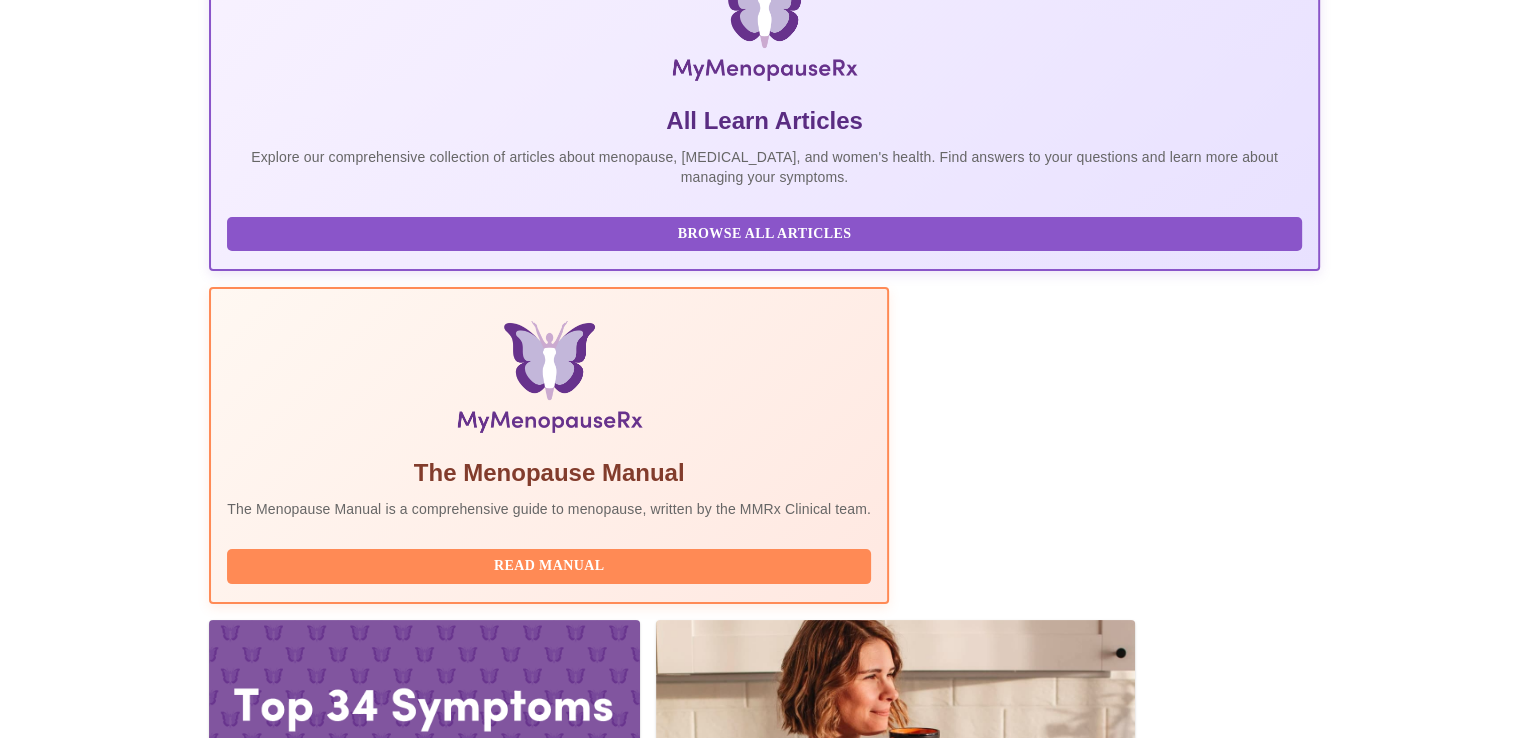 scroll, scrollTop: 0, scrollLeft: 0, axis: both 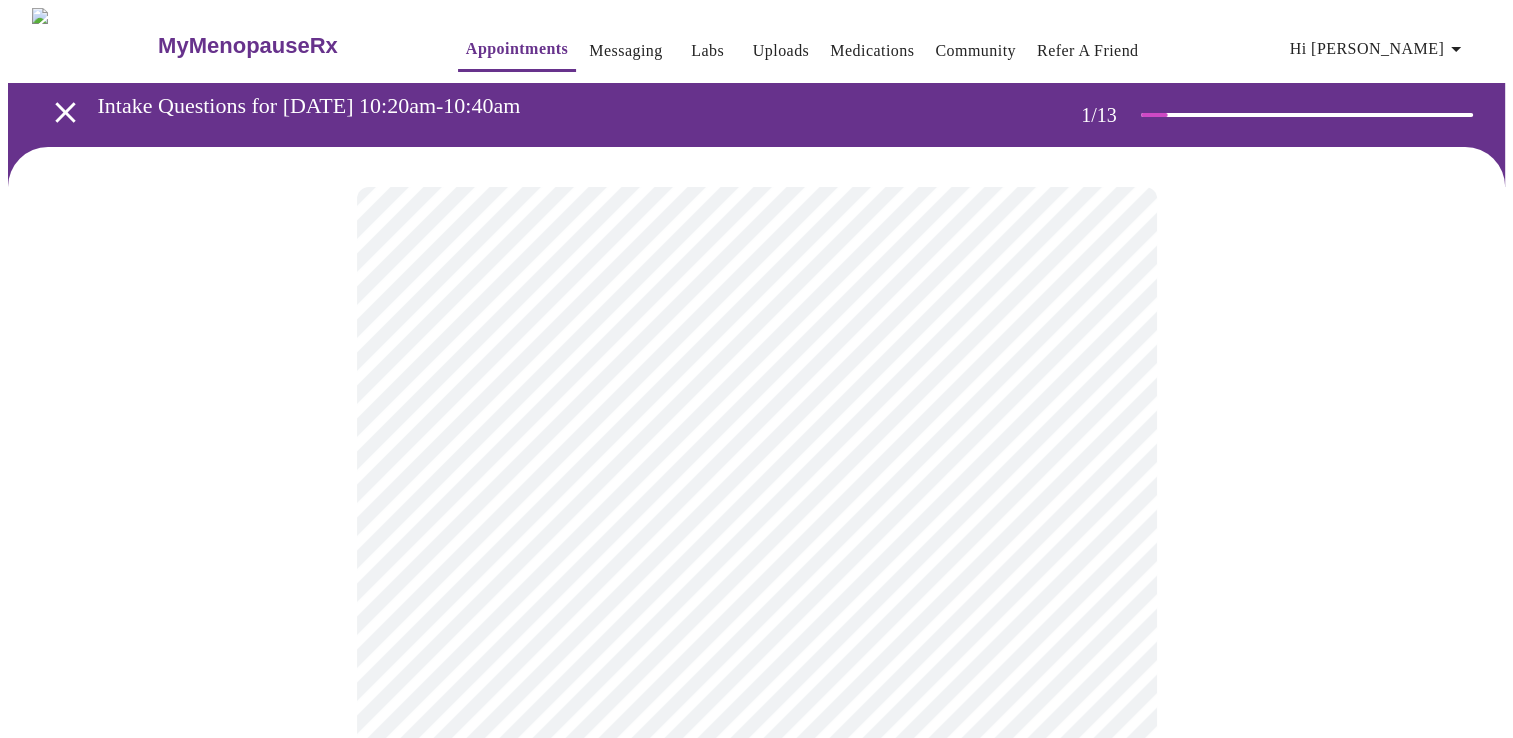 click on "MyMenopauseRx Appointments Messaging Labs Uploads Medications Community Refer a Friend Hi [PERSON_NAME]   Intake Questions for [DATE] 10:20am-10:40am 1  /  13 Settings Billing Invoices Log out" at bounding box center [756, 926] 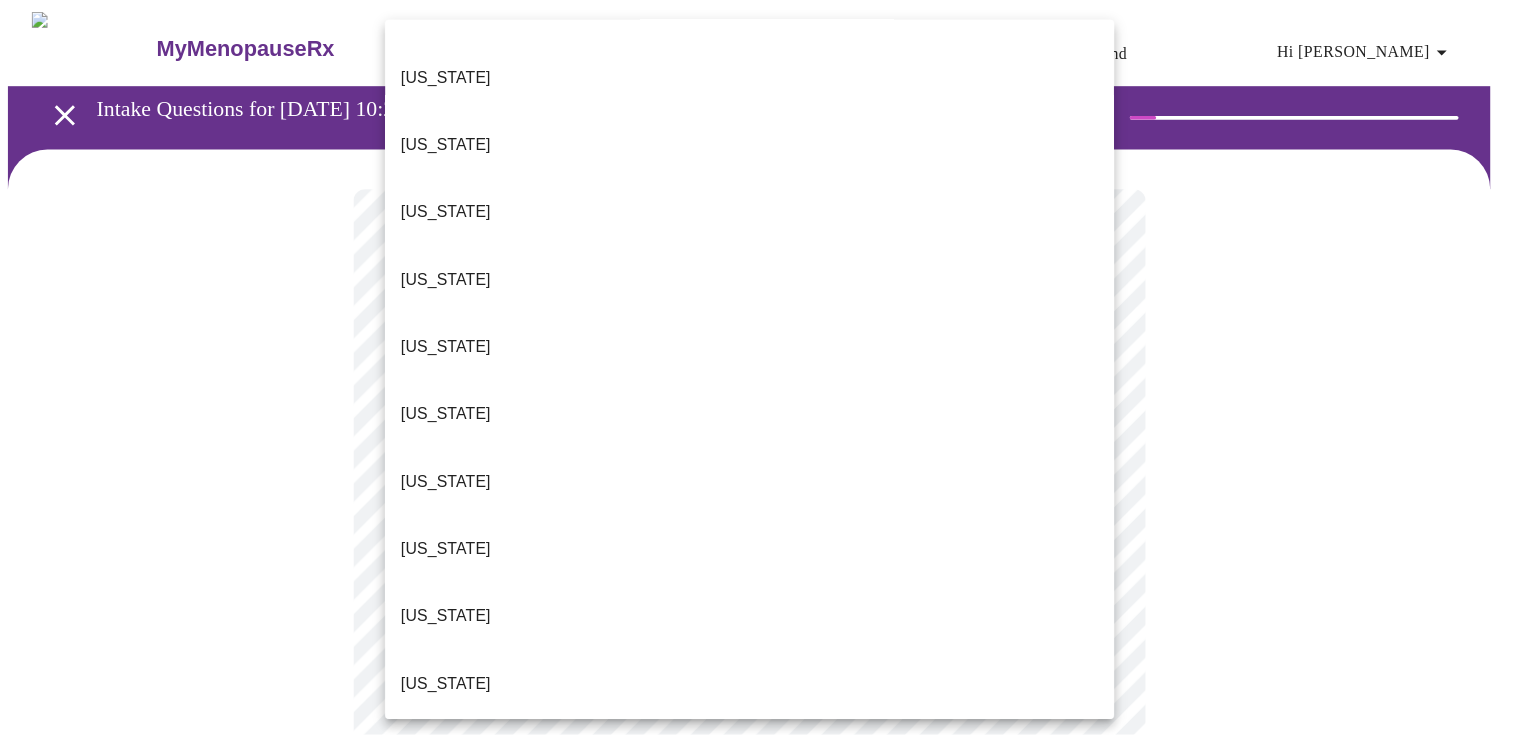 scroll, scrollTop: 1400, scrollLeft: 0, axis: vertical 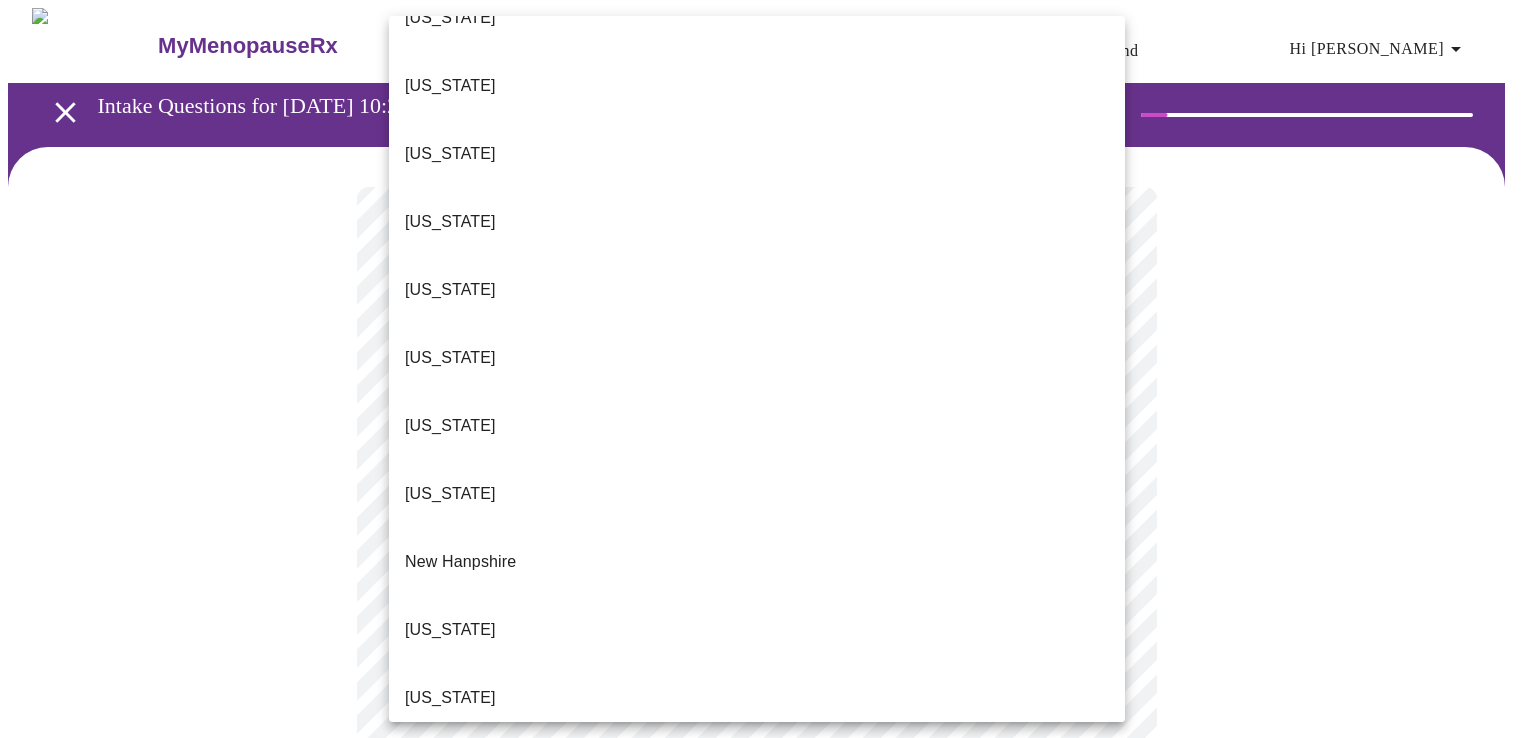 click on "[US_STATE]" at bounding box center [450, 1174] 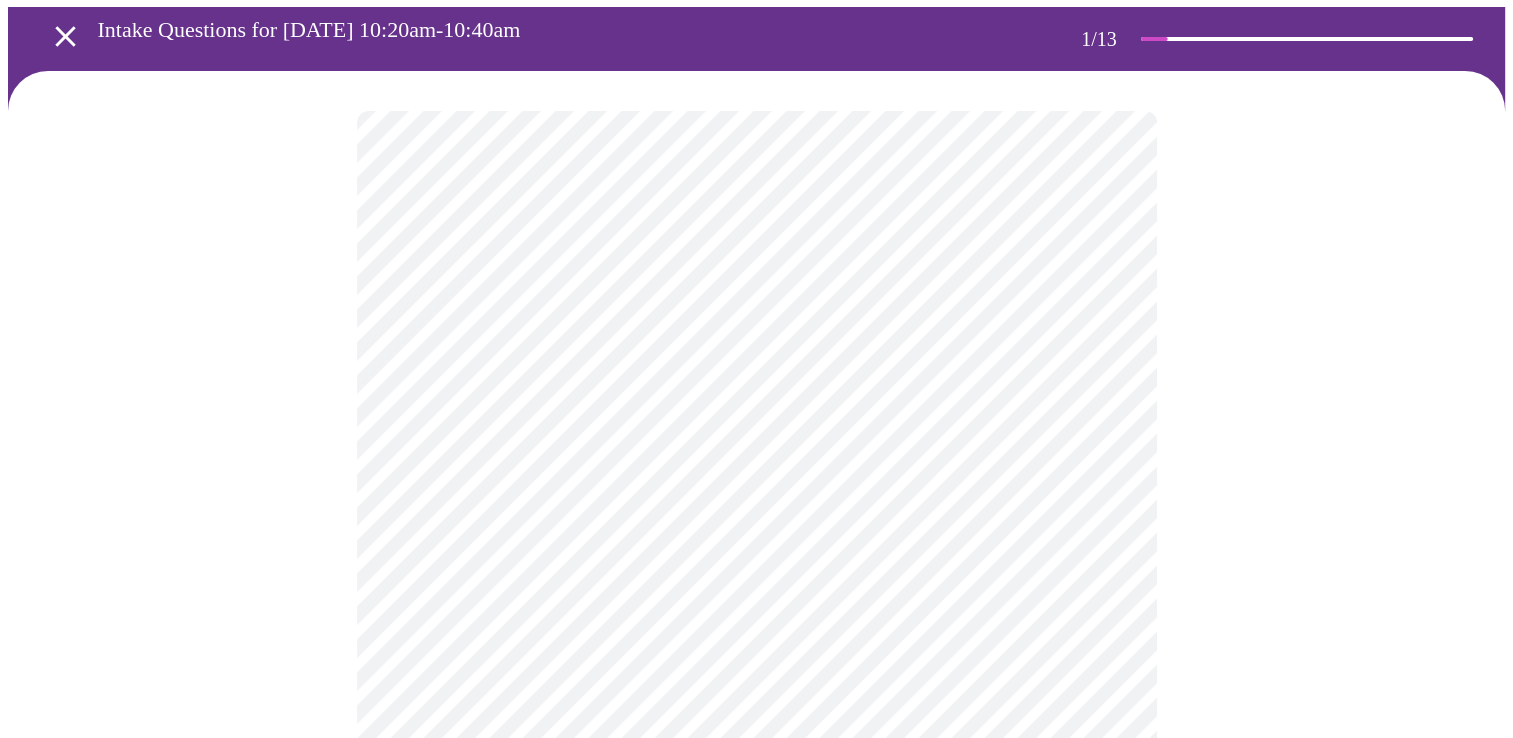 scroll, scrollTop: 300, scrollLeft: 0, axis: vertical 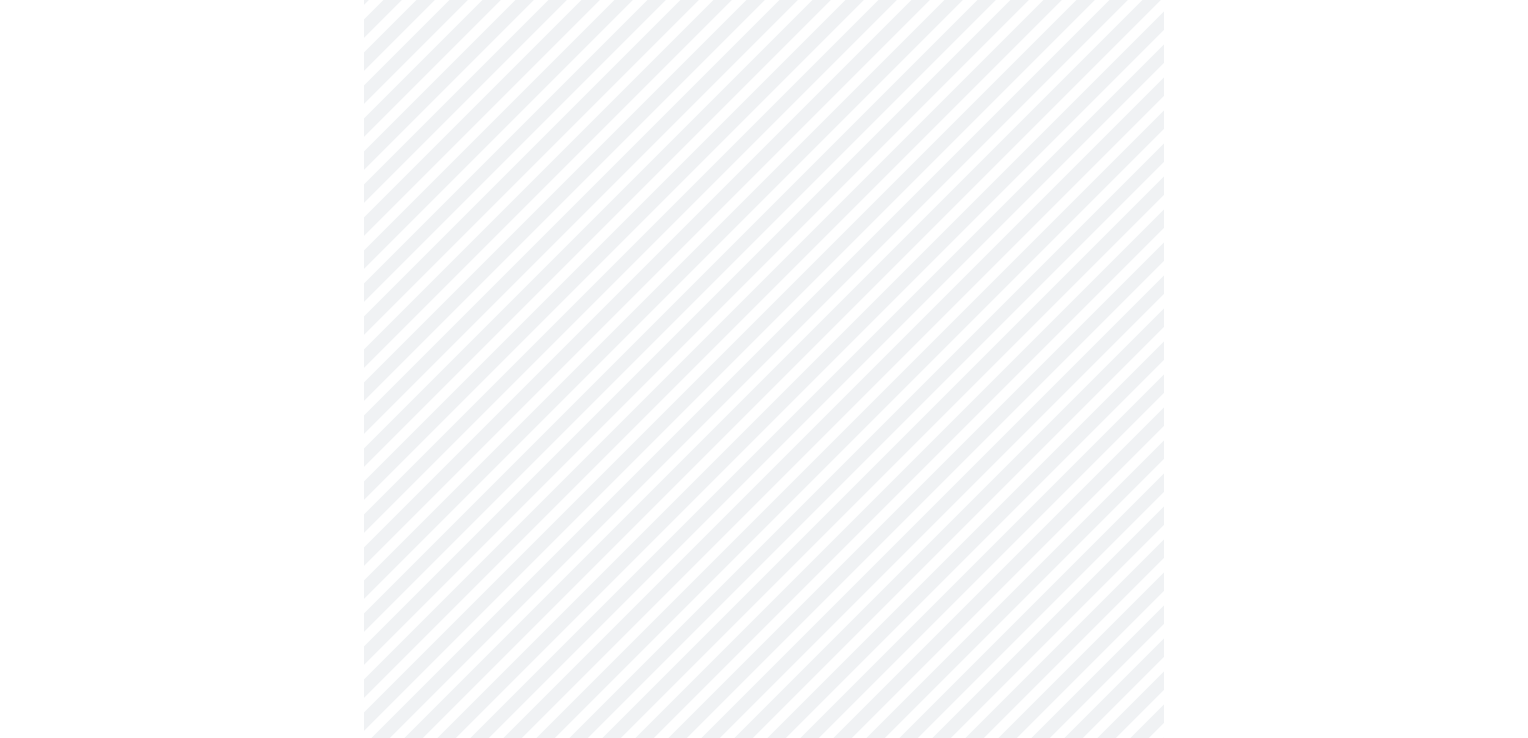click on "MyMenopauseRx Appointments Messaging Labs Uploads Medications Community Refer a Friend Hi [PERSON_NAME]   Intake Questions for [DATE] 10:20am-10:40am 1  /  13 Settings Billing Invoices Log out" at bounding box center [764, 620] 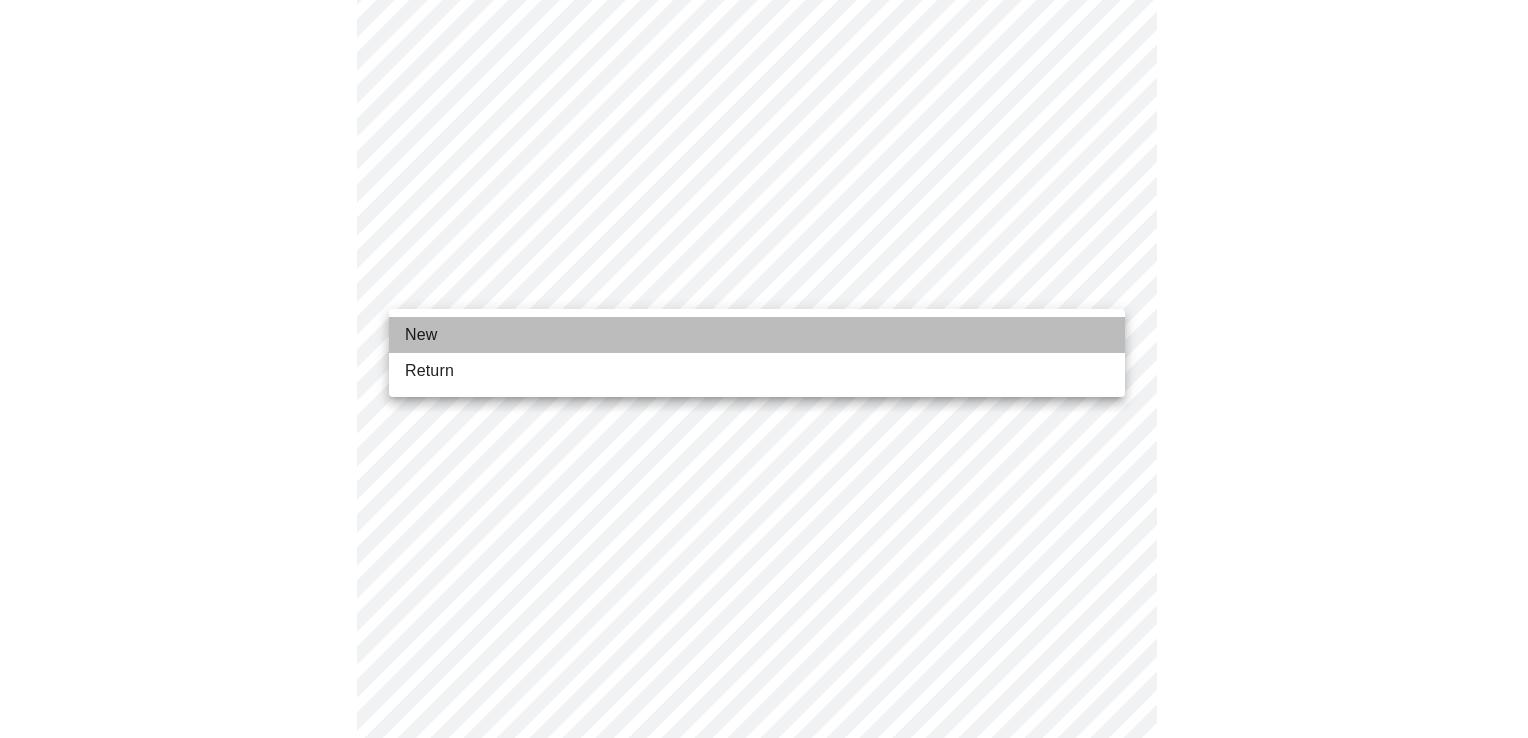 click on "New" at bounding box center (757, 335) 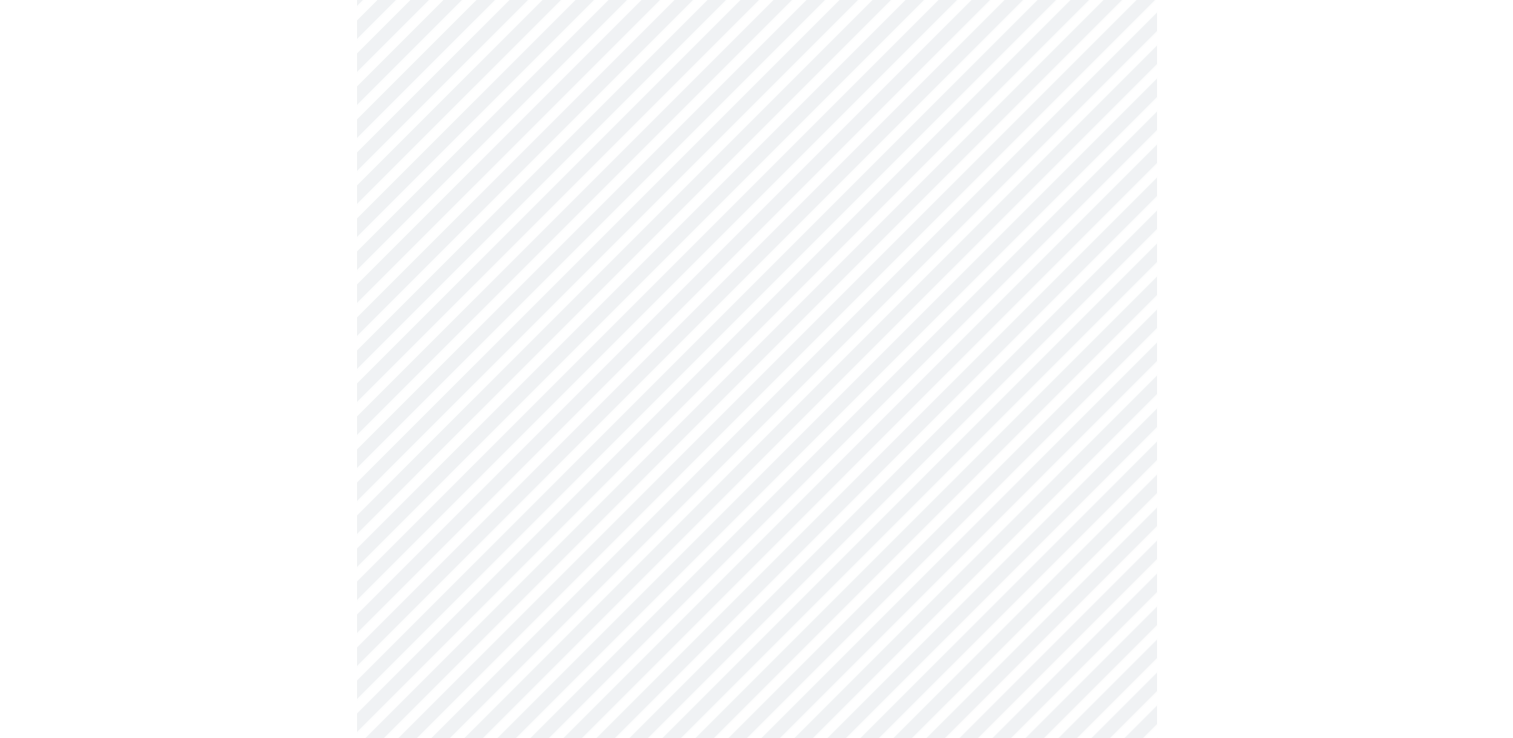 scroll, scrollTop: 1000, scrollLeft: 0, axis: vertical 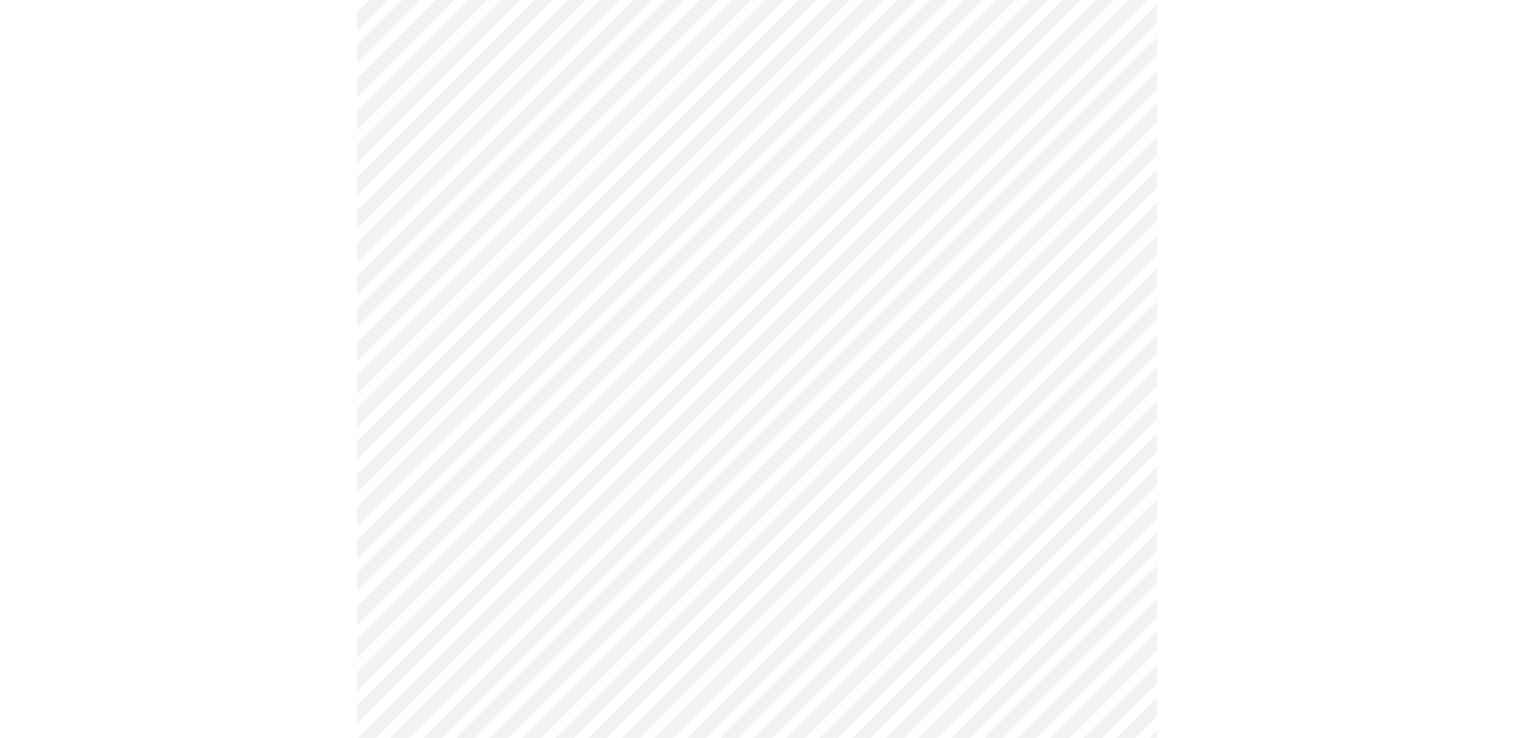 click on "MyMenopauseRx Appointments Messaging Labs Uploads Medications Community Refer a Friend Hi [PERSON_NAME]   Intake Questions for [DATE] 10:20am-10:40am 1  /  13 Settings Billing Invoices Log out" at bounding box center [756, -94] 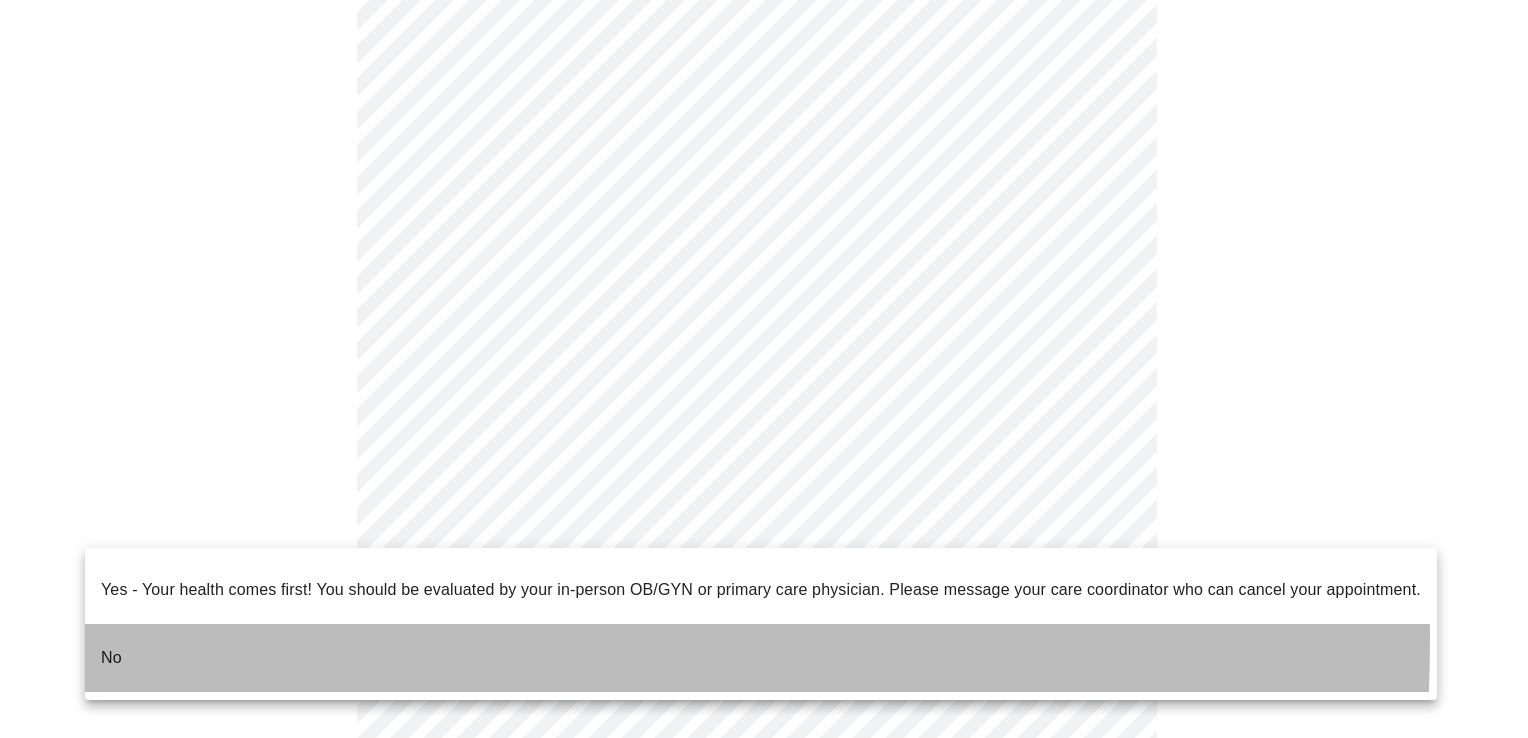 click on "No" at bounding box center [111, 658] 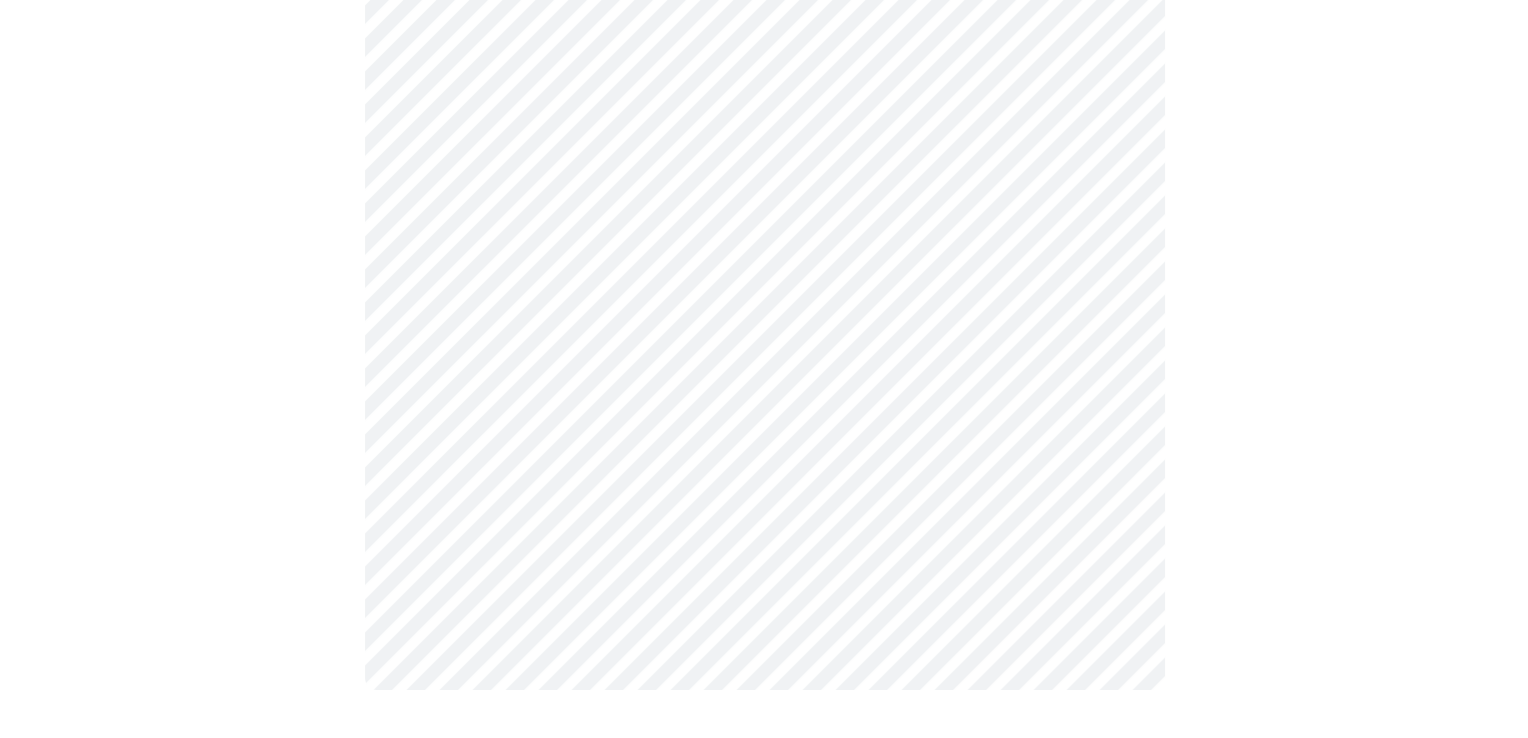 scroll, scrollTop: 0, scrollLeft: 0, axis: both 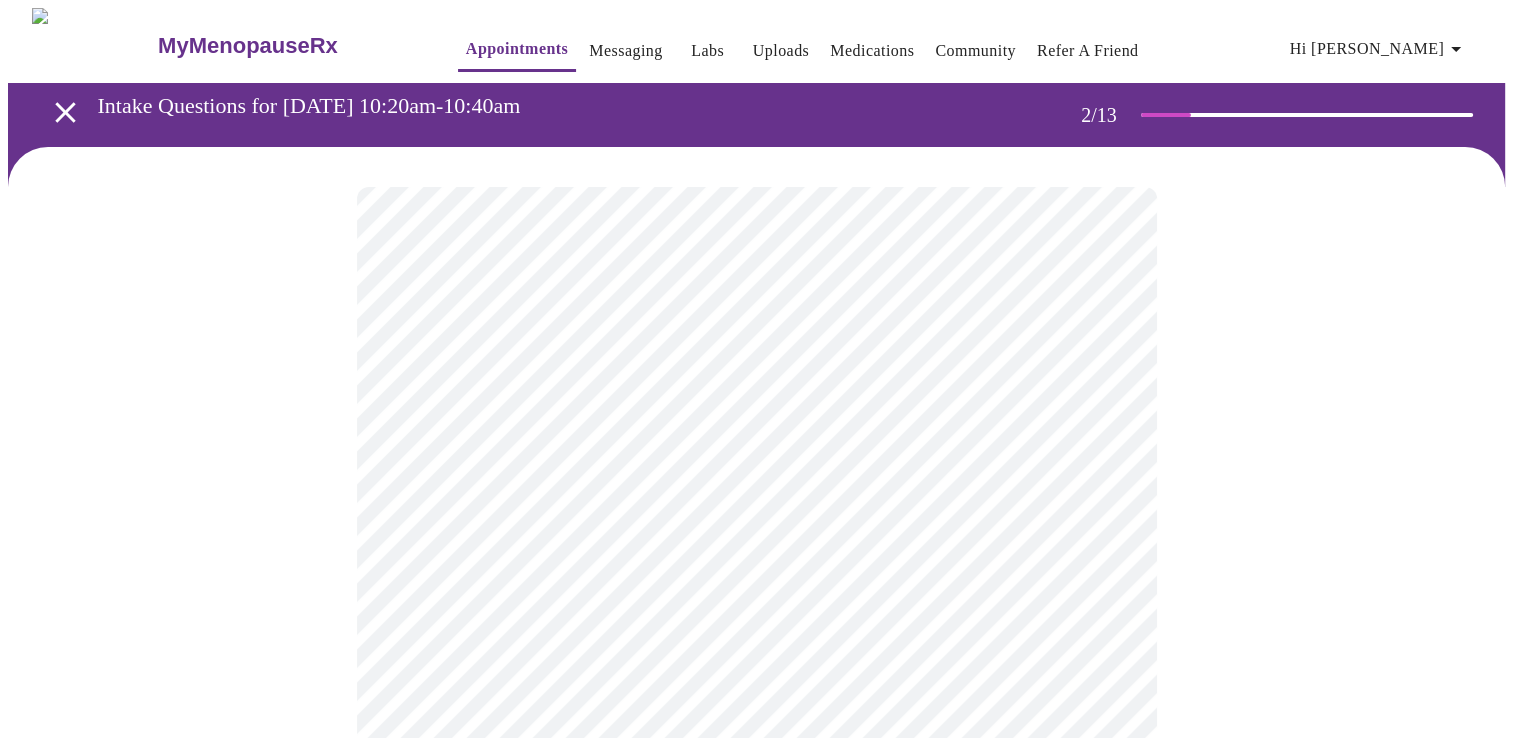 click on "MyMenopauseRx Appointments Messaging Labs Uploads Medications Community Refer a Friend Hi [PERSON_NAME]   Intake Questions for [DATE] 10:20am-10:40am 2  /  13 Settings Billing Invoices Log out" at bounding box center (756, 608) 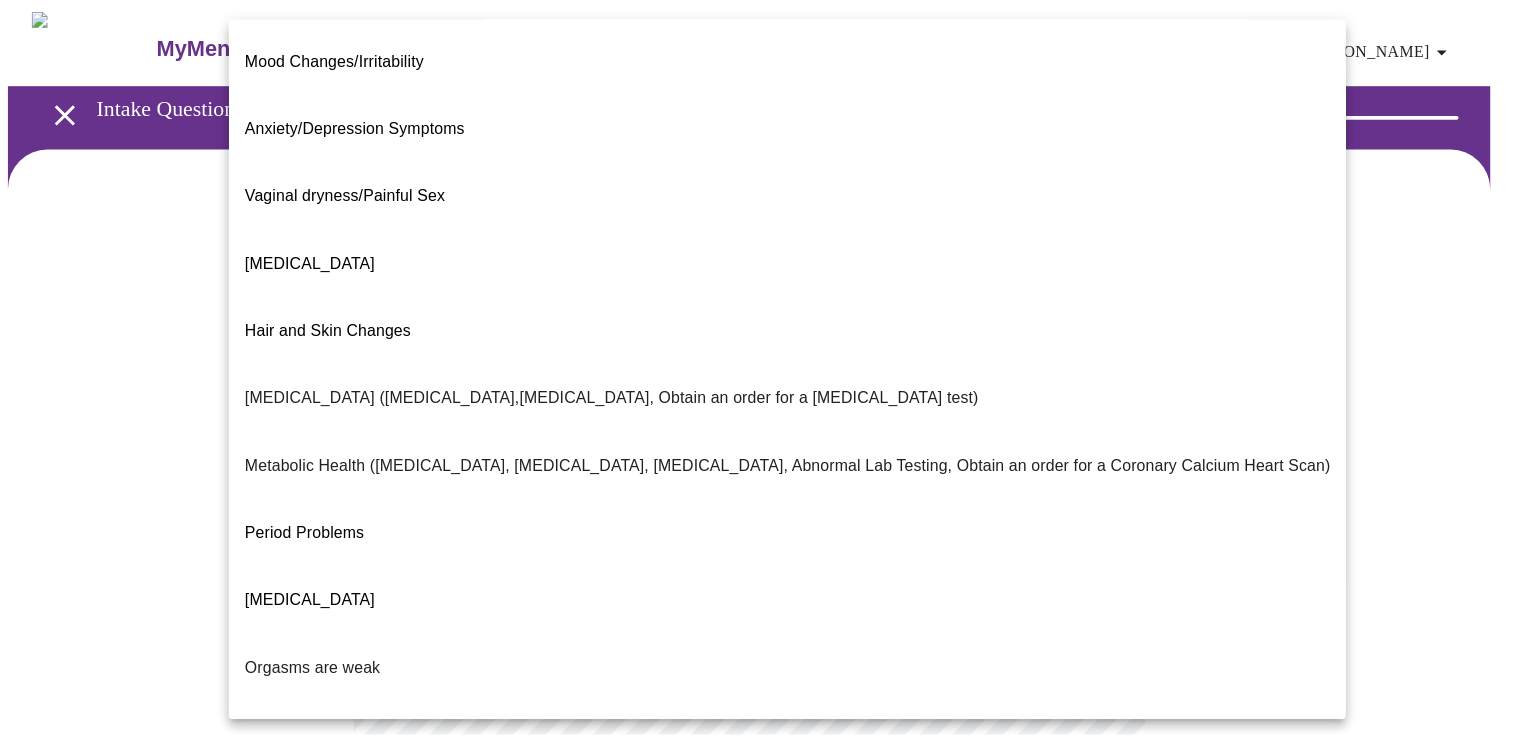 scroll, scrollTop: 0, scrollLeft: 0, axis: both 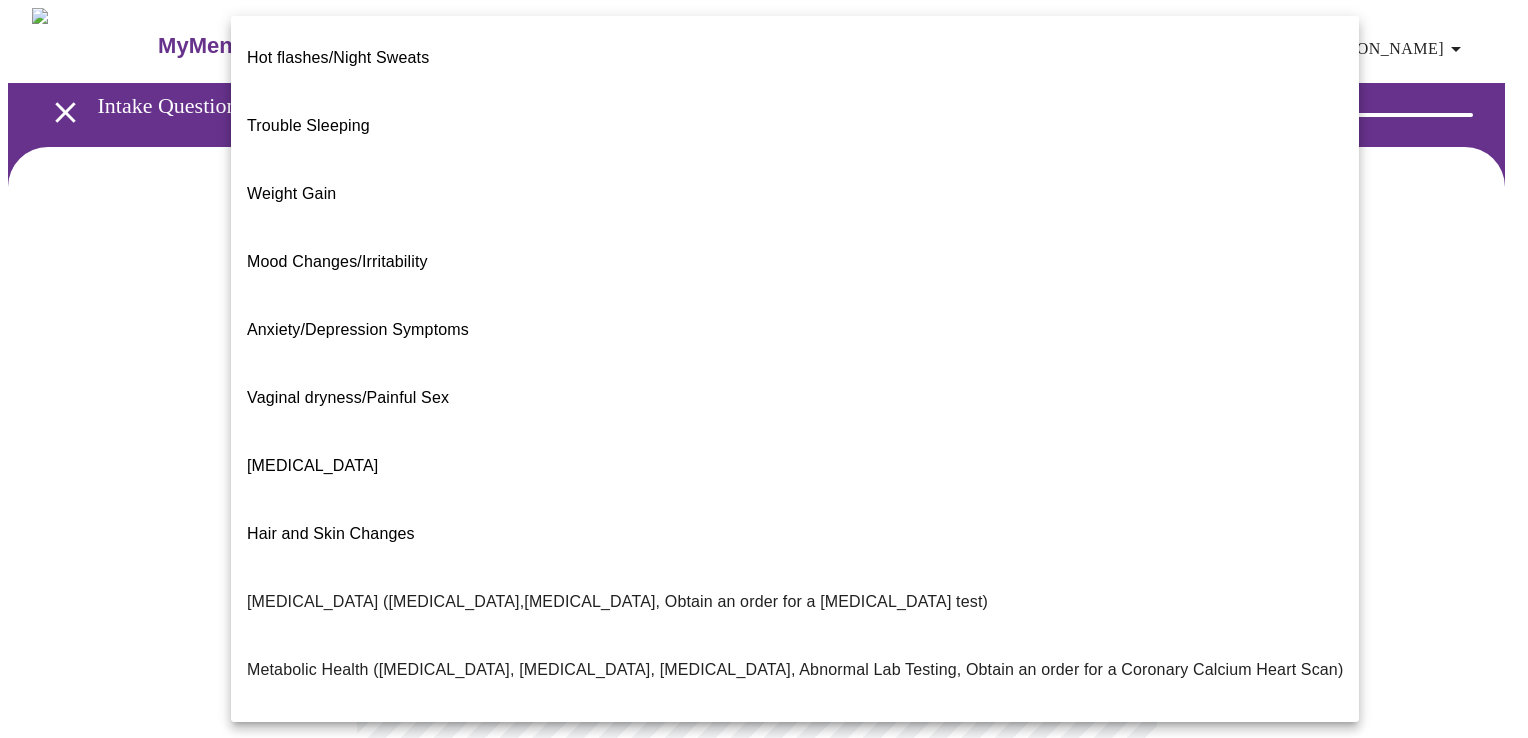 click on "Mood Changes/Irritability" at bounding box center (337, 261) 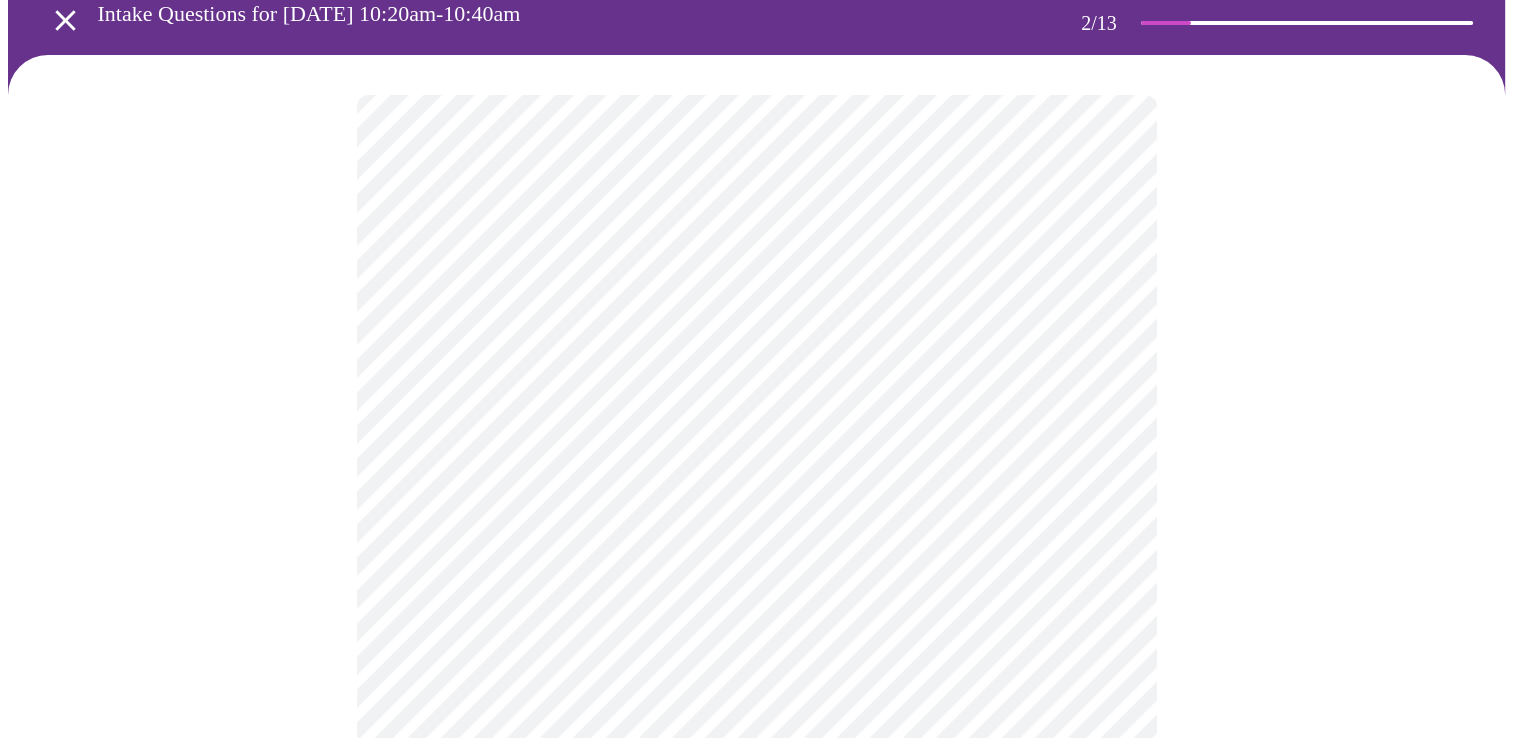 scroll, scrollTop: 200, scrollLeft: 0, axis: vertical 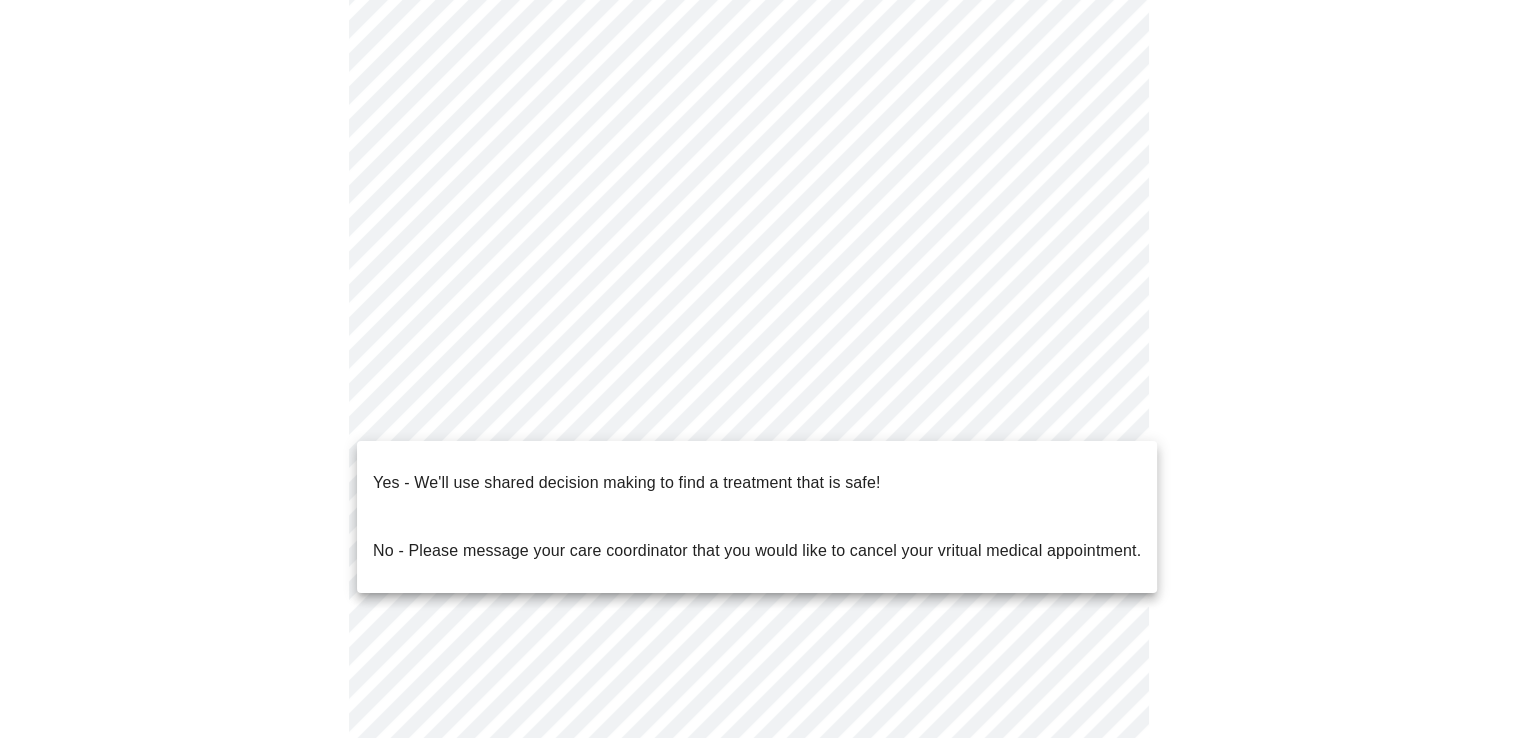 click on "MyMenopauseRx Appointments Messaging Labs Uploads Medications Community Refer a Friend Hi [PERSON_NAME]   Intake Questions for [DATE] 10:20am-10:40am 2  /  13 Settings Billing Invoices Log out Yes - We'll use shared decision making to find a treatment that is safe!
No - Please message your care coordinator that you would like to cancel your vritual medical appointment." at bounding box center [756, 402] 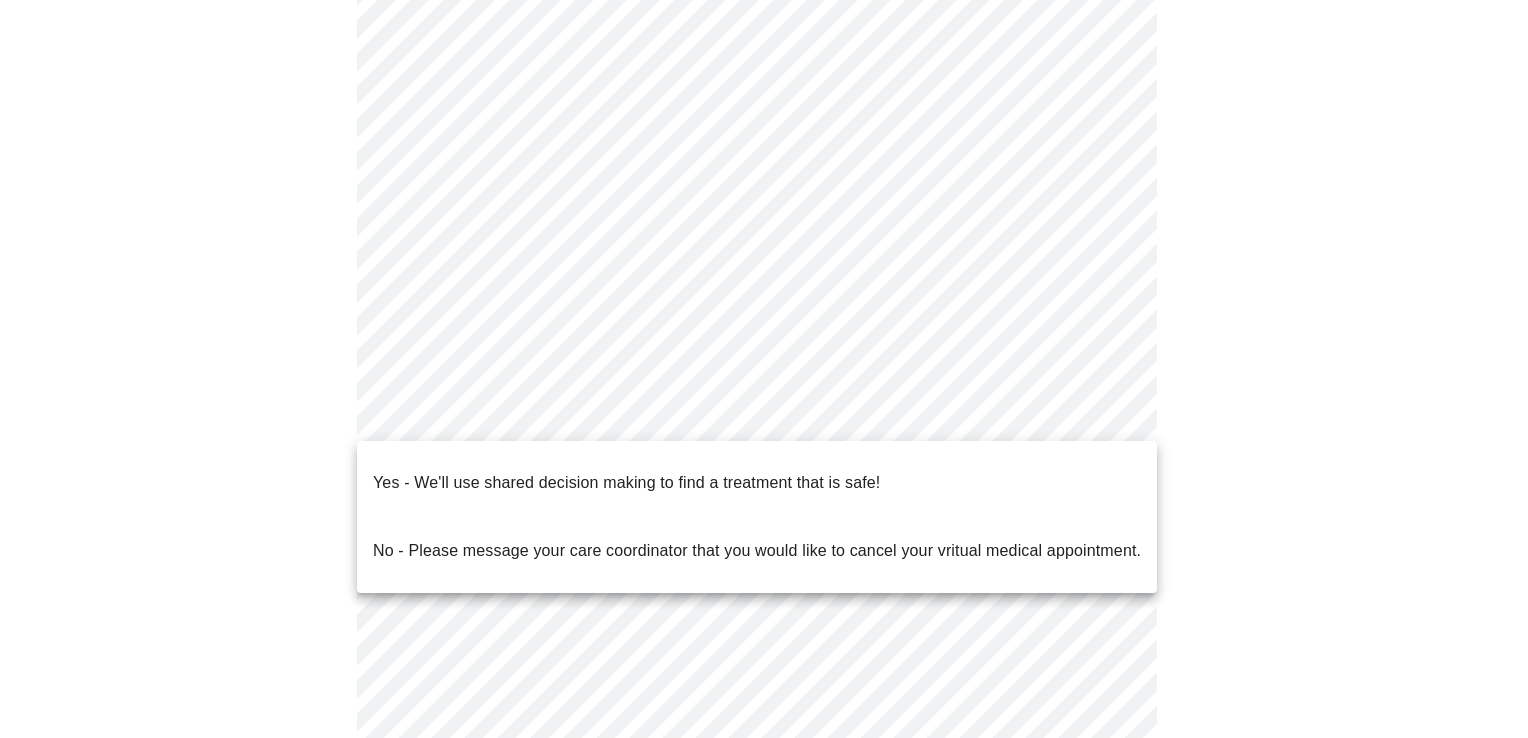 click on "Yes - We'll use shared decision making to find a treatment that is safe!" at bounding box center [626, 483] 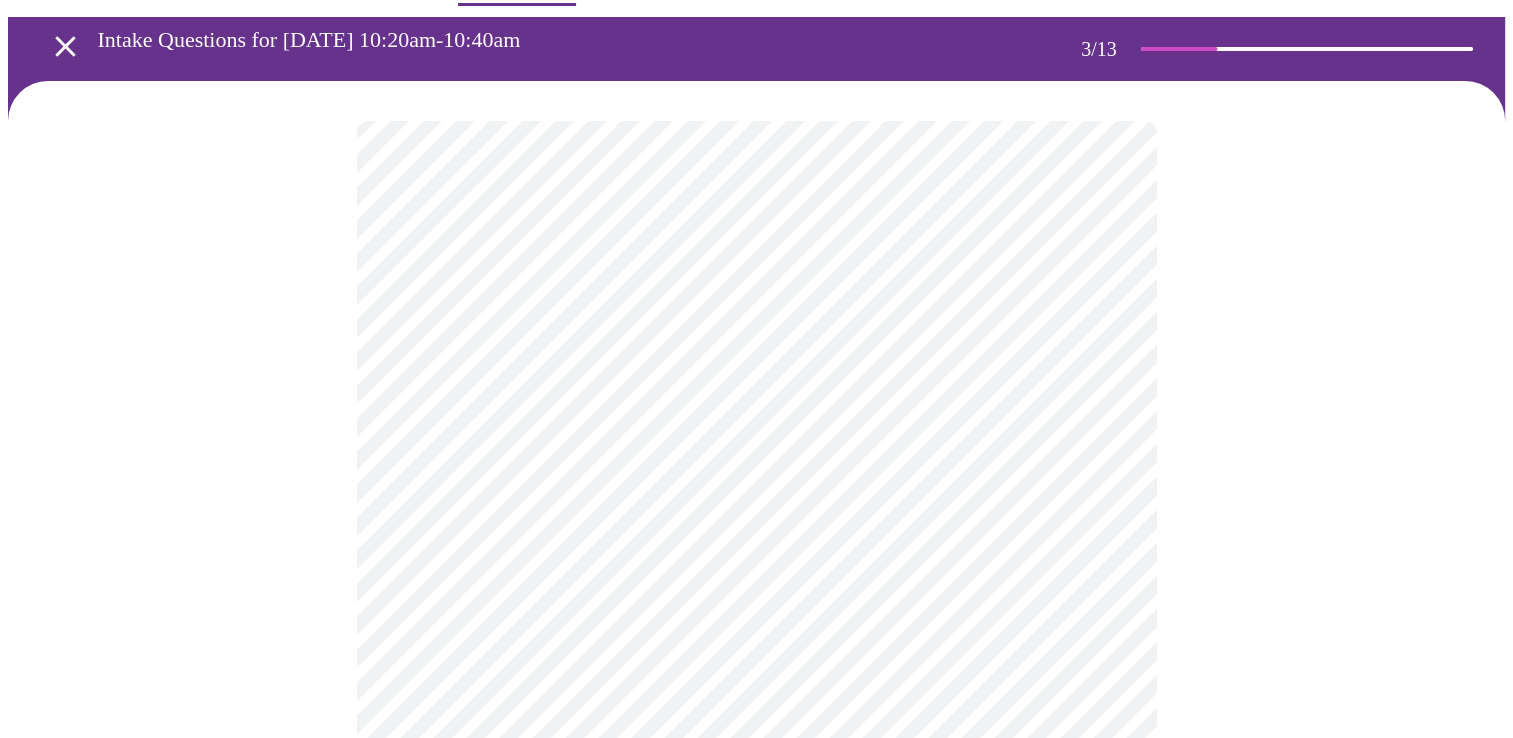 scroll, scrollTop: 100, scrollLeft: 0, axis: vertical 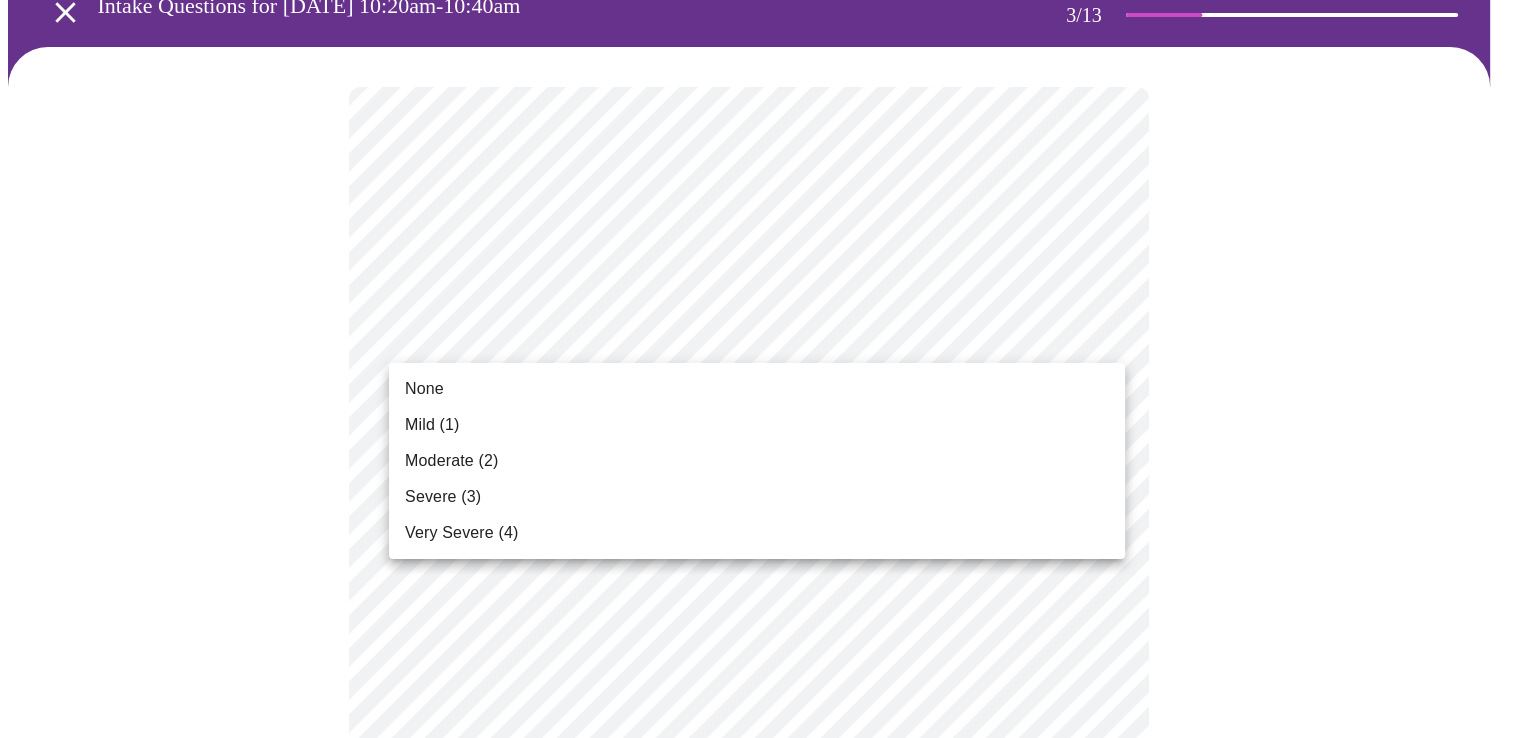 click on "MyMenopauseRx Appointments Messaging Labs Uploads Medications Community Refer a Friend Hi [PERSON_NAME]   Intake Questions for [DATE] 10:20am-10:40am 3  /  13 Settings Billing Invoices Log out None Mild (1) Moderate (2) Severe (3)  Very Severe (4)" at bounding box center [756, 1259] 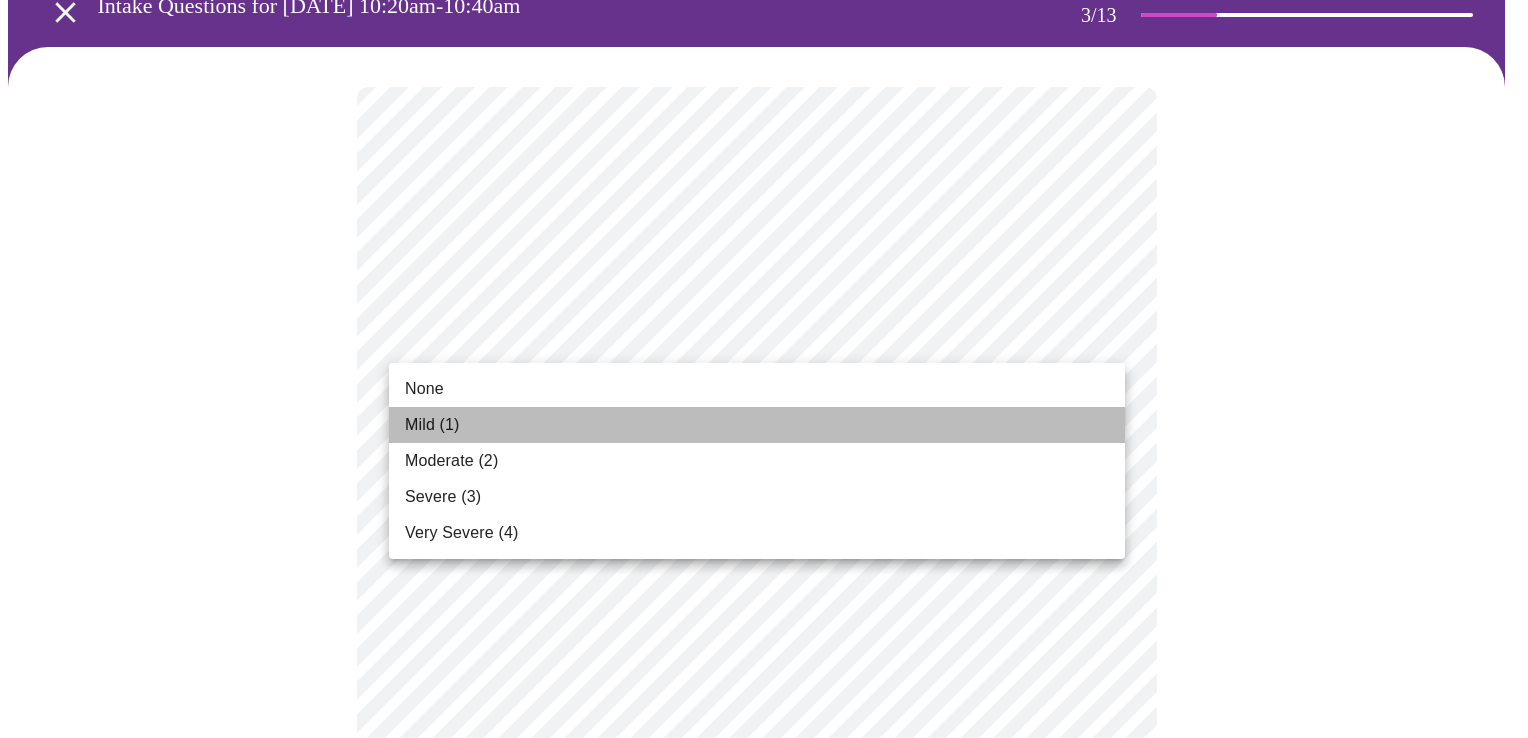 click on "Mild (1)" at bounding box center [432, 425] 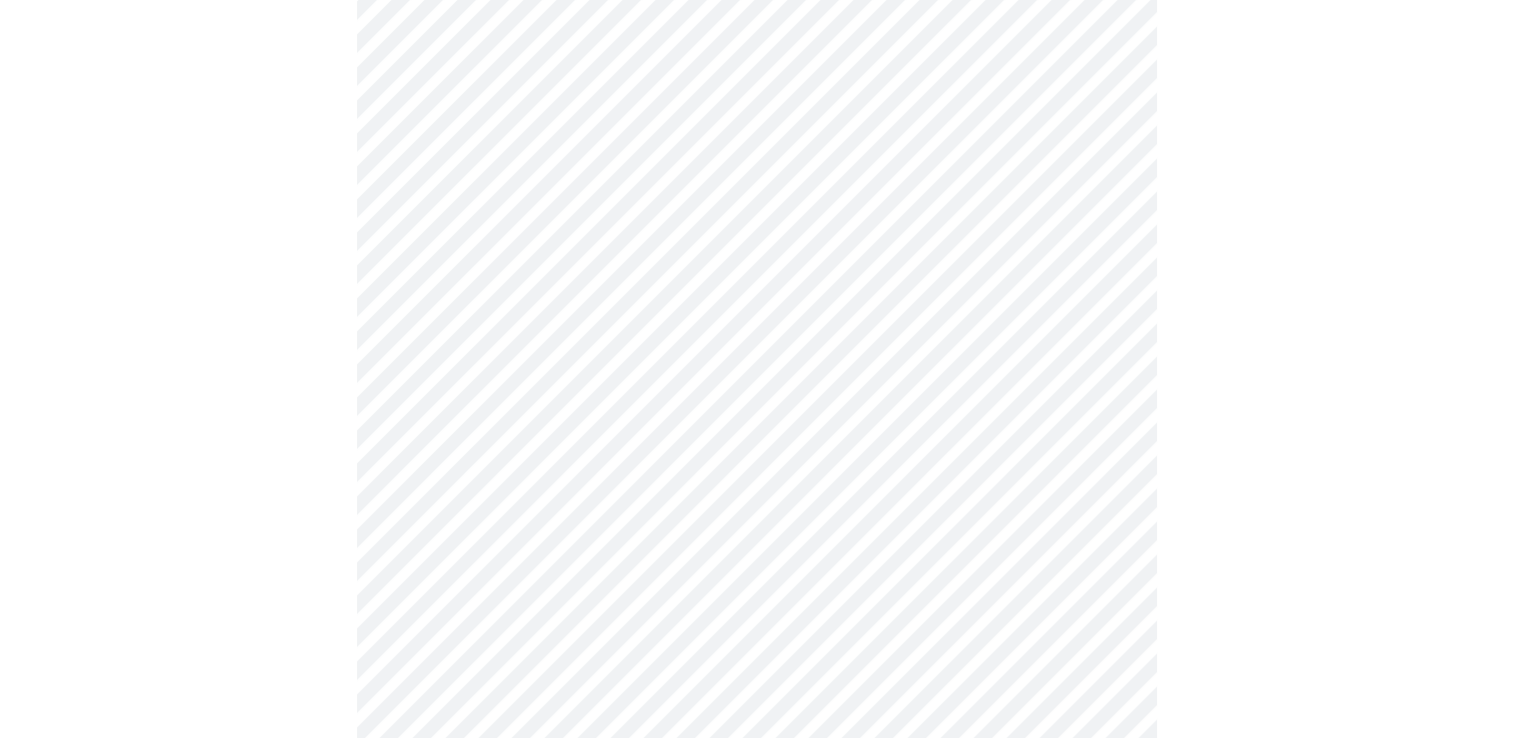 scroll, scrollTop: 400, scrollLeft: 0, axis: vertical 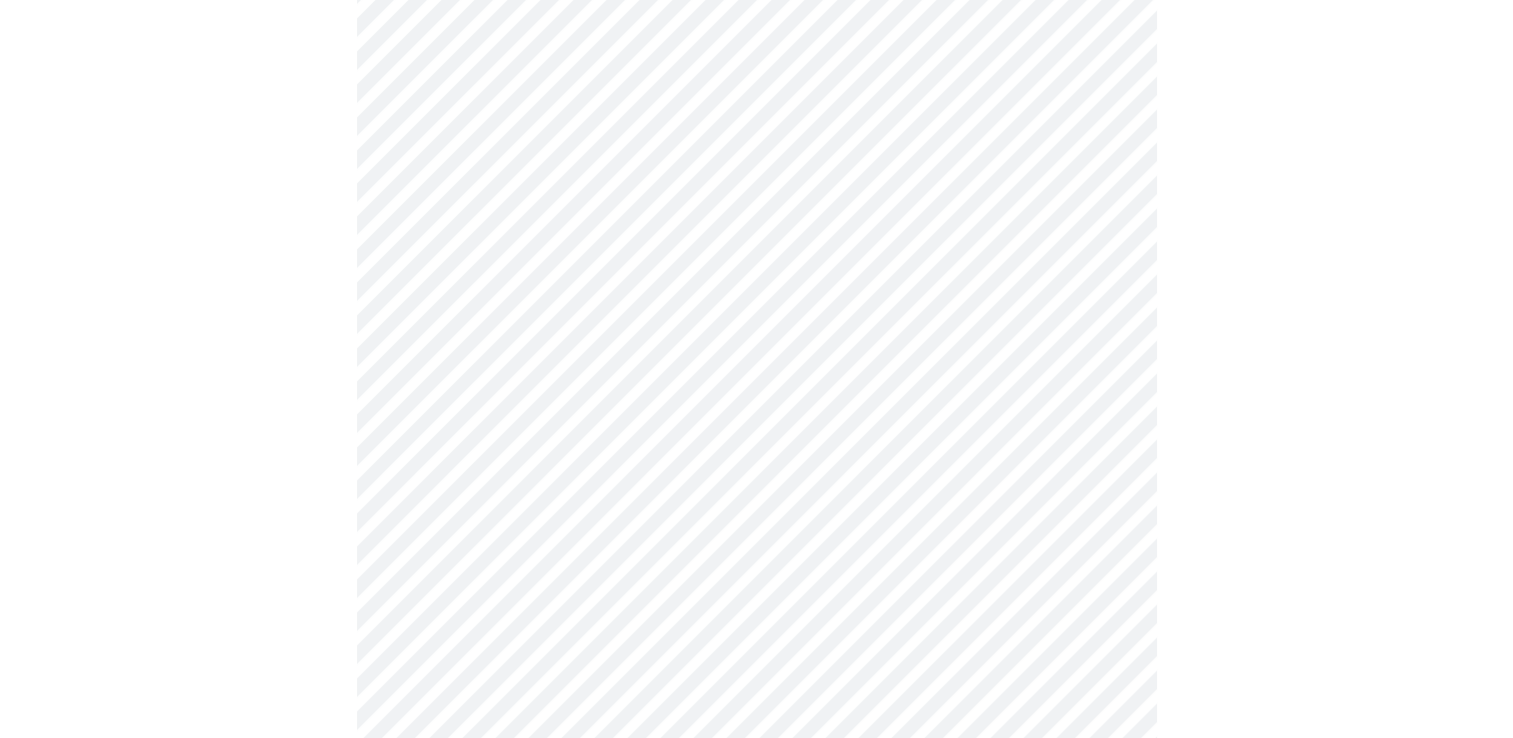 click on "MyMenopauseRx Appointments Messaging Labs Uploads Medications Community Refer a Friend Hi [PERSON_NAME]   Intake Questions for [DATE] 10:20am-10:40am 3  /  13 Settings Billing Invoices Log out" at bounding box center (756, 923) 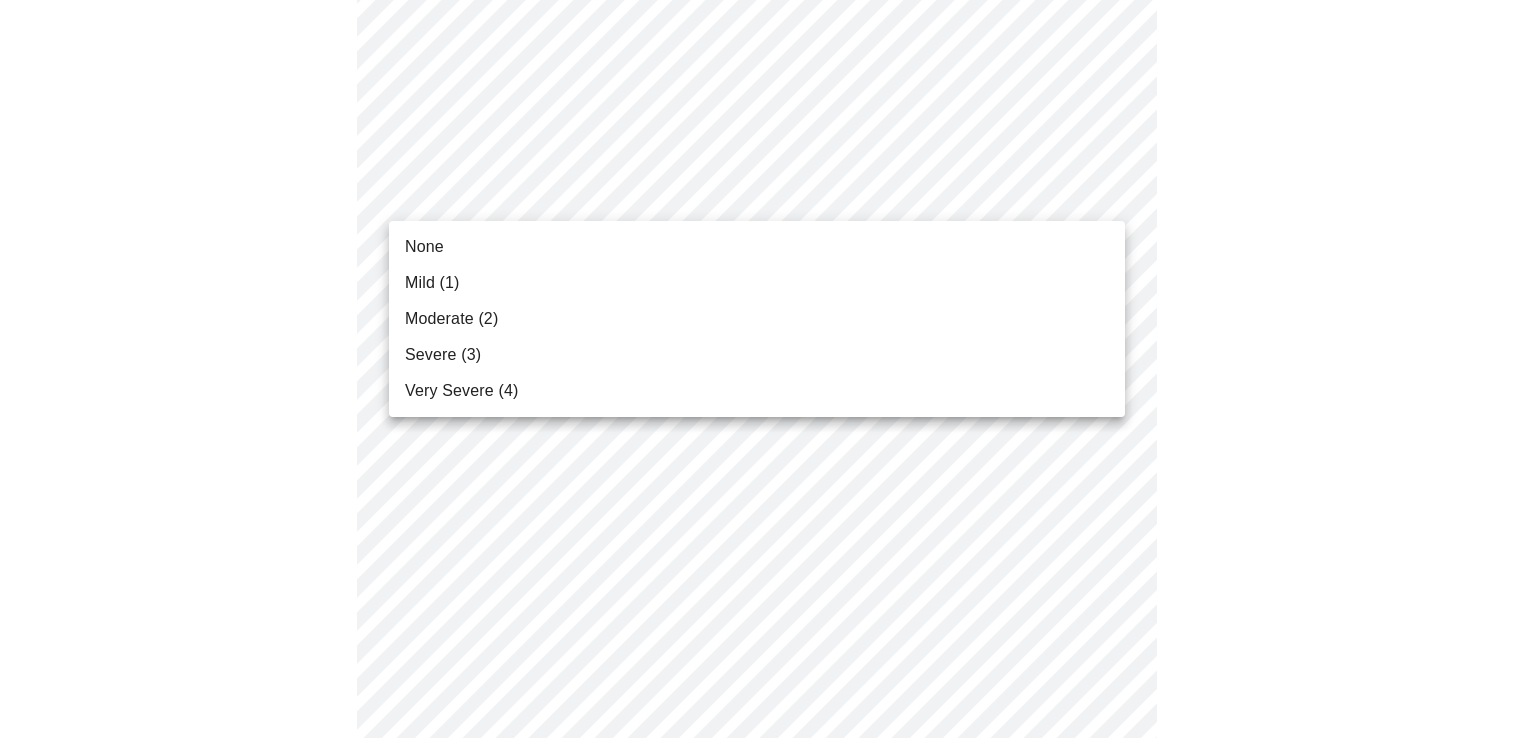click on "None" at bounding box center (757, 247) 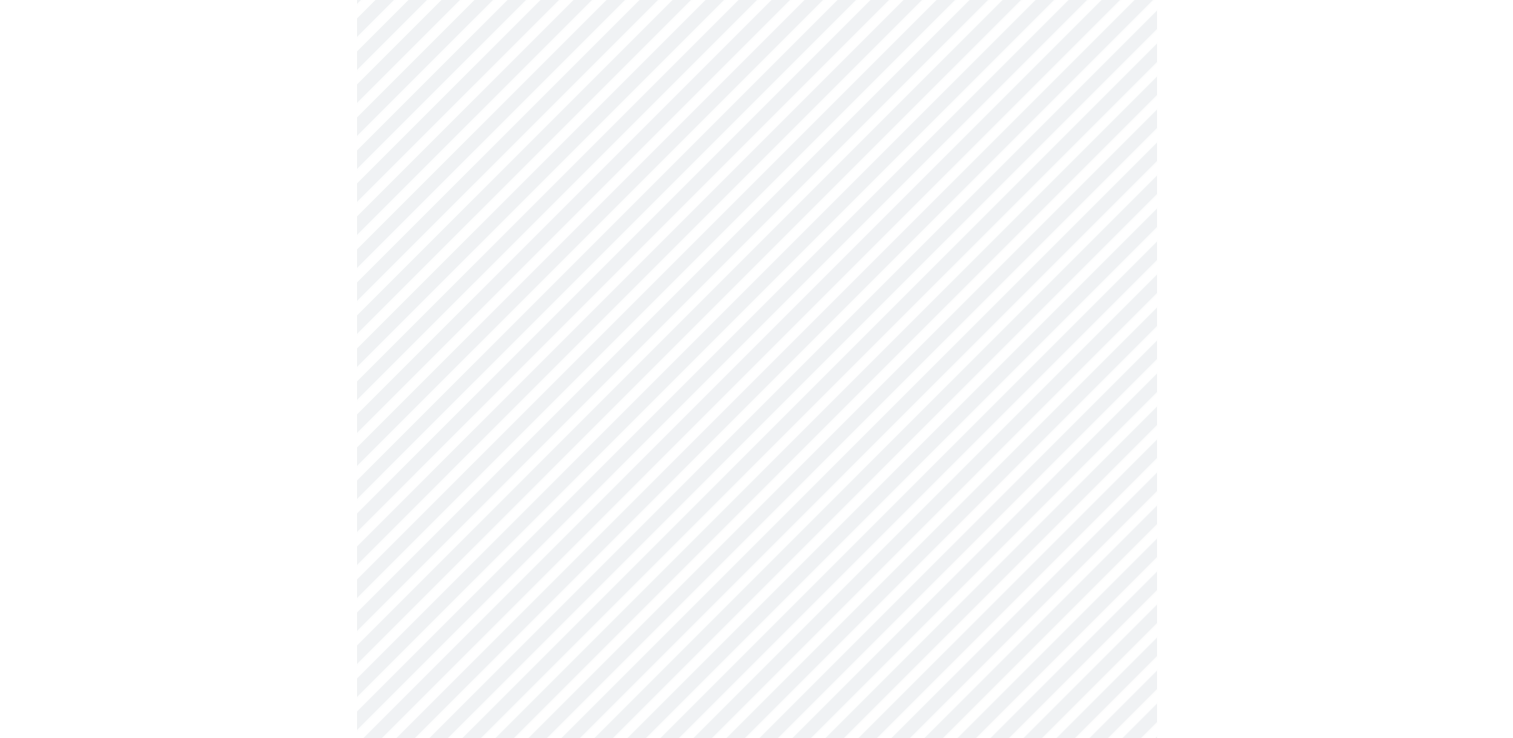 click on "MyMenopauseRx Appointments Messaging Labs Uploads Medications Community Refer a Friend Hi [PERSON_NAME]   Intake Questions for [DATE] 10:20am-10:40am 3  /  13 Settings Billing Invoices Log out" at bounding box center [756, 909] 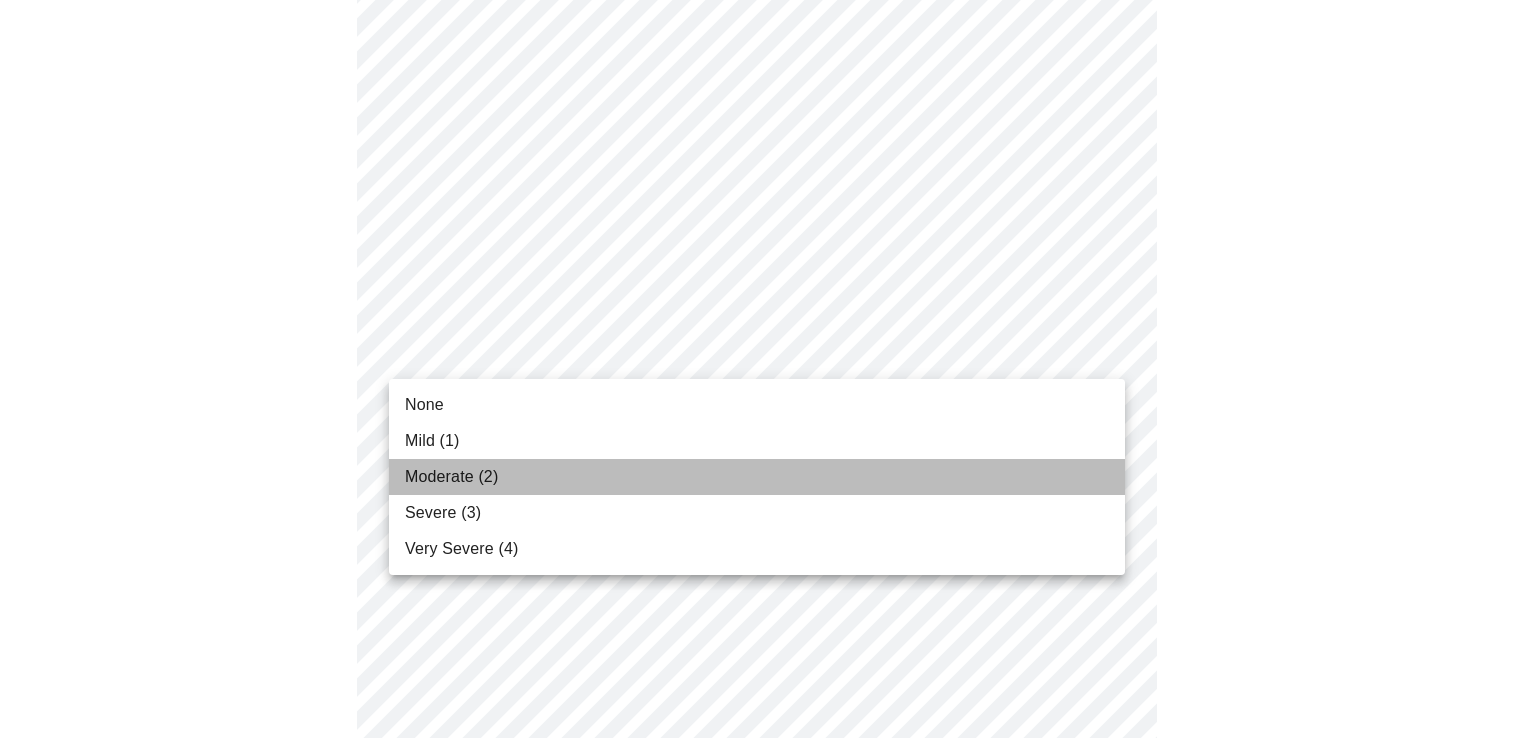 click on "Moderate (2)" at bounding box center [451, 477] 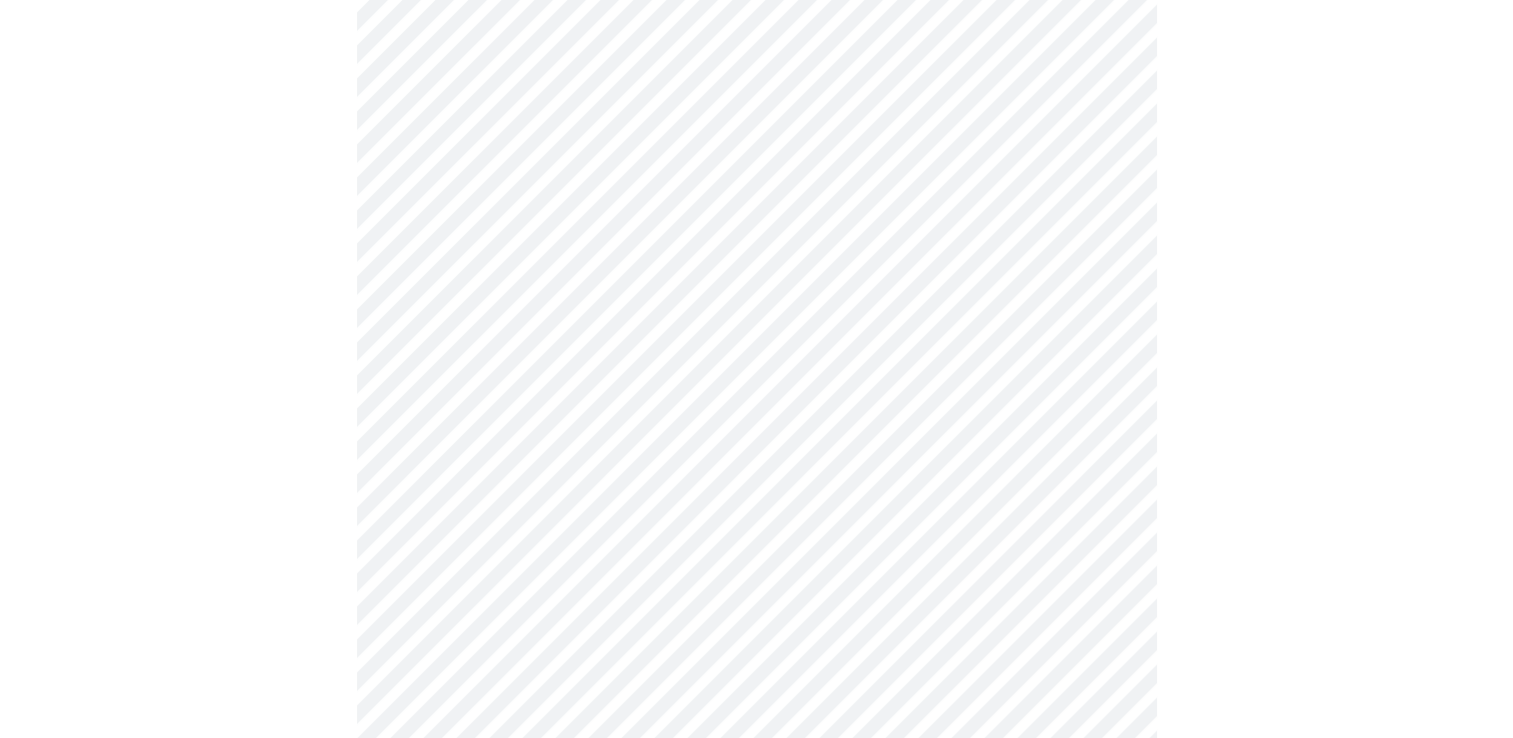 scroll, scrollTop: 600, scrollLeft: 0, axis: vertical 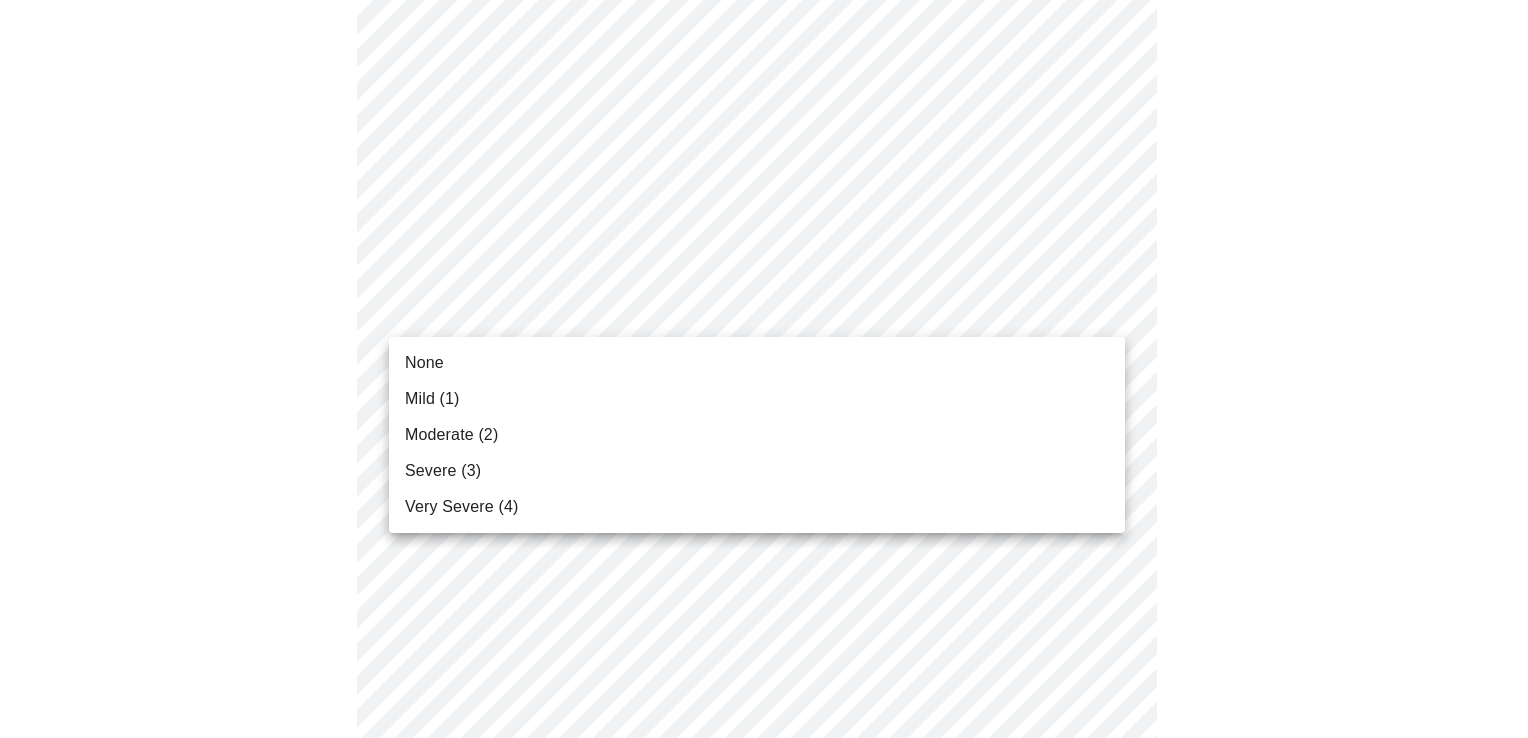 click on "MyMenopauseRx Appointments Messaging Labs Uploads Medications Community Refer a Friend Hi [PERSON_NAME]   Intake Questions for [DATE] 10:20am-10:40am 3  /  13 Settings Billing Invoices Log out None Mild (1) Moderate (2) Severe (3) Very Severe (4)" at bounding box center [764, 695] 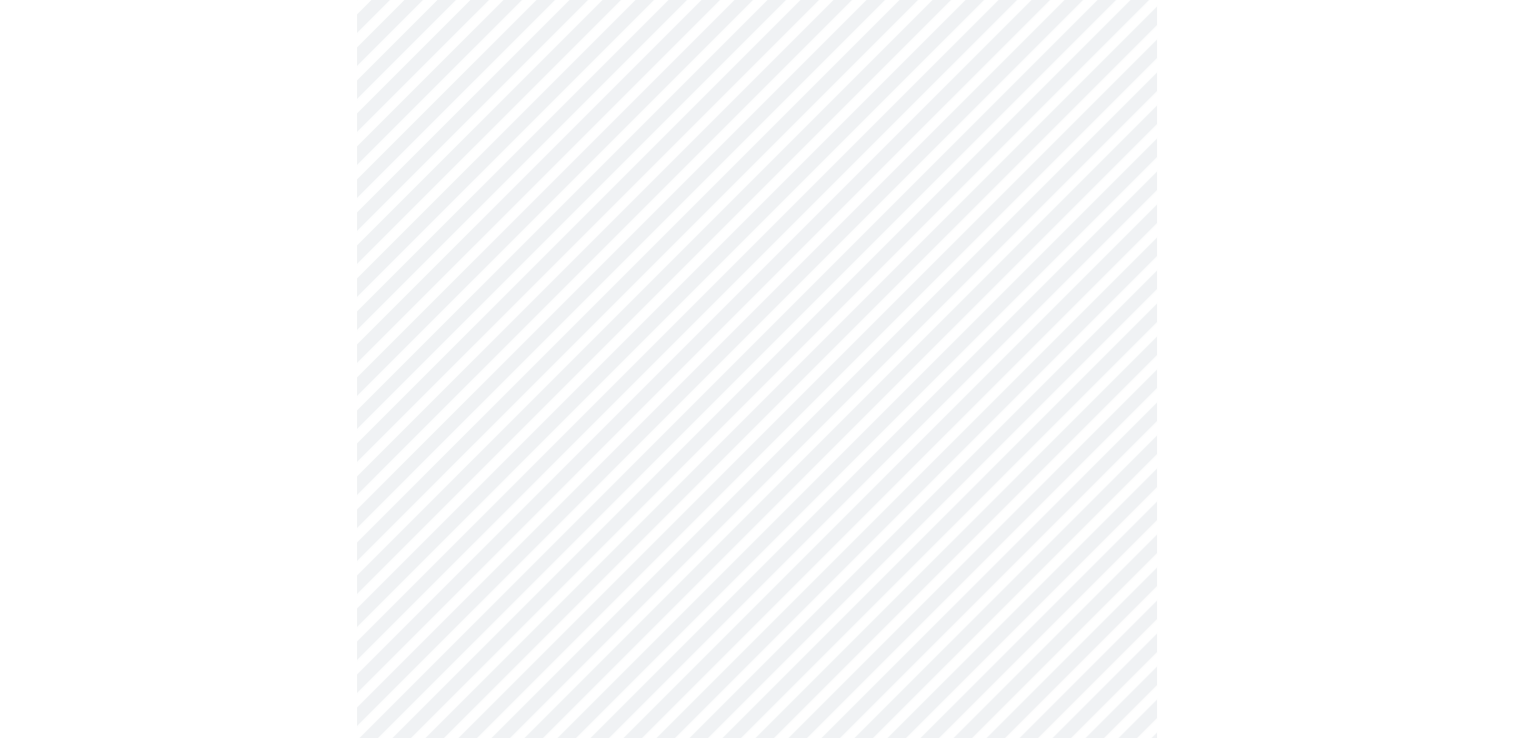 scroll, scrollTop: 900, scrollLeft: 0, axis: vertical 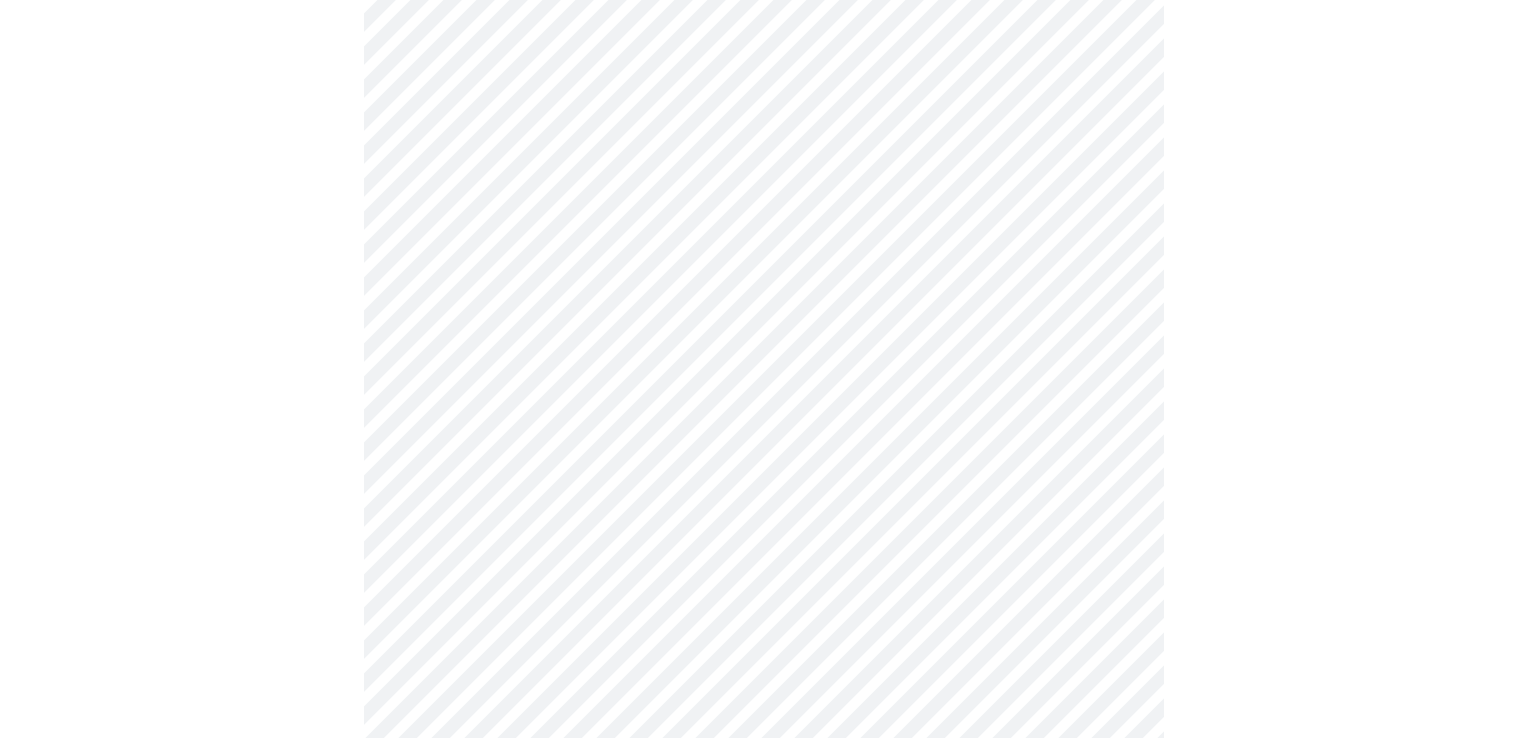 click on "MyMenopauseRx Appointments Messaging Labs Uploads Medications Community Refer a Friend Hi [PERSON_NAME]   Intake Questions for [DATE] 10:20am-10:40am 3  /  13 Settings Billing Invoices Log out" at bounding box center (764, 381) 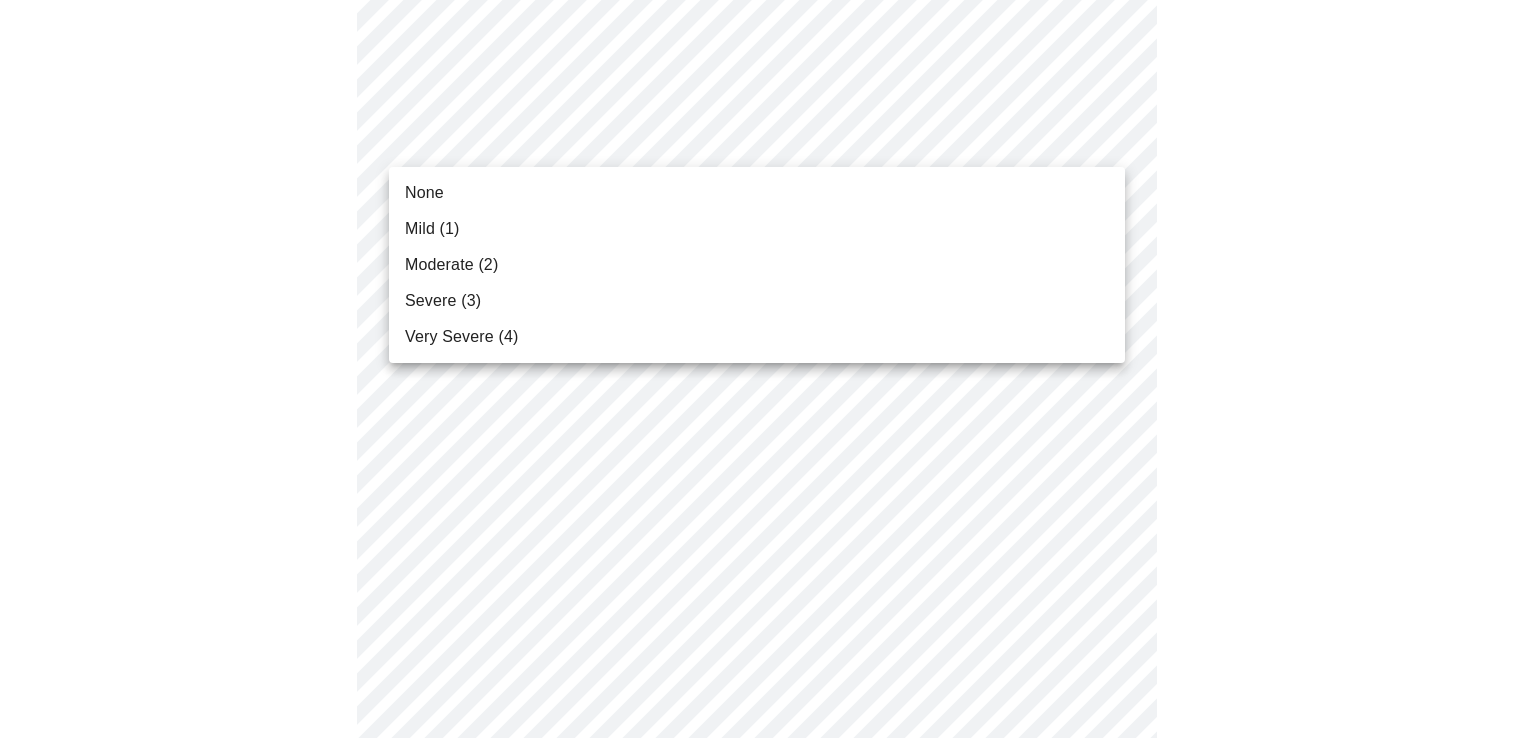 click on "Severe (3)" at bounding box center (757, 301) 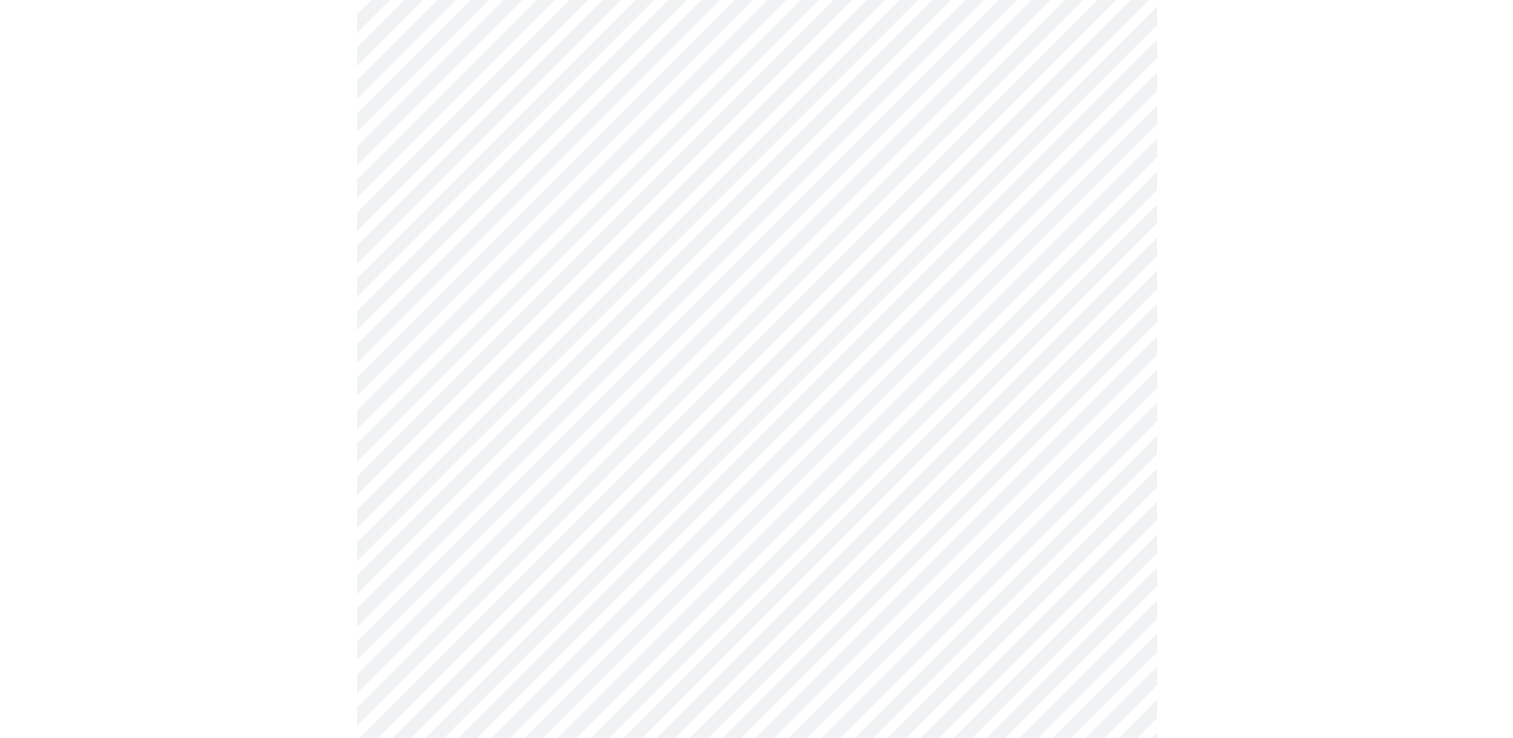 scroll, scrollTop: 1100, scrollLeft: 0, axis: vertical 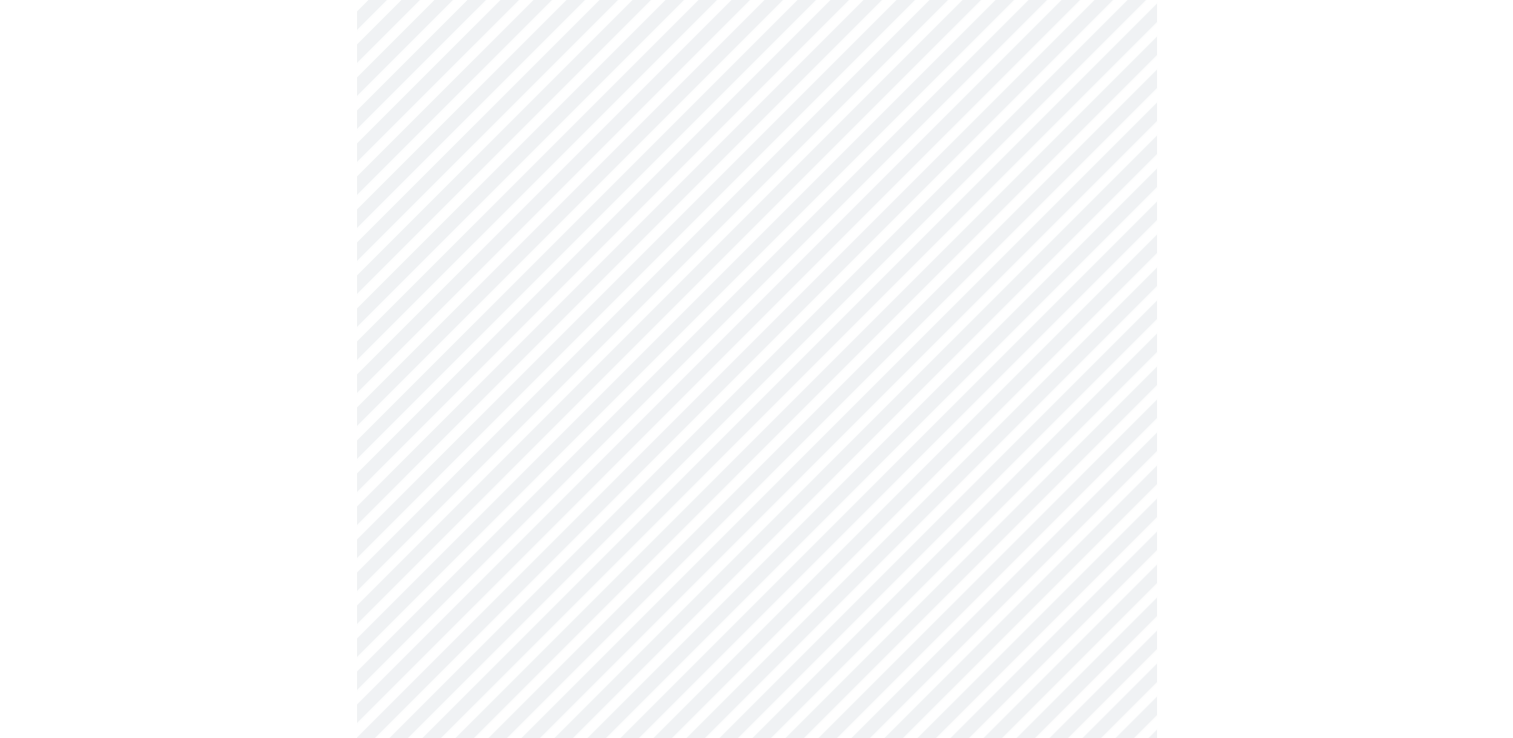 click on "MyMenopauseRx Appointments Messaging Labs Uploads Medications Community Refer a Friend Hi [PERSON_NAME]   Intake Questions for [DATE] 10:20am-10:40am 3  /  13 Settings Billing Invoices Log out" at bounding box center (756, 167) 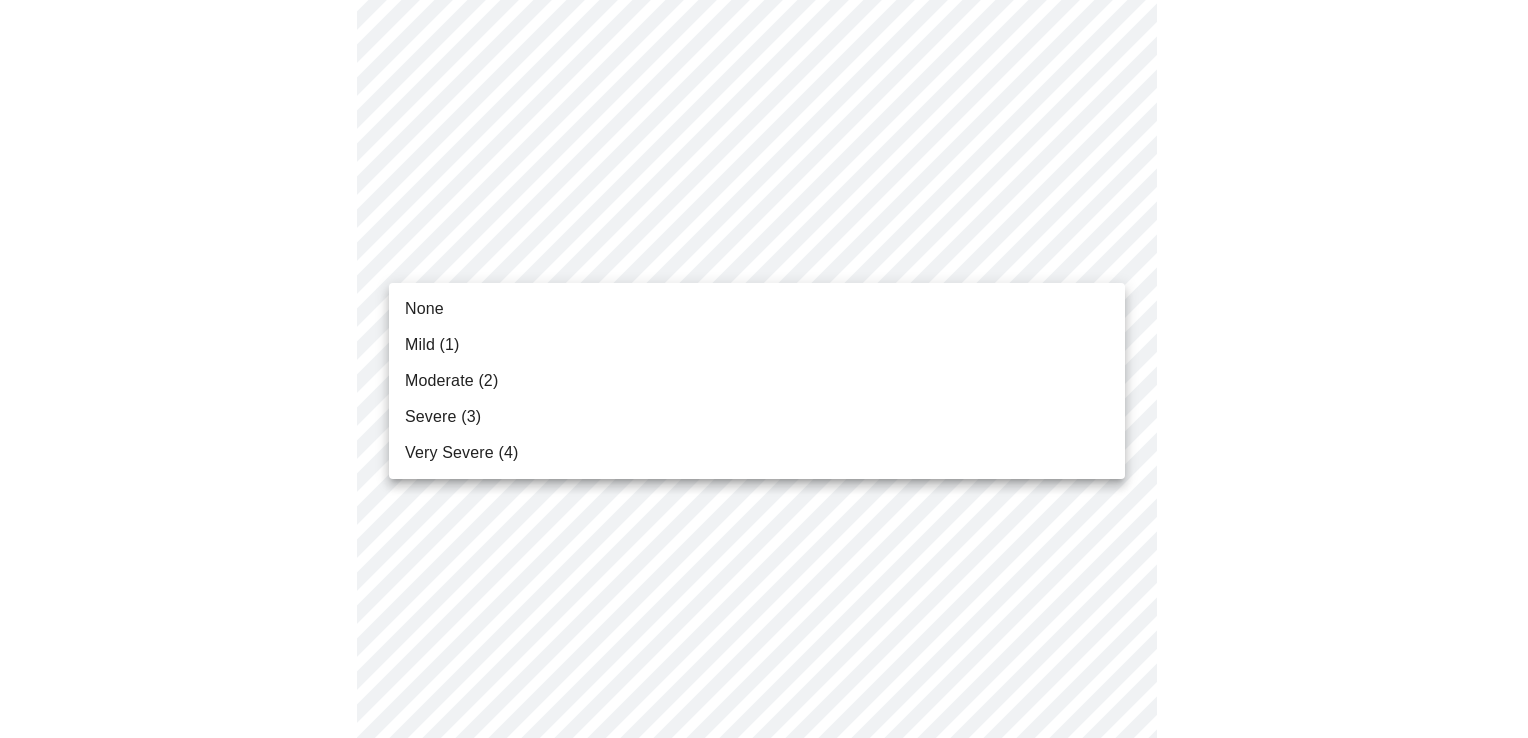 click on "Severe (3)" at bounding box center [757, 417] 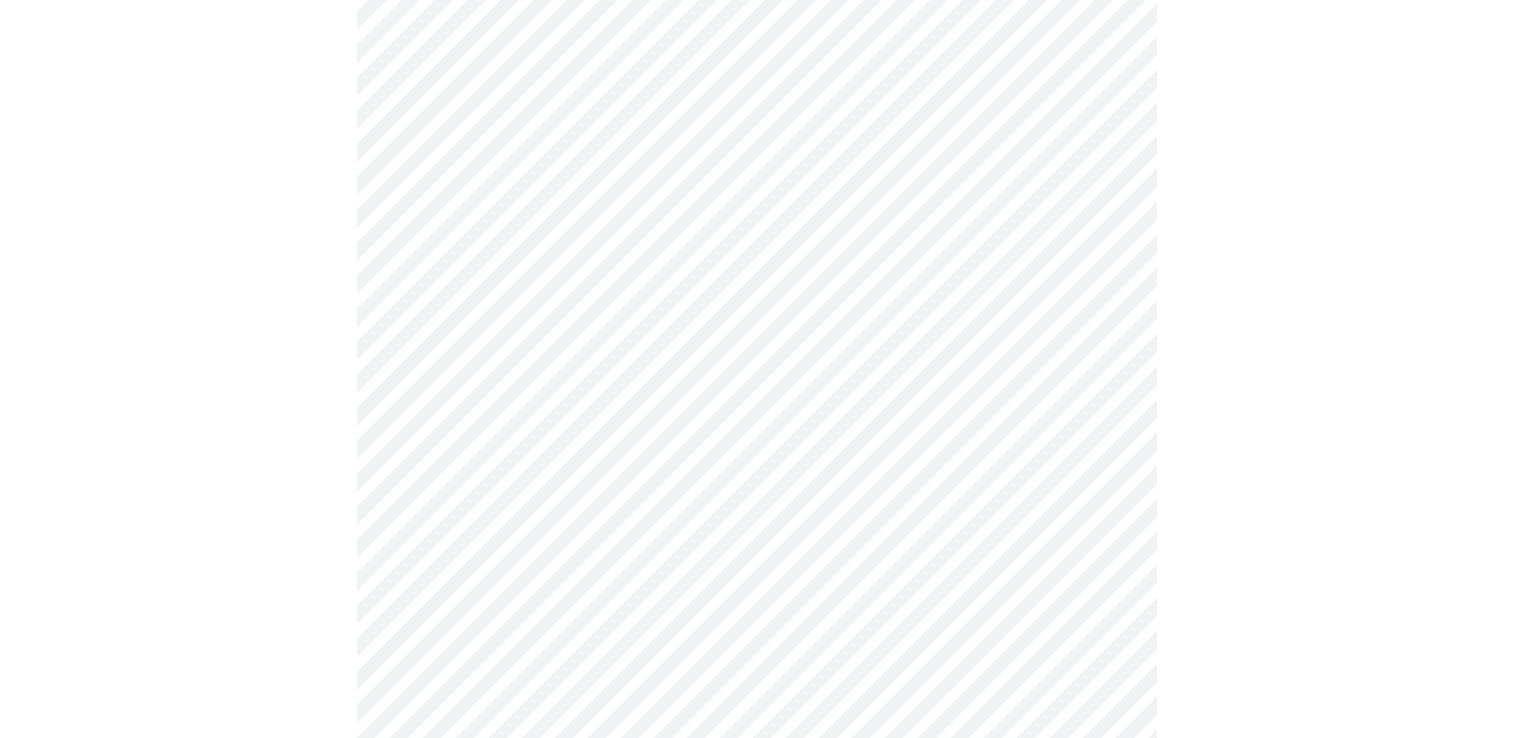click on "MyMenopauseRx Appointments Messaging Labs Uploads Medications Community Refer a Friend Hi [PERSON_NAME]   Intake Questions for [DATE] 10:20am-10:40am 3  /  13 Settings Billing Invoices Log out" at bounding box center [756, 153] 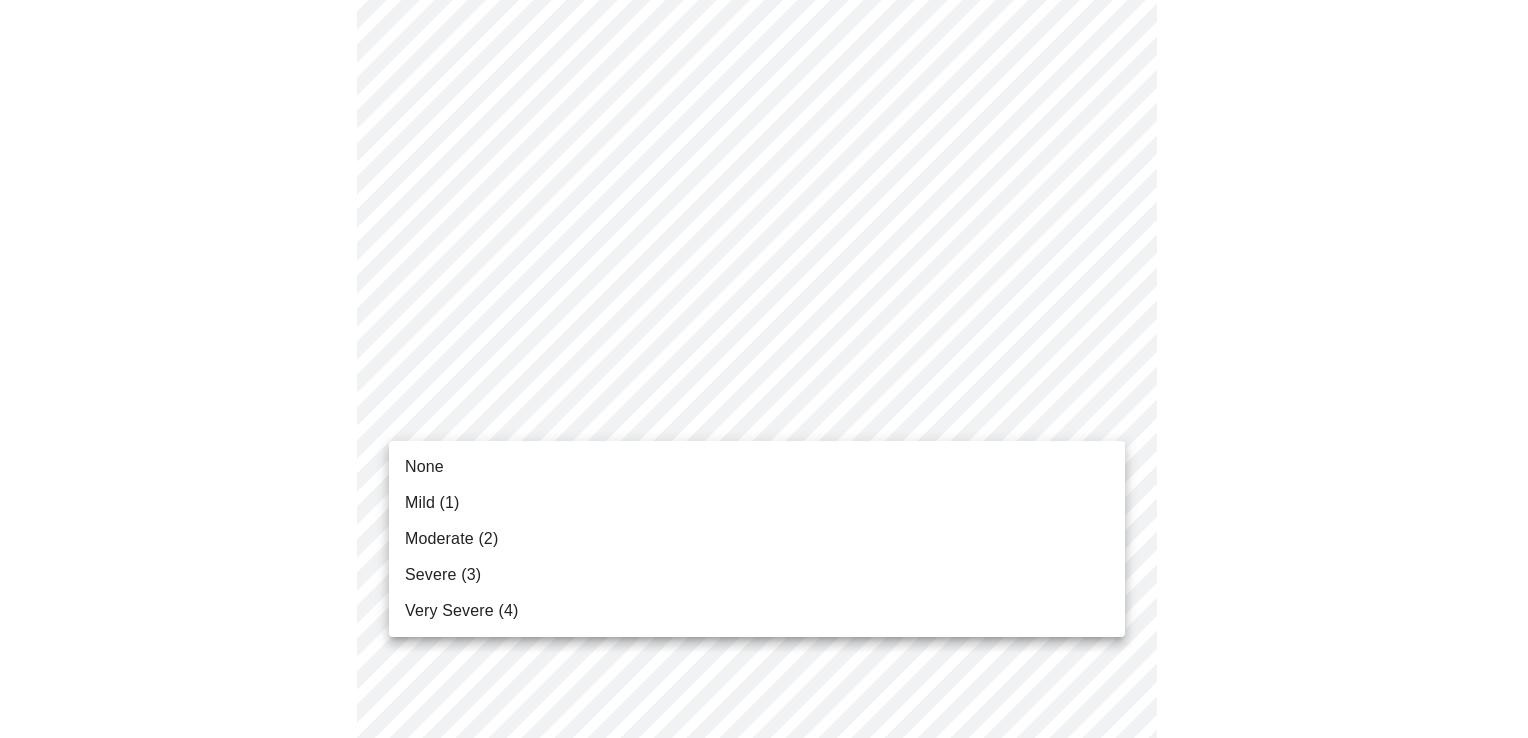 click on "Severe (3)" at bounding box center [443, 575] 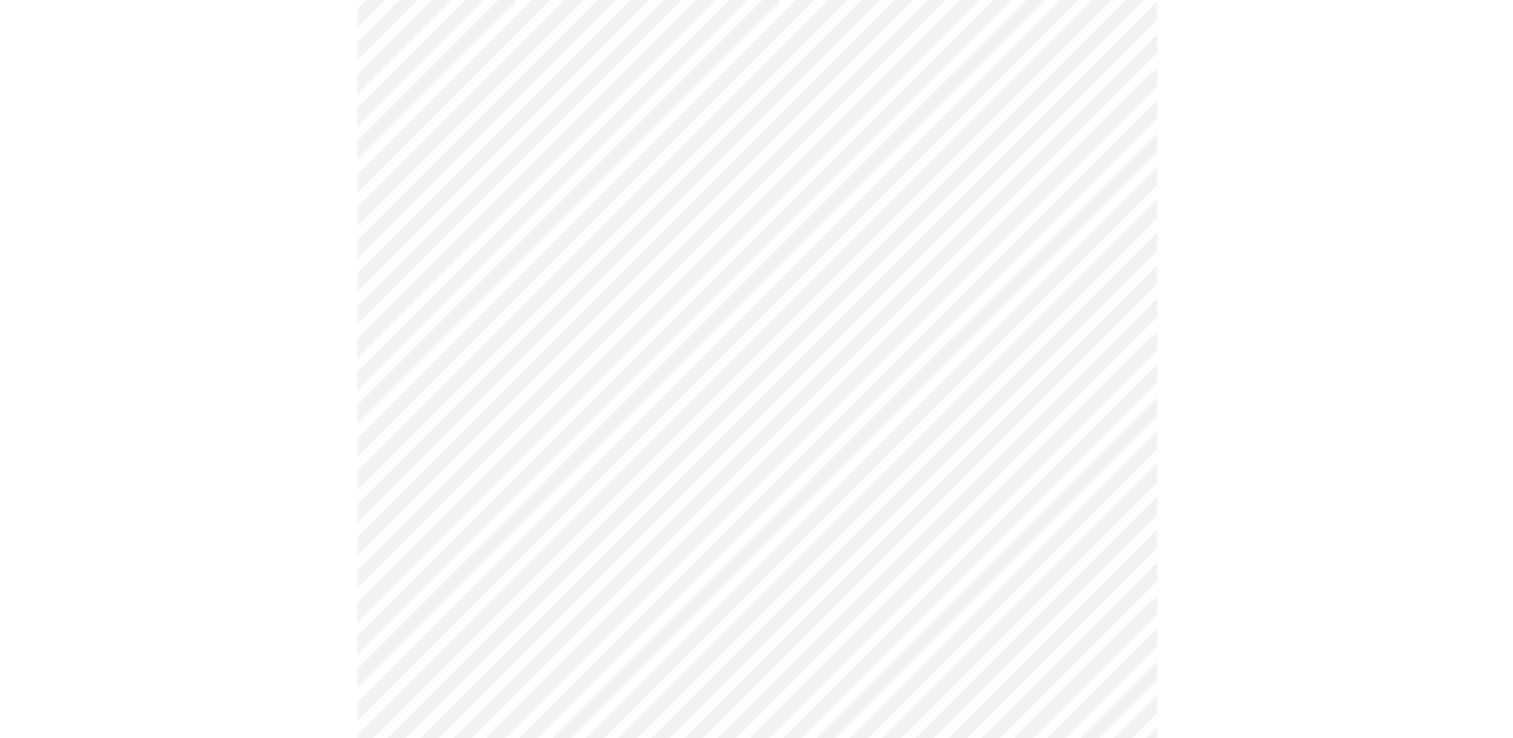 scroll, scrollTop: 1400, scrollLeft: 0, axis: vertical 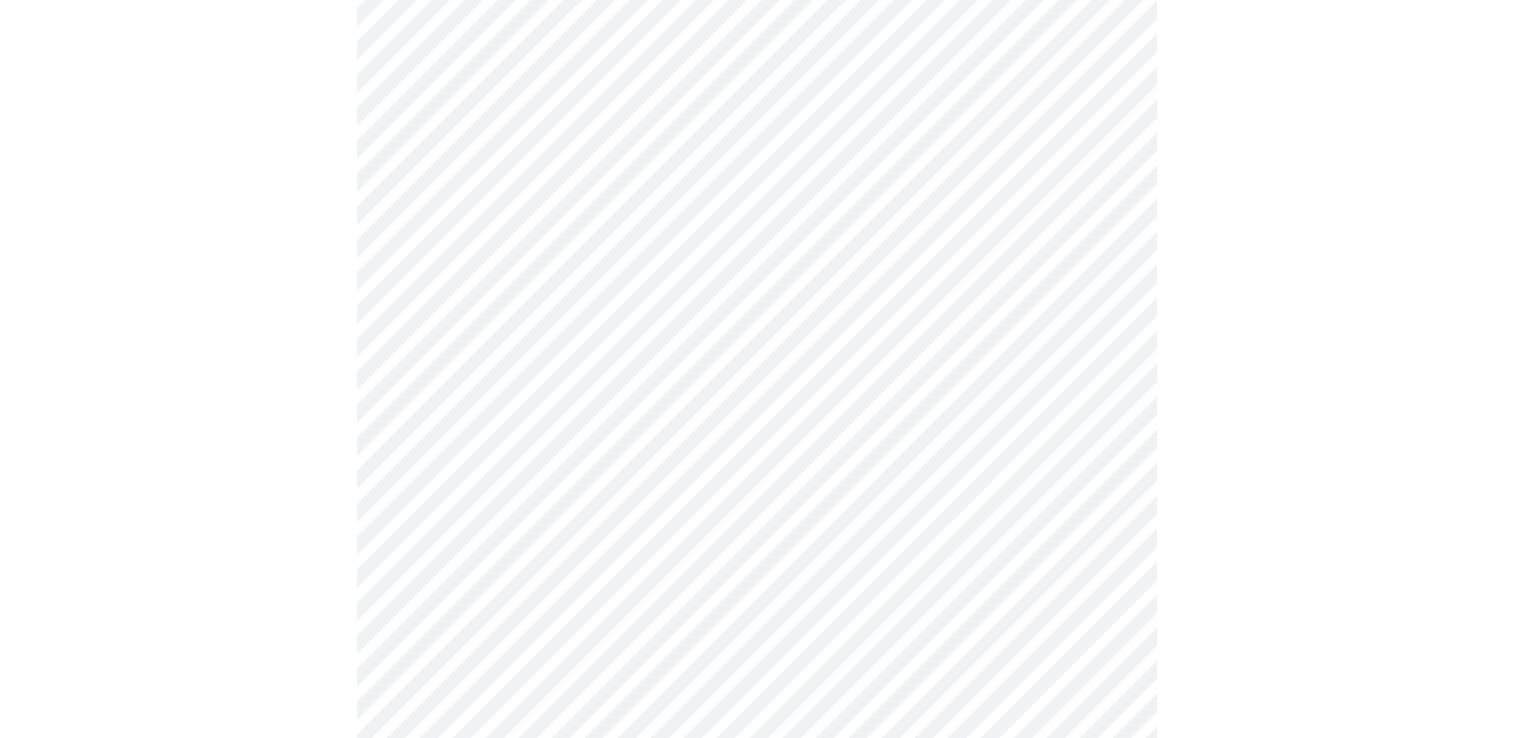 click on "MyMenopauseRx Appointments Messaging Labs Uploads Medications Community Refer a Friend Hi [PERSON_NAME]   Intake Questions for [DATE] 10:20am-10:40am 3  /  13 Settings Billing Invoices Log out" at bounding box center (756, -161) 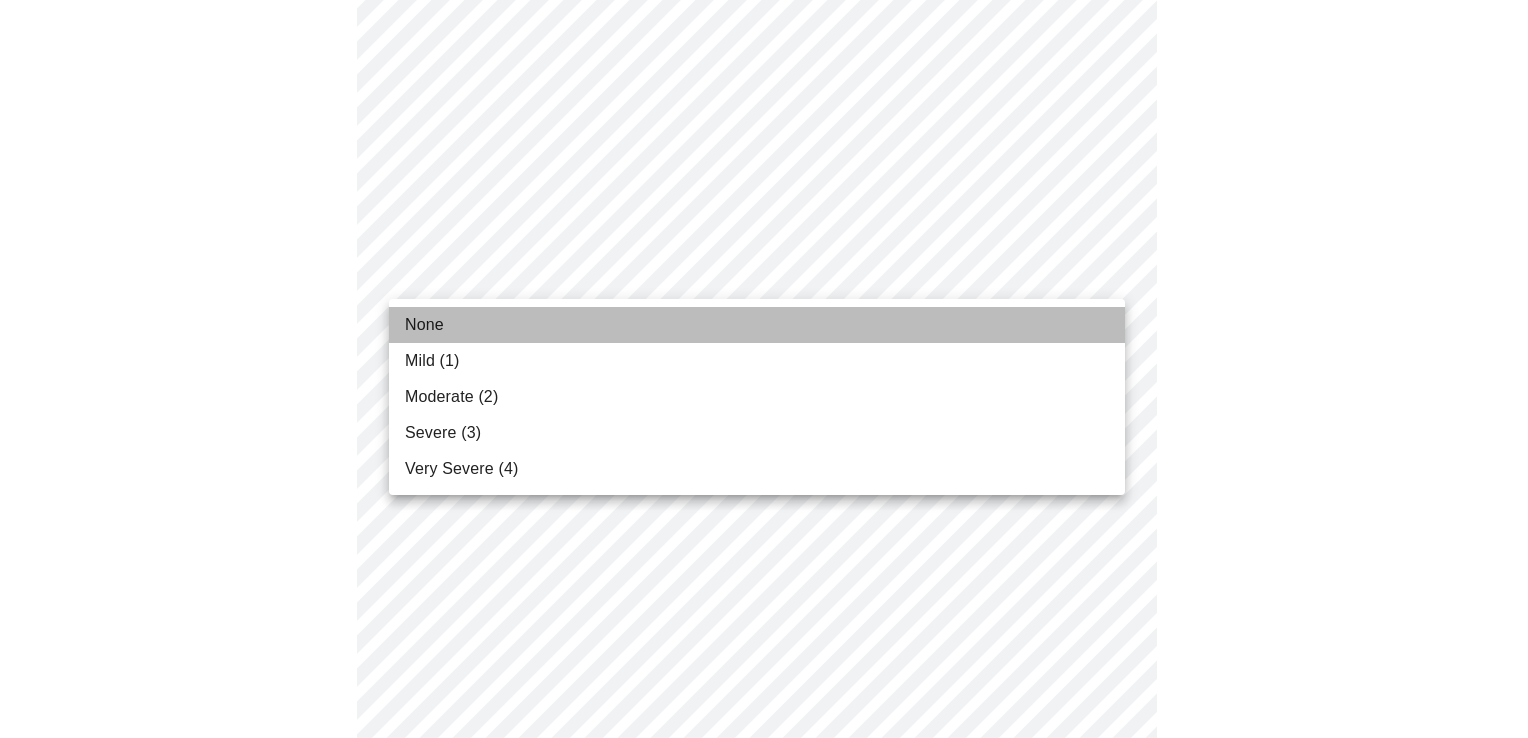 click on "None" at bounding box center (424, 325) 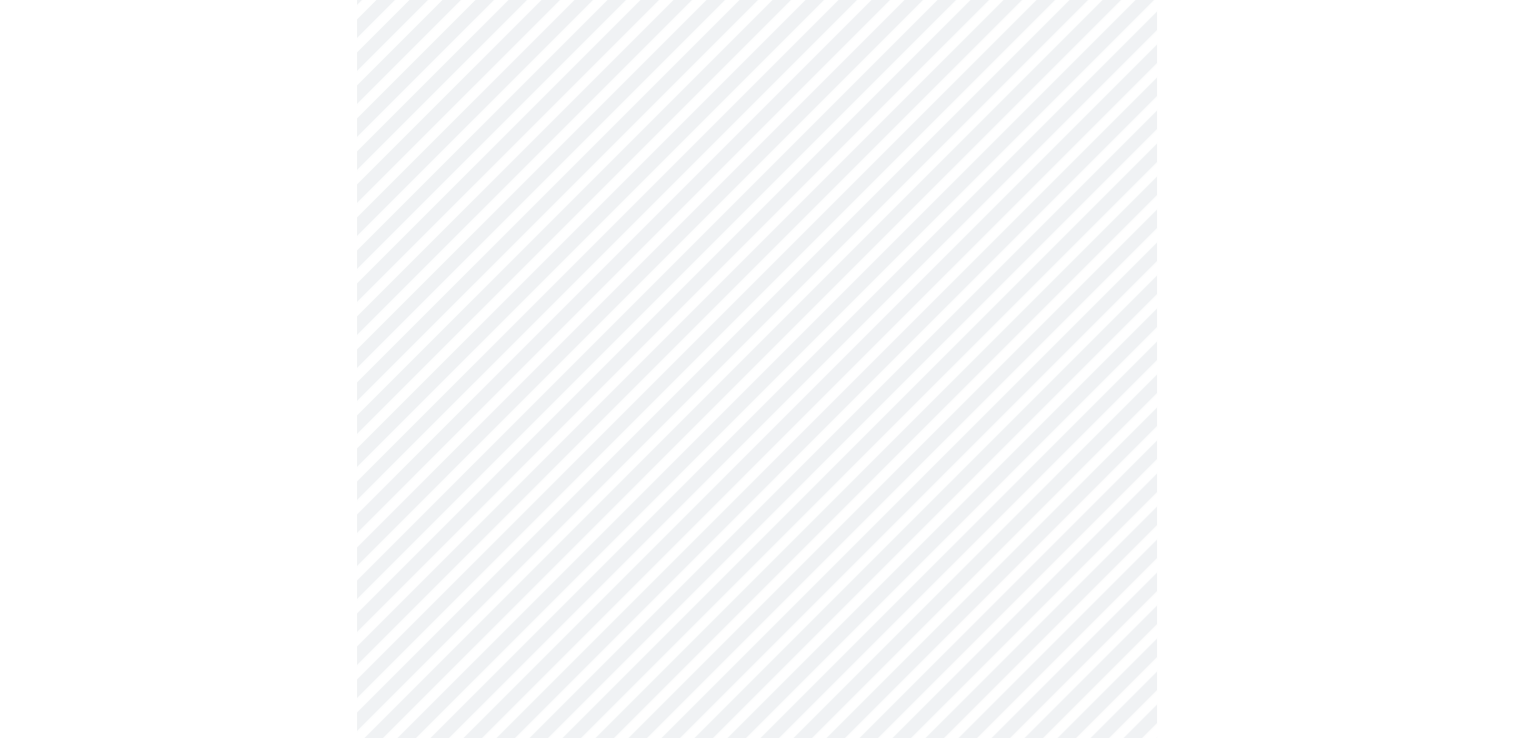 scroll, scrollTop: 1600, scrollLeft: 0, axis: vertical 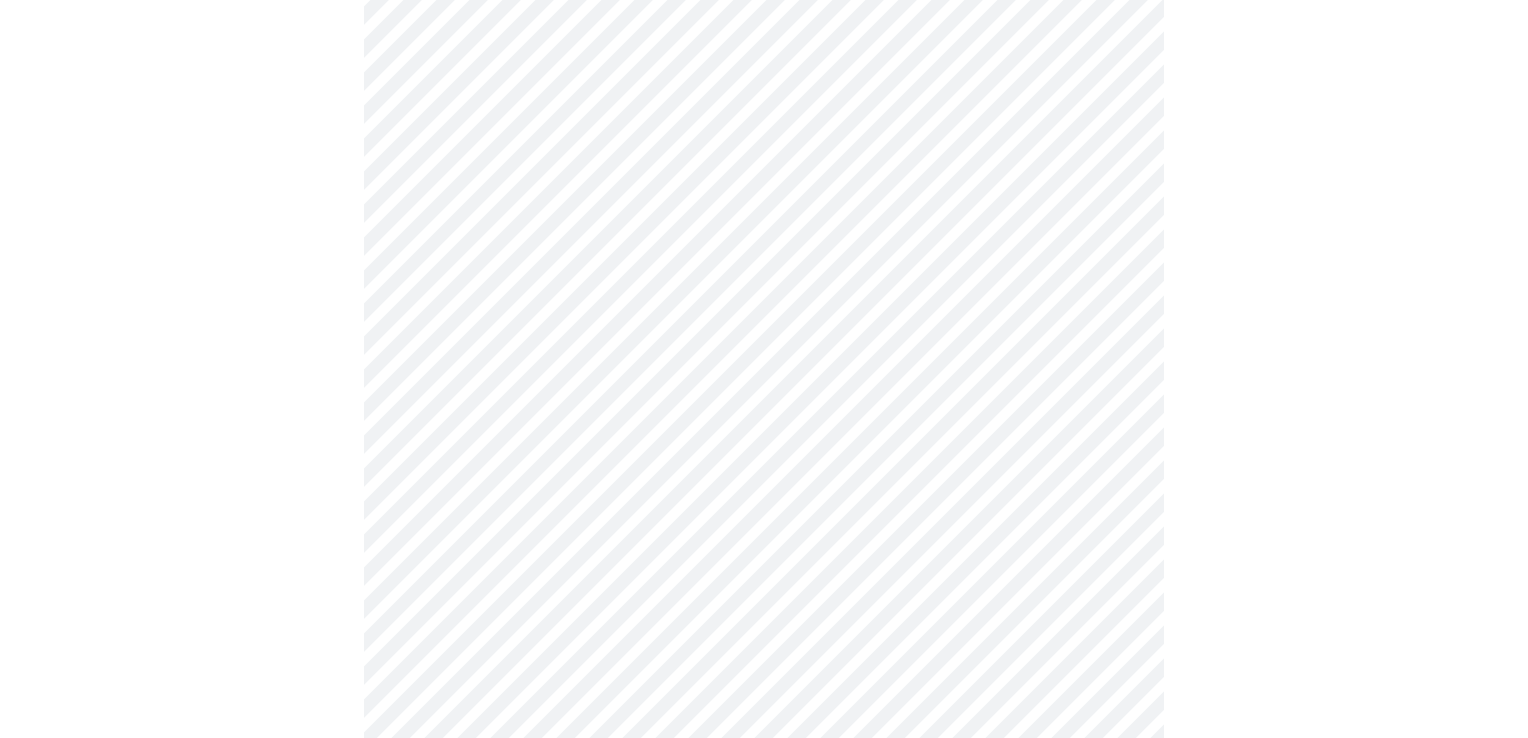 click on "MyMenopauseRx Appointments Messaging Labs Uploads Medications Community Refer a Friend Hi [PERSON_NAME]   Intake Questions for [DATE] 10:20am-10:40am 3  /  13 Settings Billing Invoices Log out" at bounding box center (764, -375) 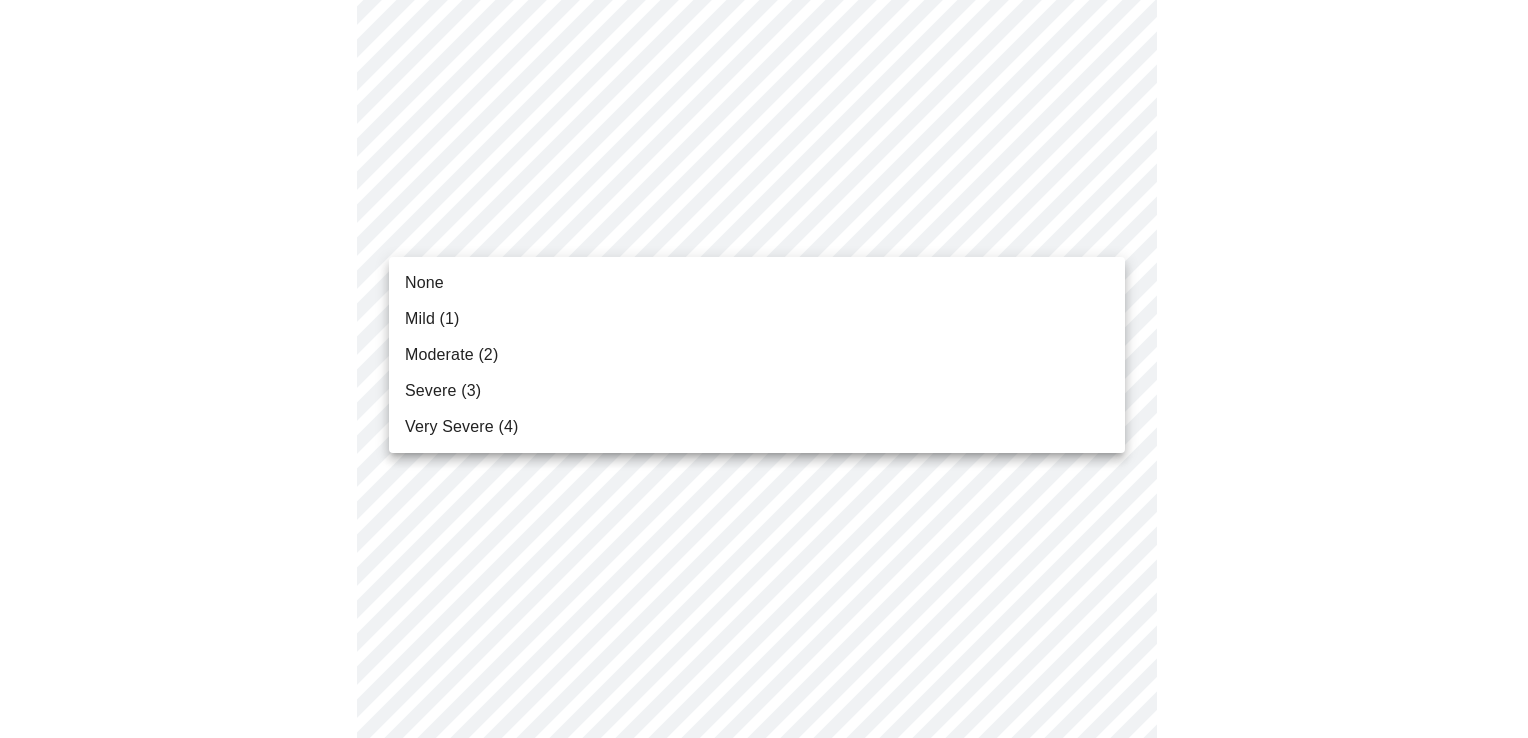 click on "Mild (1)" at bounding box center [432, 319] 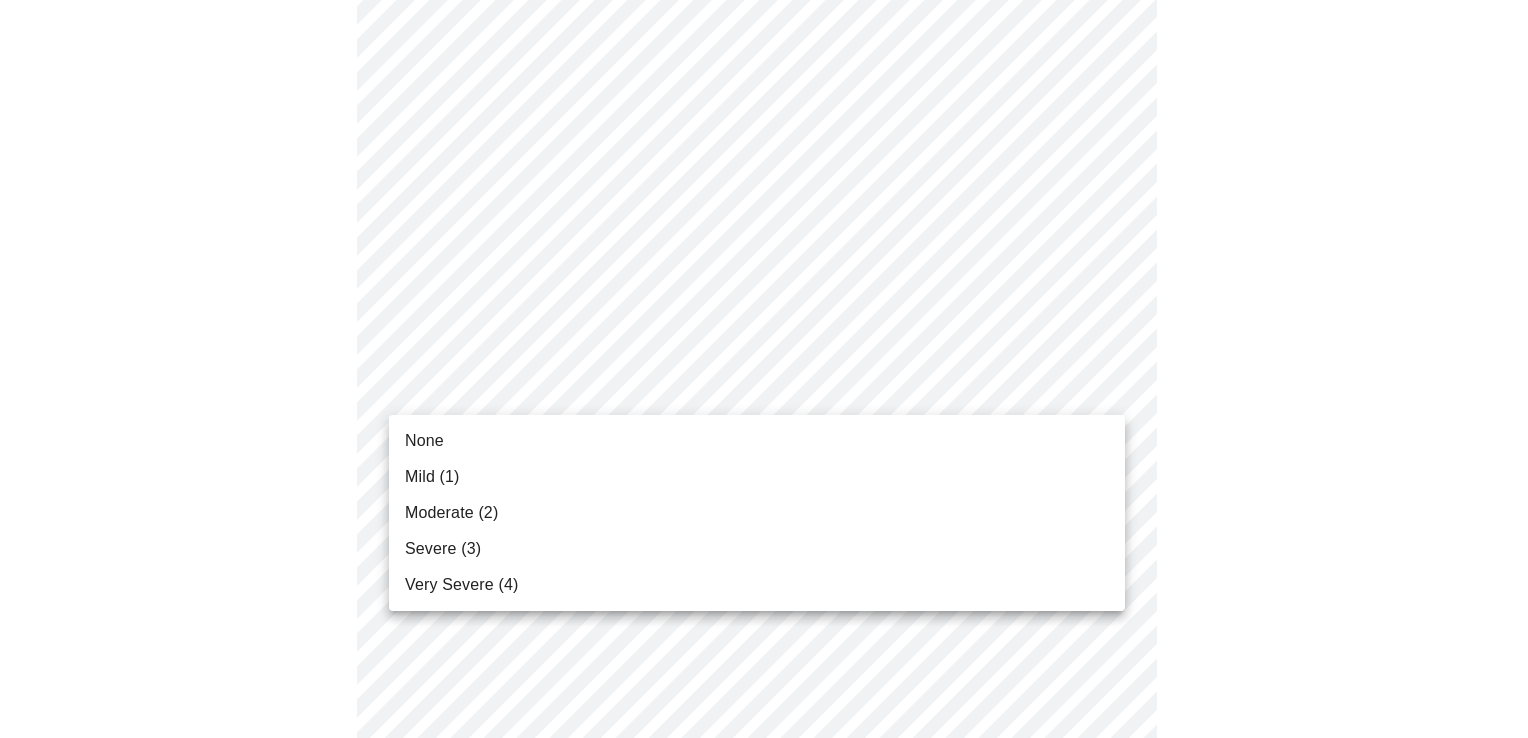 click on "MyMenopauseRx Appointments Messaging Labs Uploads Medications Community Refer a Friend Hi [PERSON_NAME]   Intake Questions for [DATE] 10:20am-10:40am 3  /  13 Settings Billing Invoices Log out None Mild (1) Moderate (2) Severe (3) Very Severe (4)" at bounding box center (764, -389) 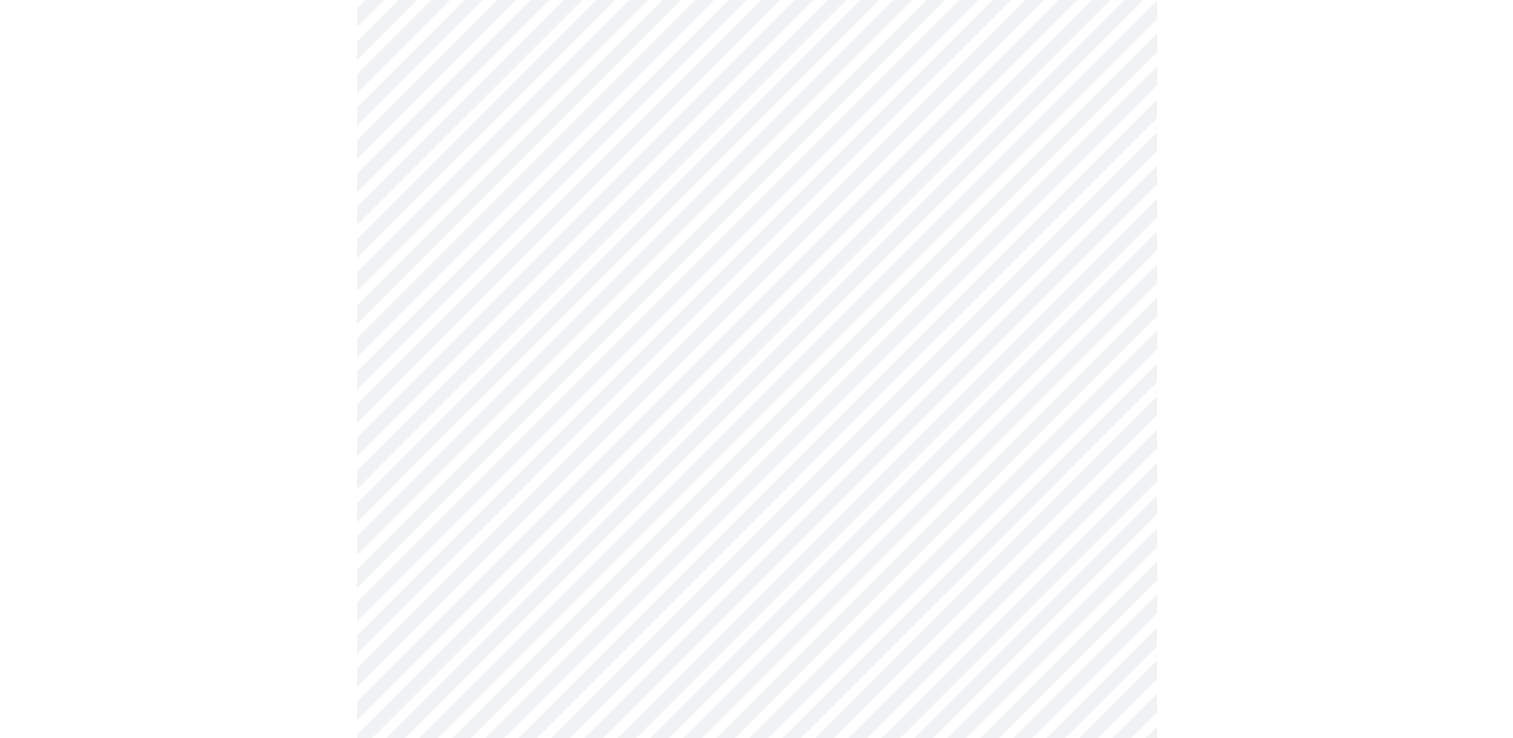 scroll, scrollTop: 1600, scrollLeft: 0, axis: vertical 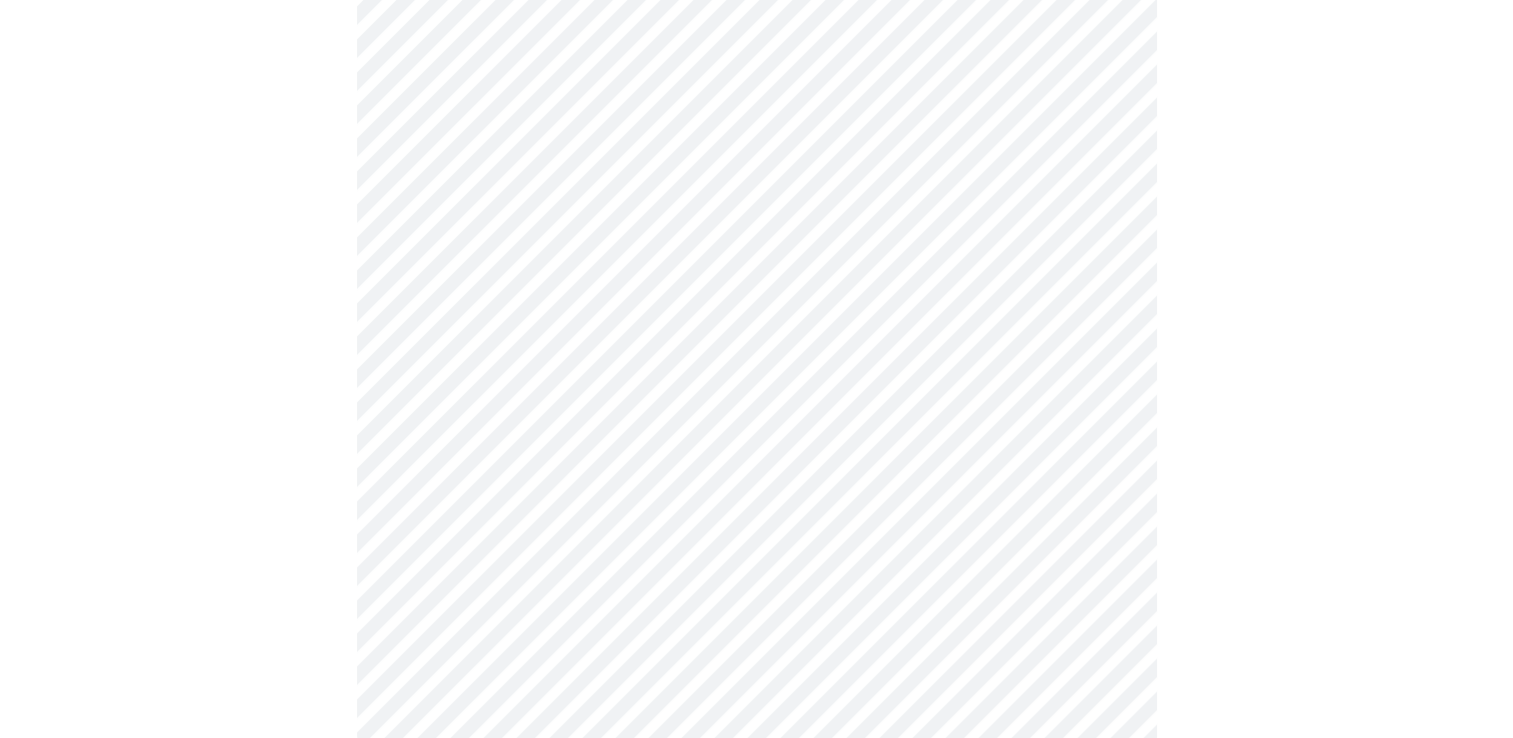 click at bounding box center [756, -333] 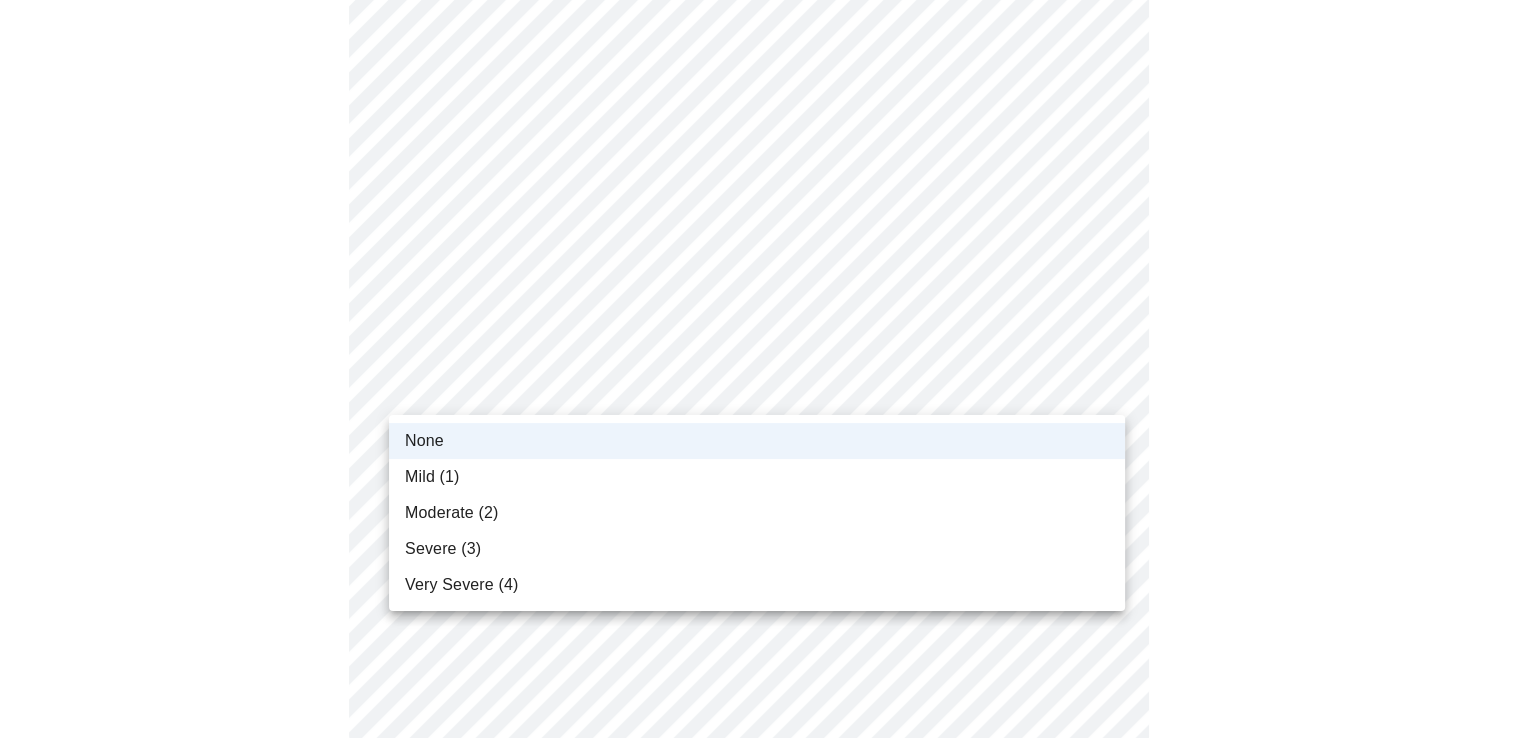 click on "MyMenopauseRx Appointments Messaging Labs Uploads Medications Community Refer a Friend Hi [PERSON_NAME]   Intake Questions for [DATE] 10:20am-10:40am 3  /  13 Settings Billing Invoices Log out None Mild (1) Moderate (2) Severe (3) Very Severe (4)" at bounding box center (756, -403) 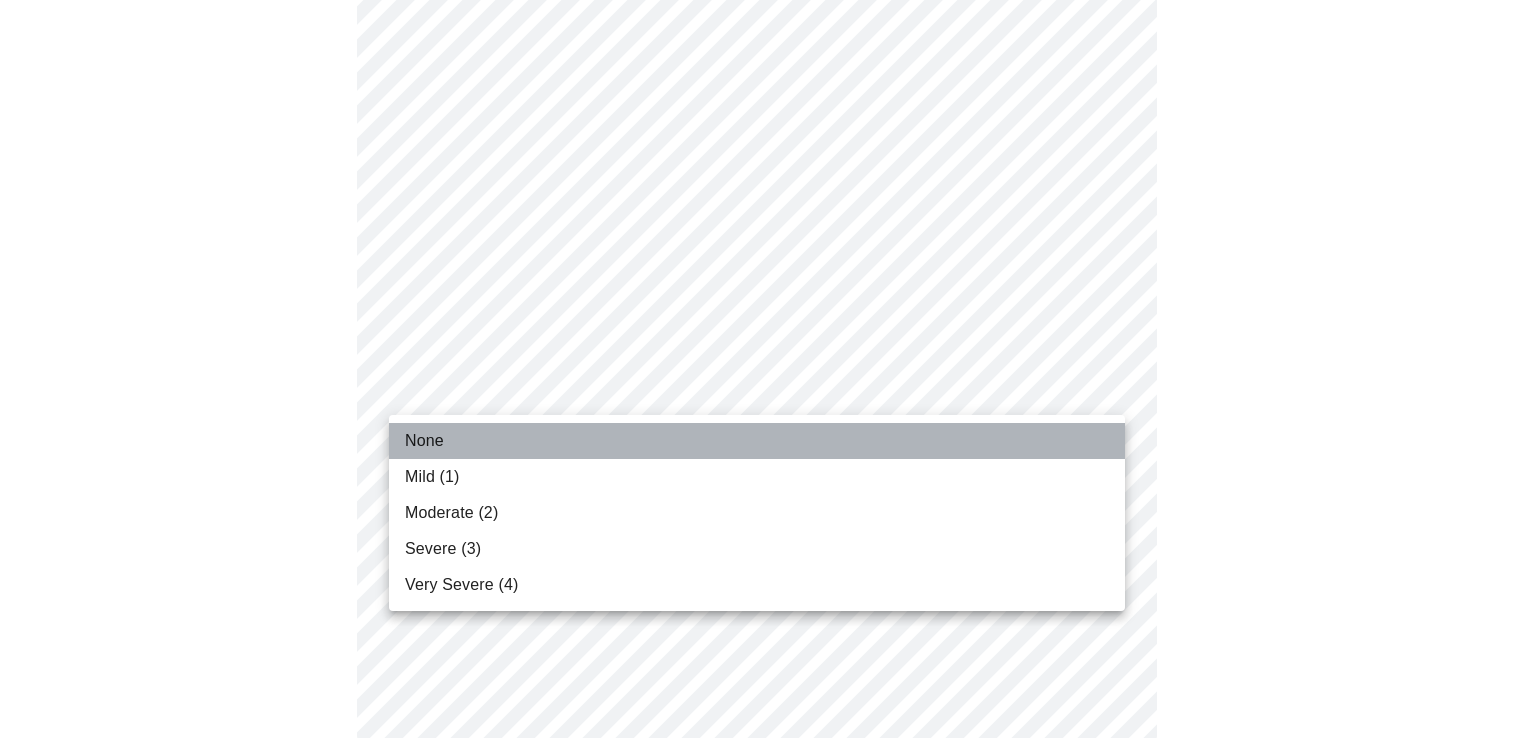 click on "None" at bounding box center [757, 441] 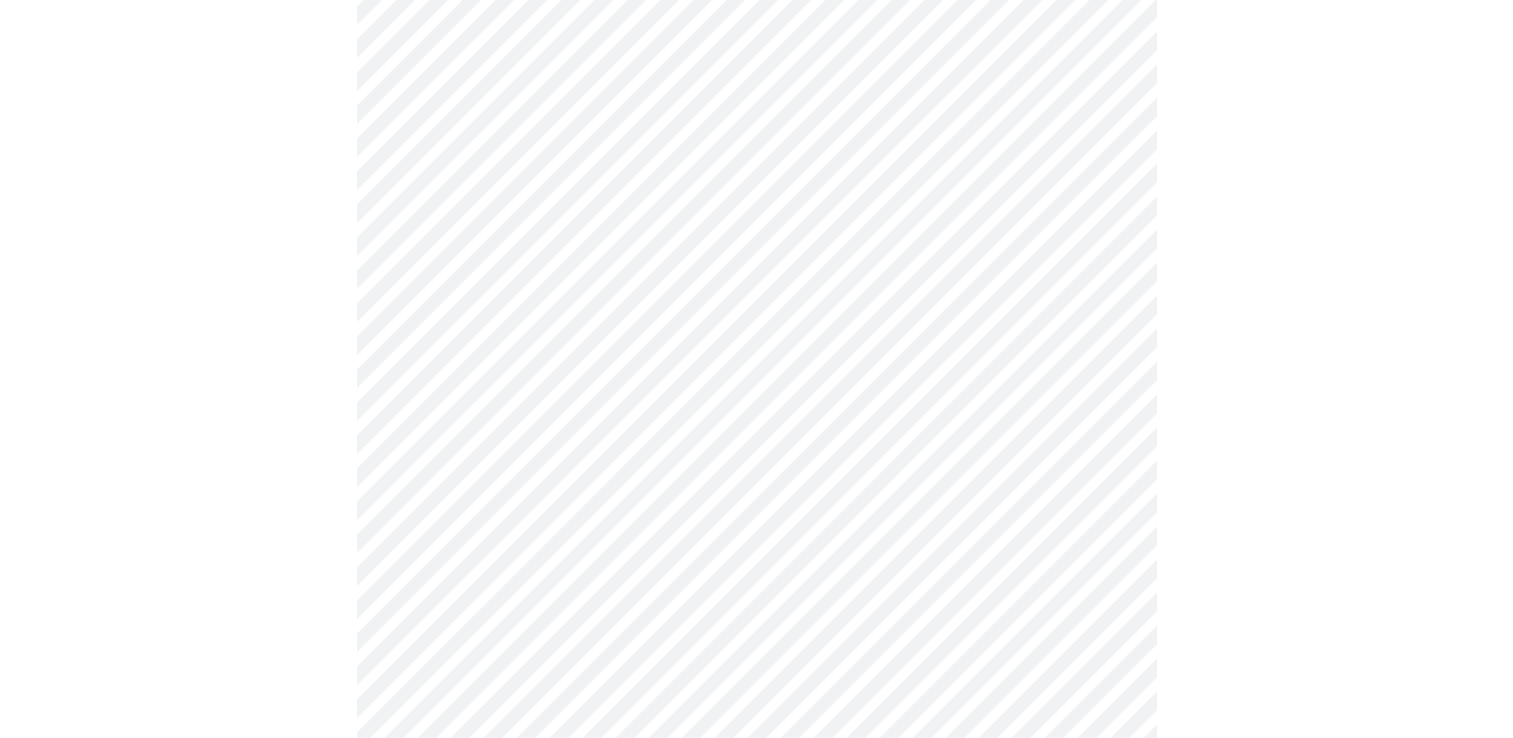 drag, startPoint x: 1346, startPoint y: 310, endPoint x: 1332, endPoint y: 318, distance: 16.124516 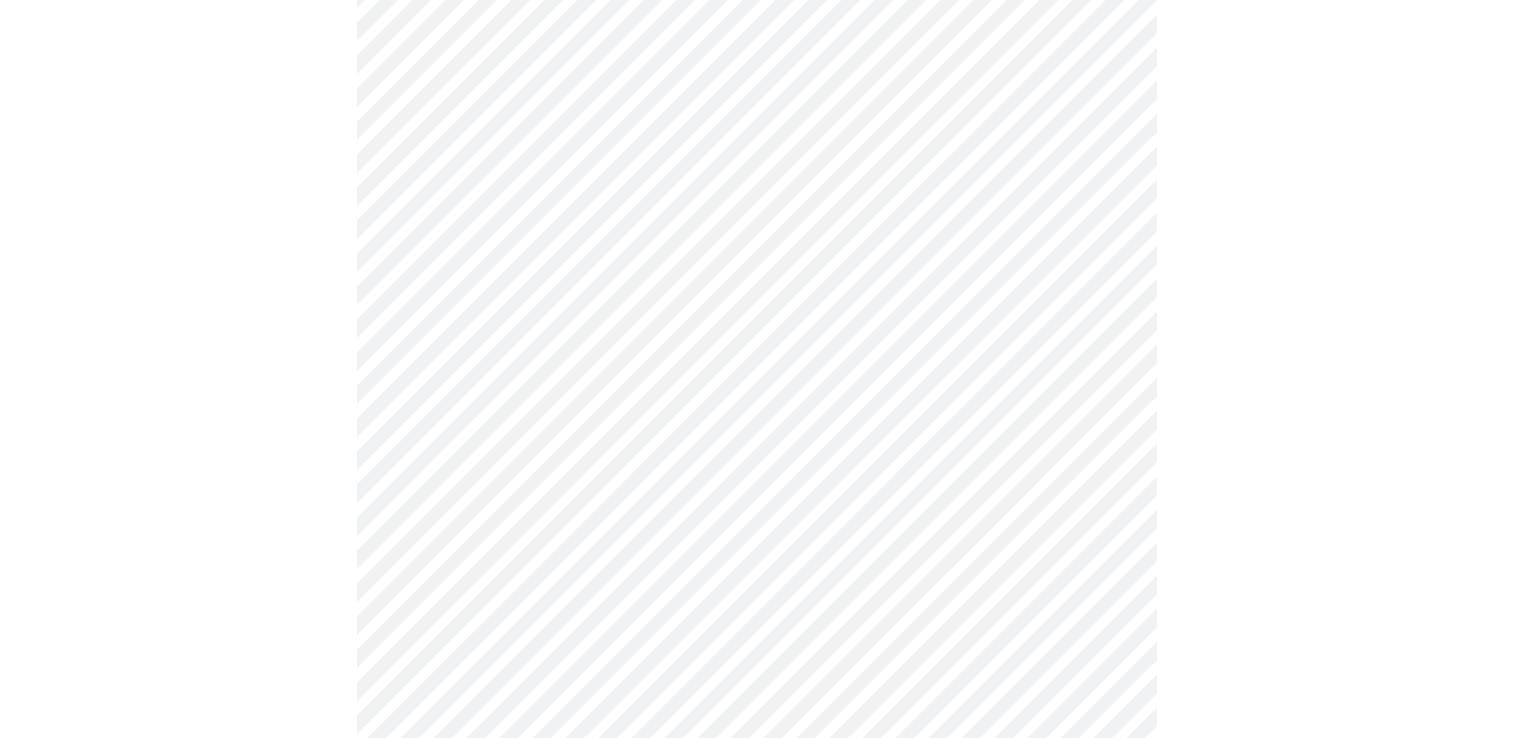 scroll, scrollTop: 800, scrollLeft: 0, axis: vertical 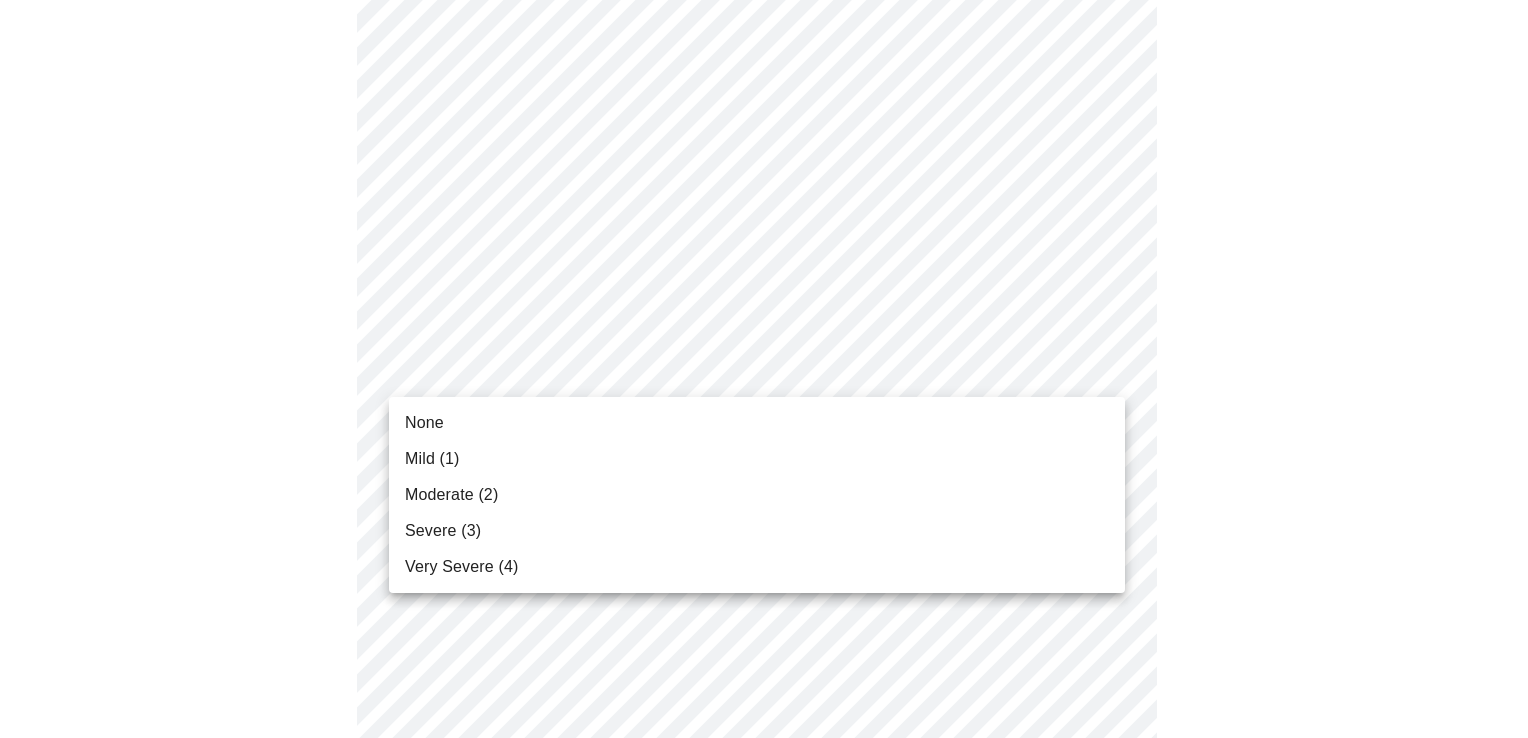 click on "MyMenopauseRx Appointments Messaging Labs Uploads Medications Community Refer a Friend Hi [PERSON_NAME]   Intake Questions for [DATE] 10:20am-10:40am 3  /  13 Settings Billing Invoices Log out None Mild (1) Moderate (2) Severe (3) Very Severe (4)" at bounding box center (764, 397) 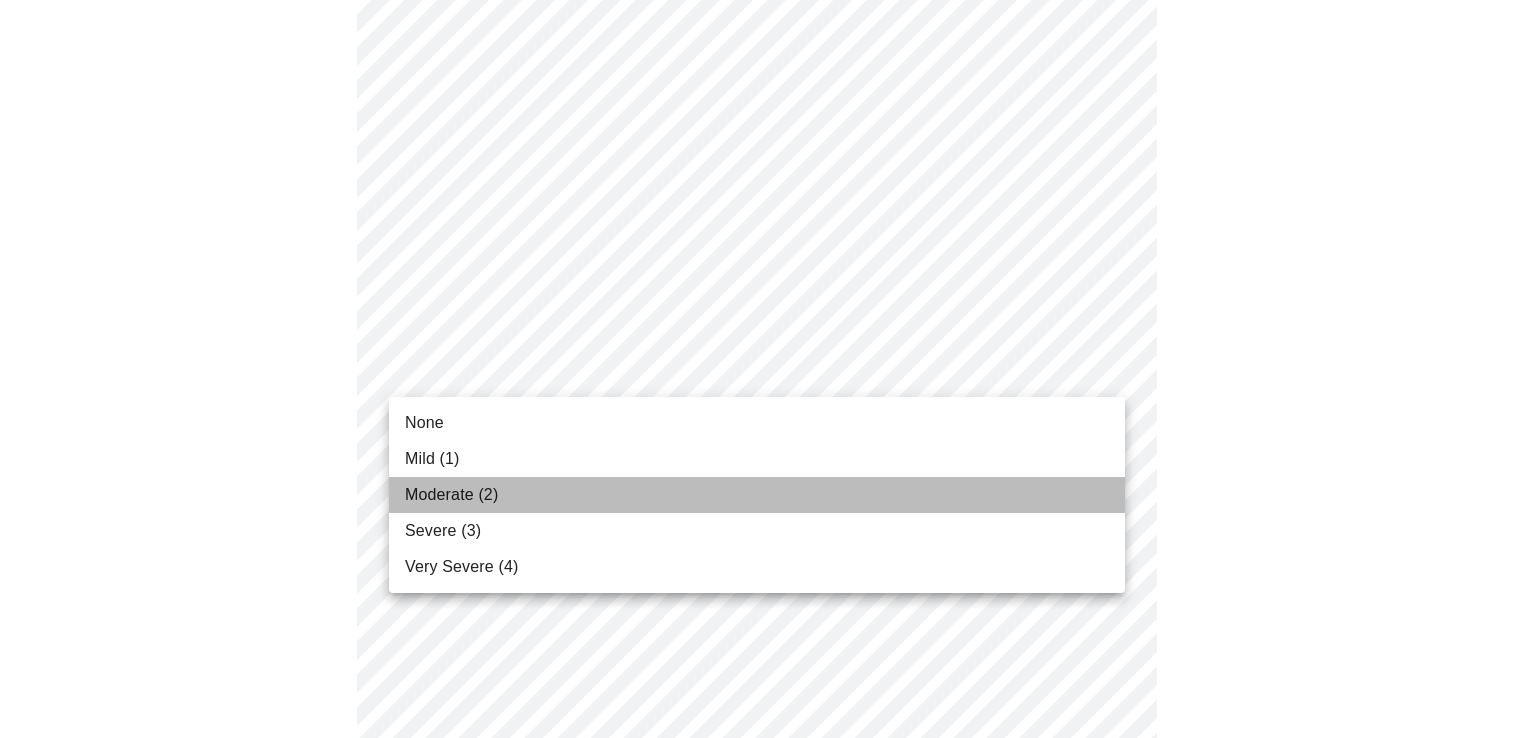 click on "Moderate (2)" at bounding box center (757, 495) 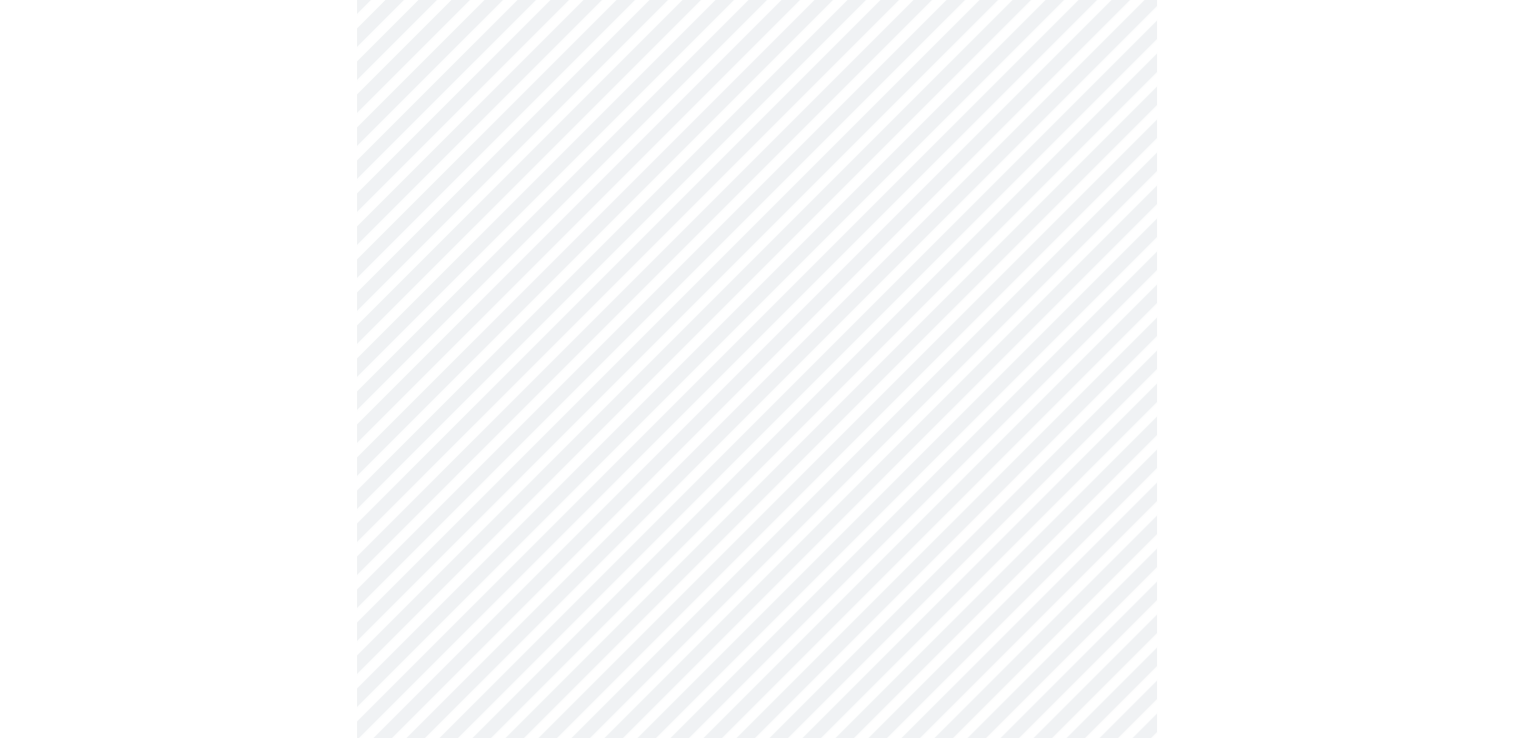 scroll, scrollTop: 900, scrollLeft: 0, axis: vertical 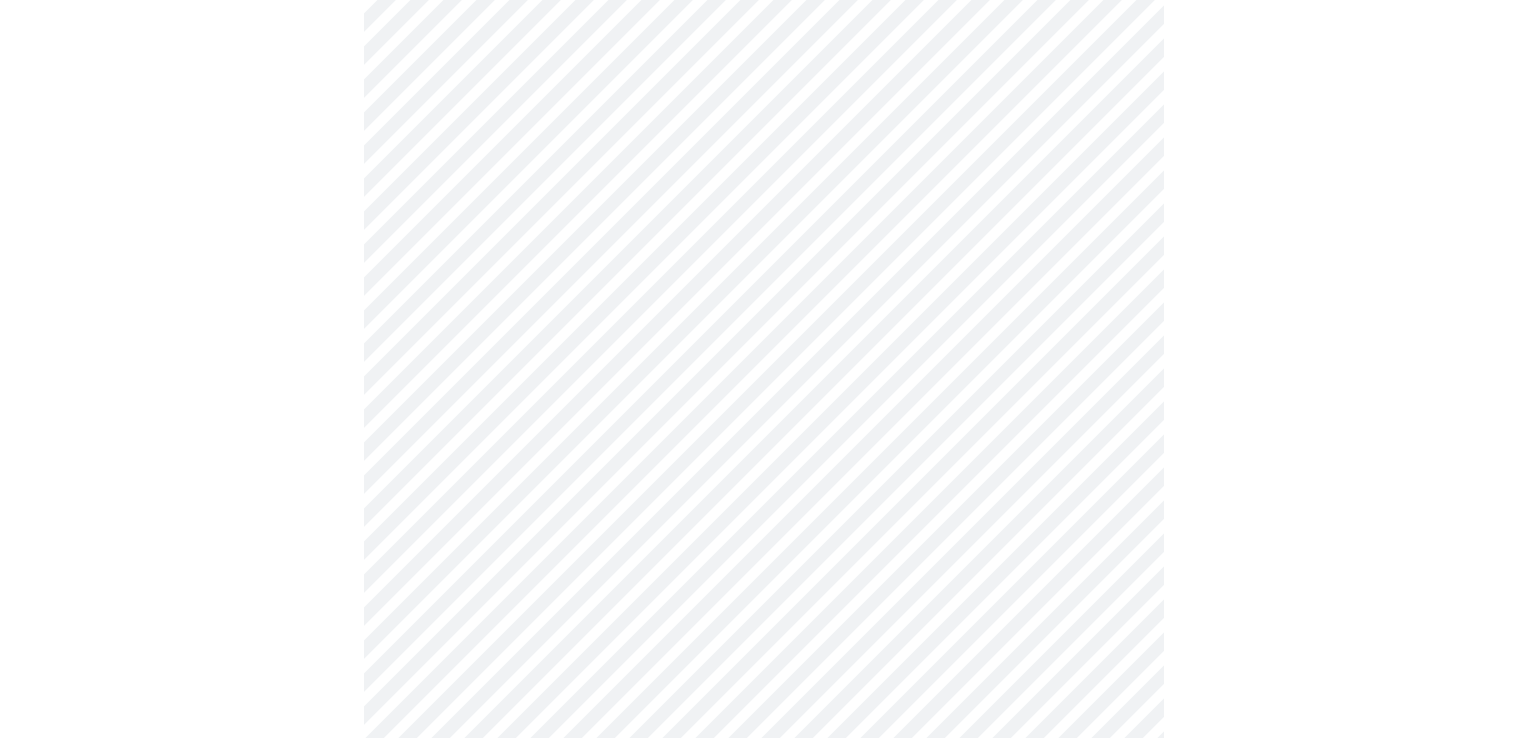 click on "MyMenopauseRx Appointments Messaging Labs Uploads Medications Community Refer a Friend Hi [PERSON_NAME]   Intake Questions for [DATE] 10:20am-10:40am 4  /  13 Settings Billing Invoices Log out" at bounding box center [764, 53] 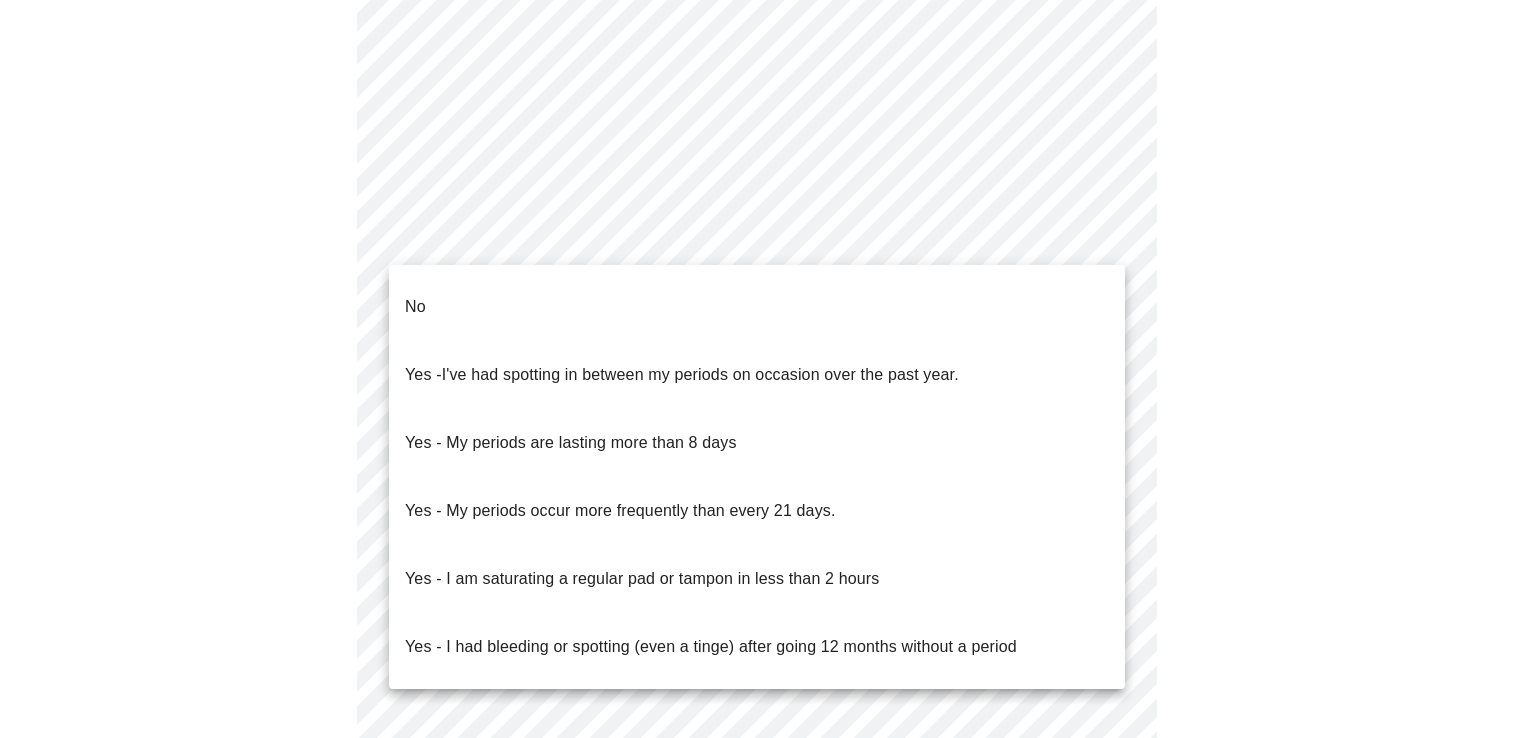 click on "No" at bounding box center (757, 307) 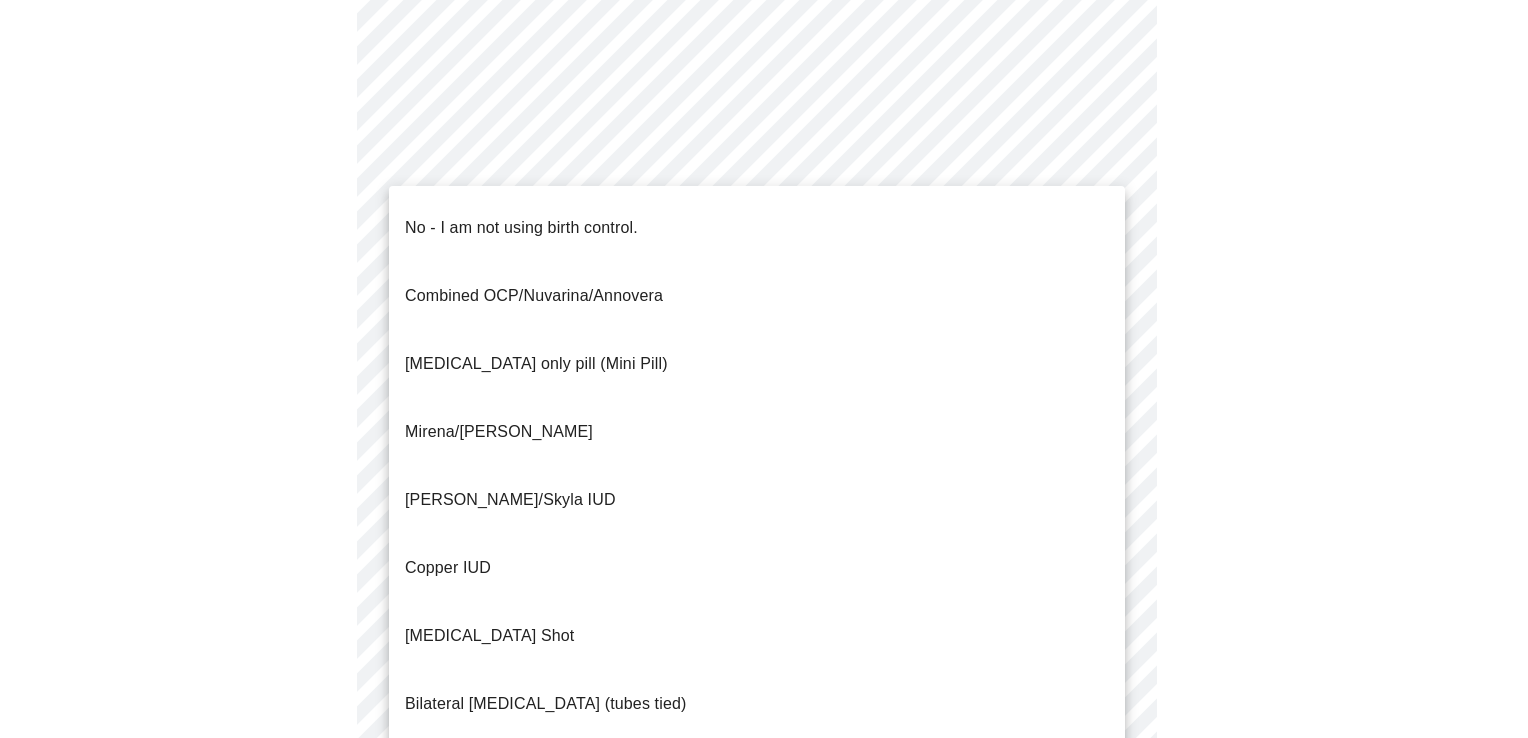 click on "MyMenopauseRx Appointments Messaging Labs Uploads Medications Community Refer a Friend Hi [PERSON_NAME]   Intake Questions for [DATE] 10:20am-10:40am 4  /  13 Settings Billing Invoices Log out No - I am not using birth control.
Combined OCP/Nuvarina/Annovera
[MEDICAL_DATA] only pill (Mini Pill)
Mirena/Liletta IUD
Kyleena/Skyla IUD
Copper IUD
[MEDICAL_DATA] Shot
Bilateral [MEDICAL_DATA] (tubes tied)
Parnter had [MEDICAL_DATA]
Barrier method (condoms)" at bounding box center (764, 47) 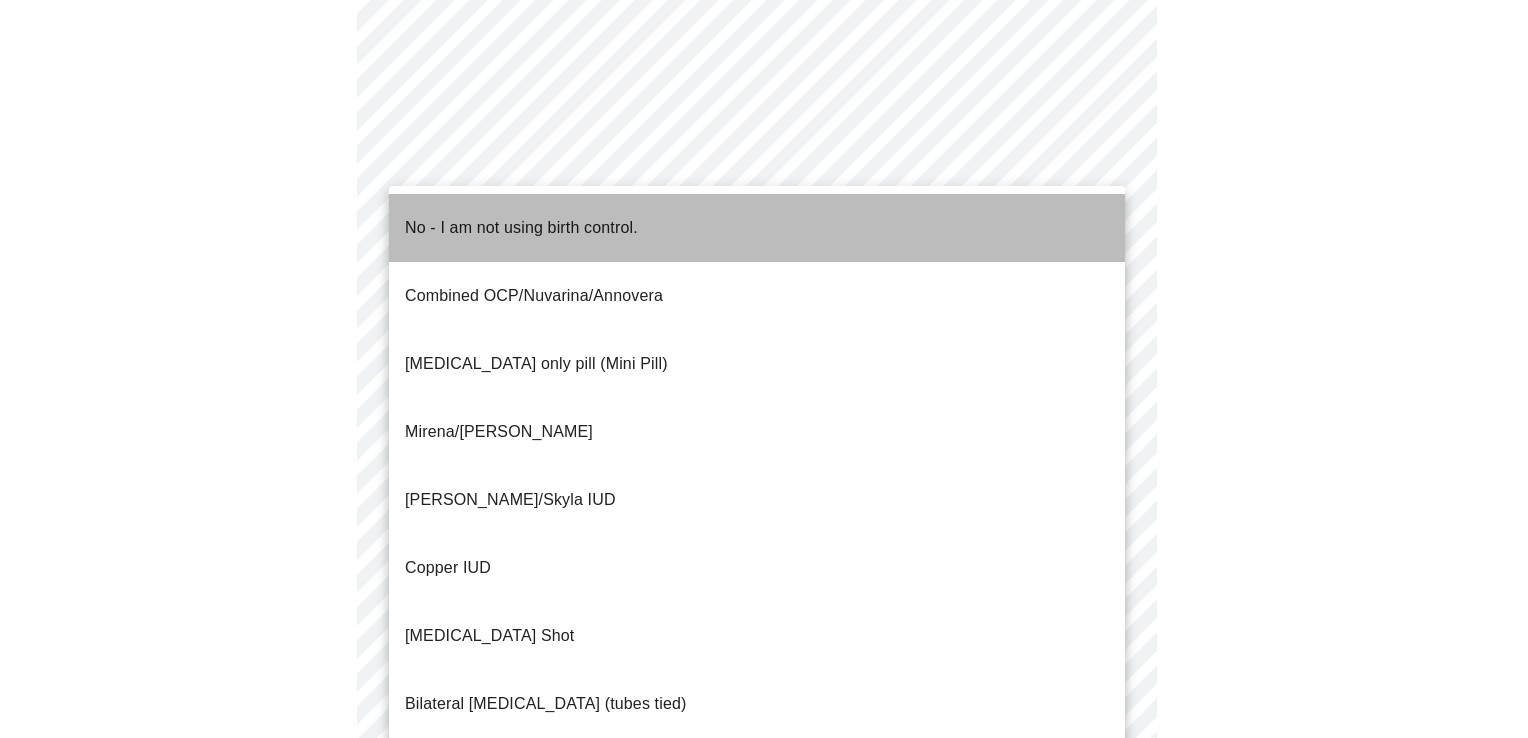 drag, startPoint x: 424, startPoint y: 218, endPoint x: 380, endPoint y: 220, distance: 44.04543 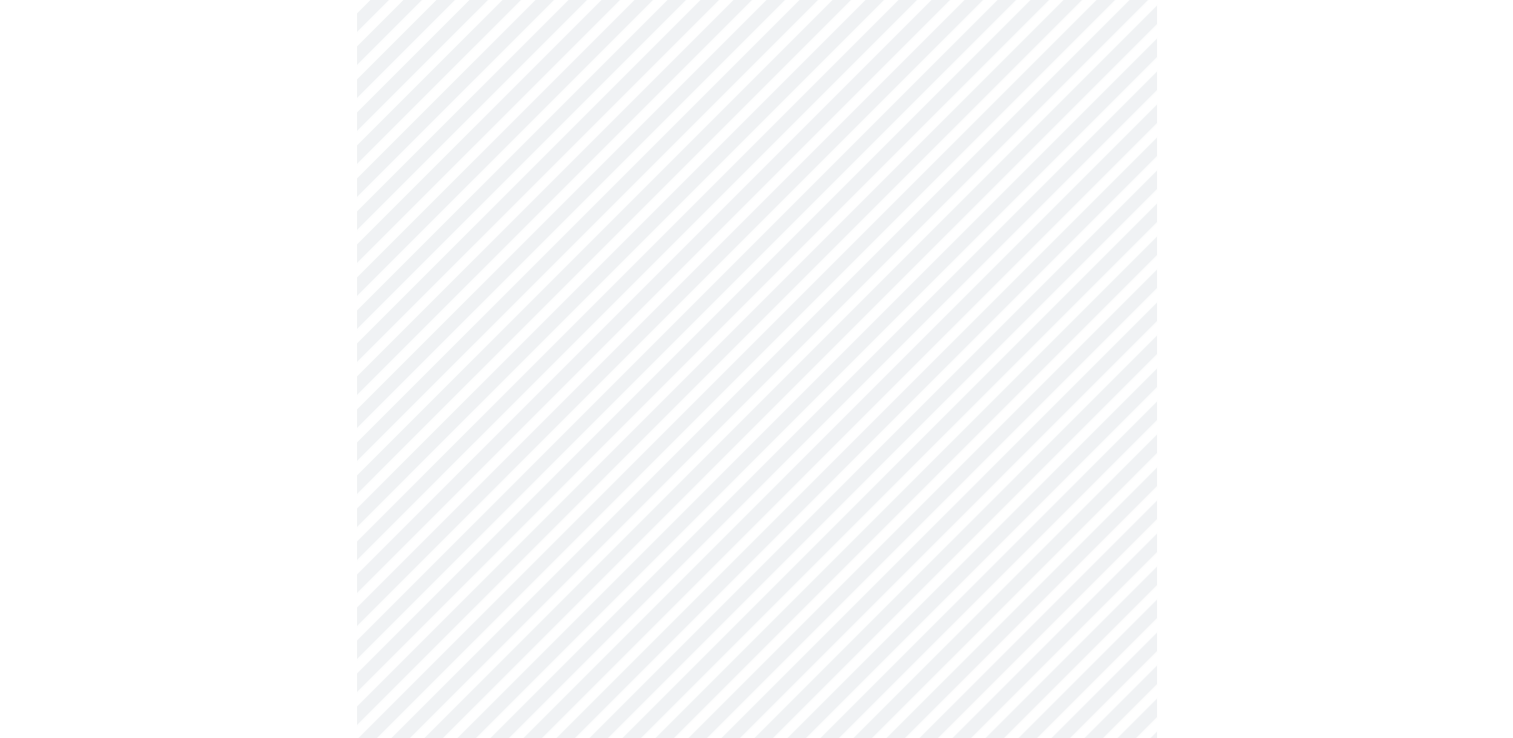 scroll, scrollTop: 1100, scrollLeft: 0, axis: vertical 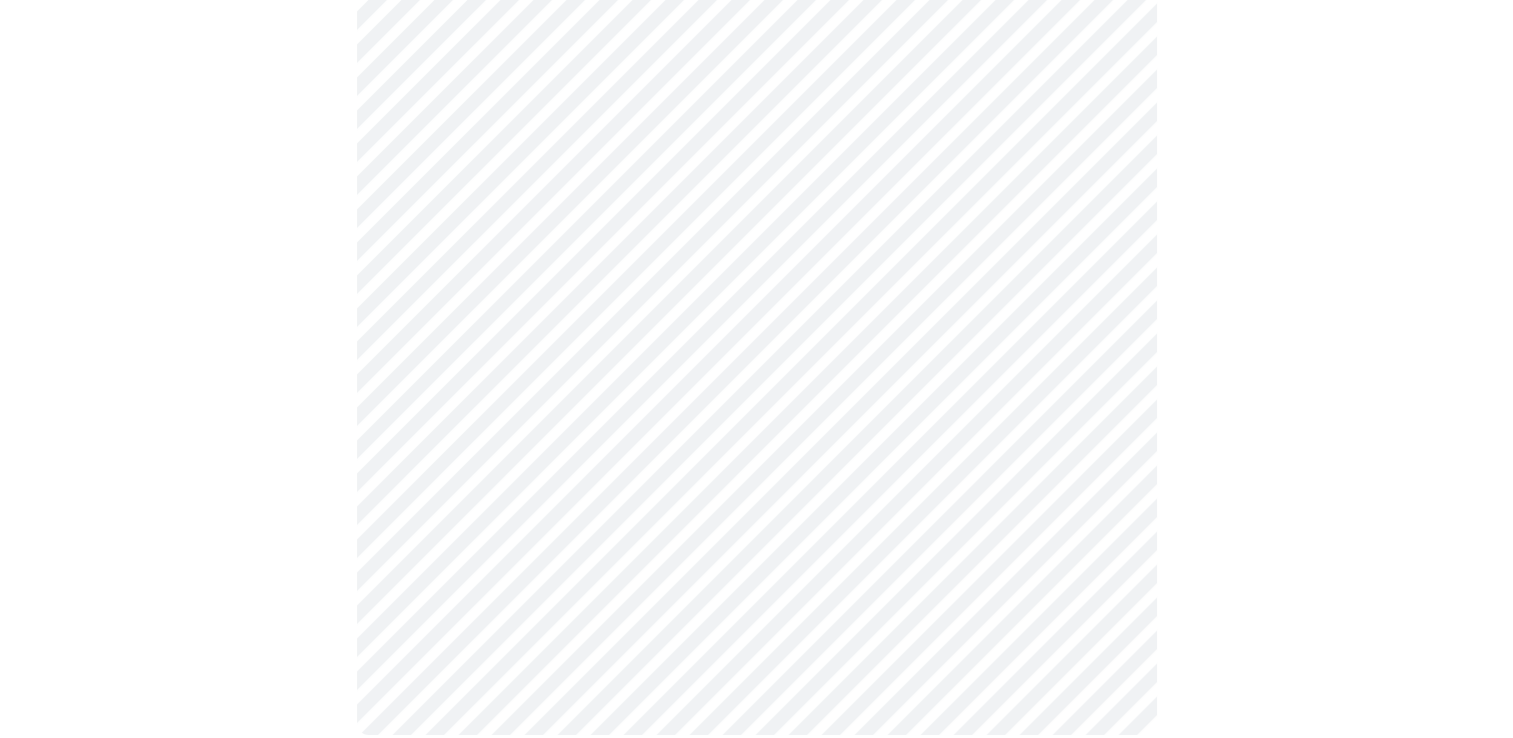 click on "MyMenopauseRx Appointments Messaging Labs Uploads Medications Community Refer a Friend Hi [PERSON_NAME]   Intake Questions for [DATE] 10:20am-10:40am 4  /  13 Settings Billing Invoices Log out" at bounding box center (756, -159) 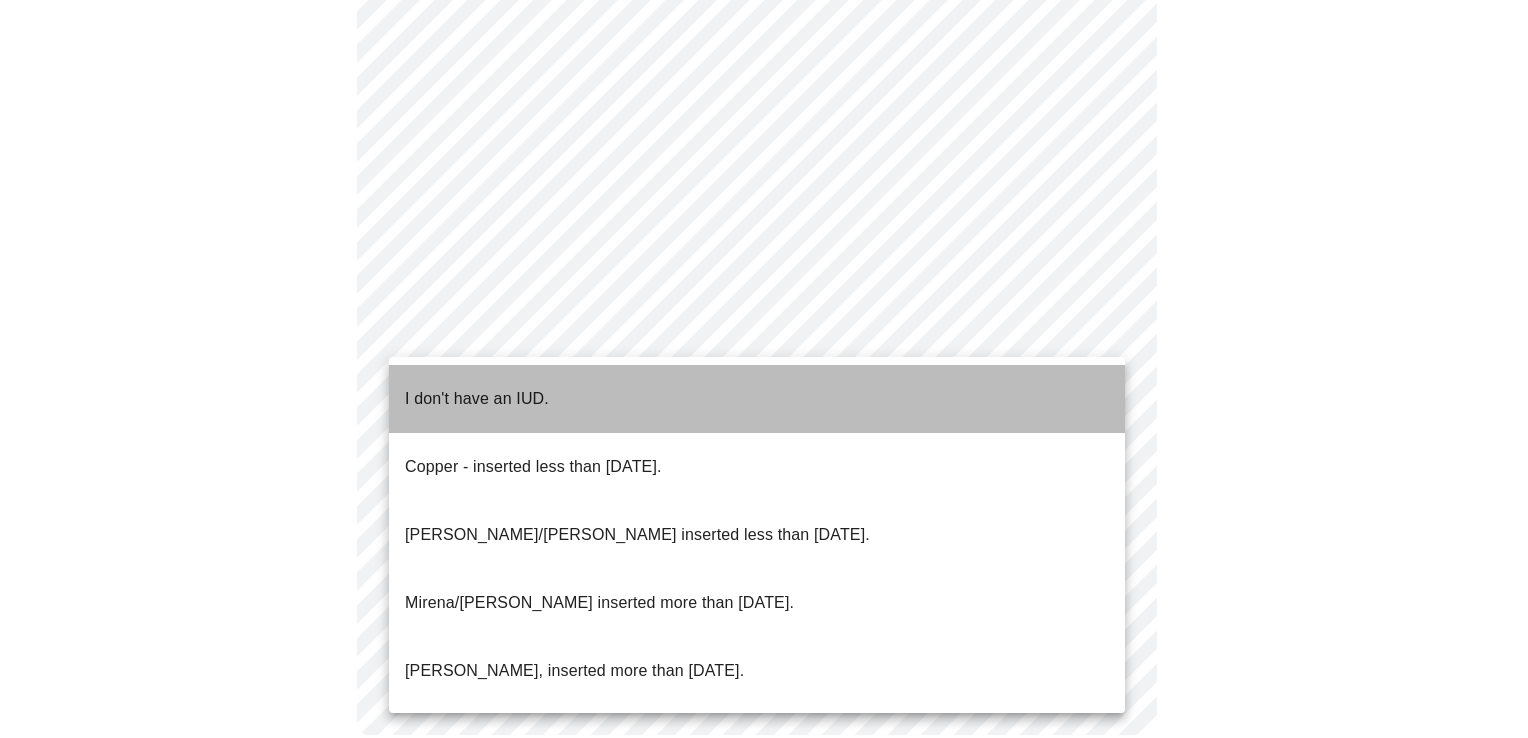 click on "I don't have an IUD." at bounding box center (477, 399) 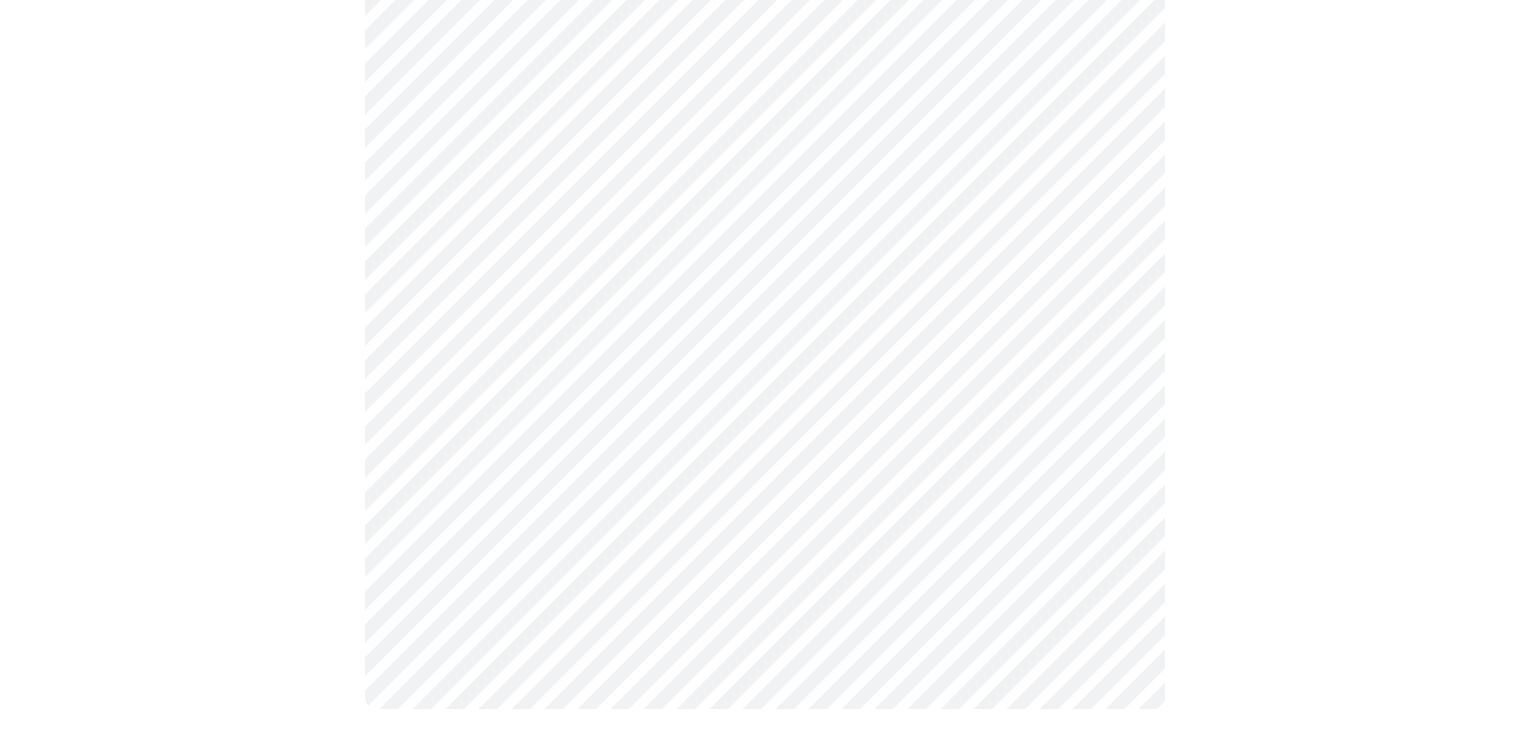 scroll, scrollTop: 1116, scrollLeft: 0, axis: vertical 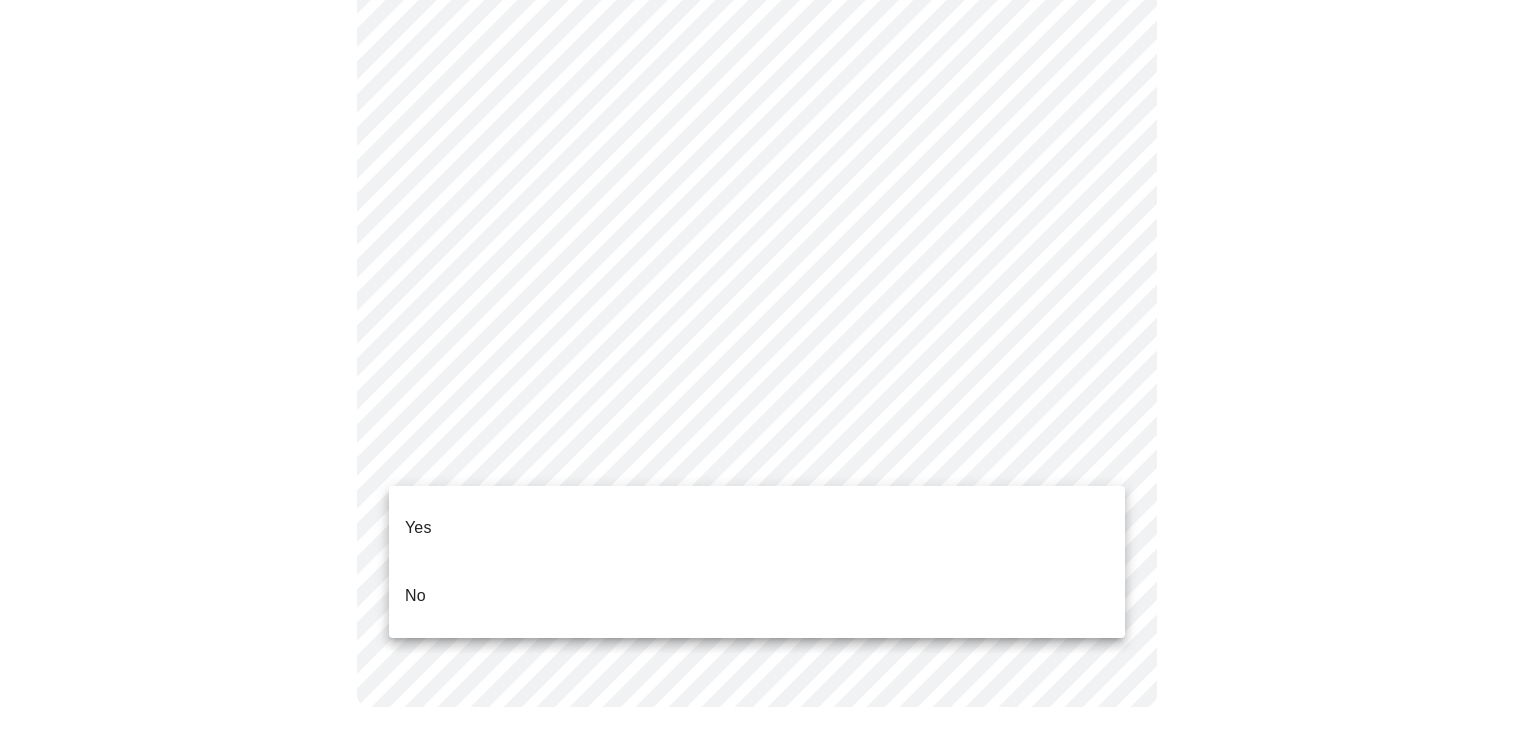 click on "MyMenopauseRx Appointments Messaging Labs Uploads Medications Community Refer a Friend Hi [PERSON_NAME]   Intake Questions for [DATE] 10:20am-10:40am 4  /  13 Settings Billing Invoices Log out Yes
No" at bounding box center (764, -181) 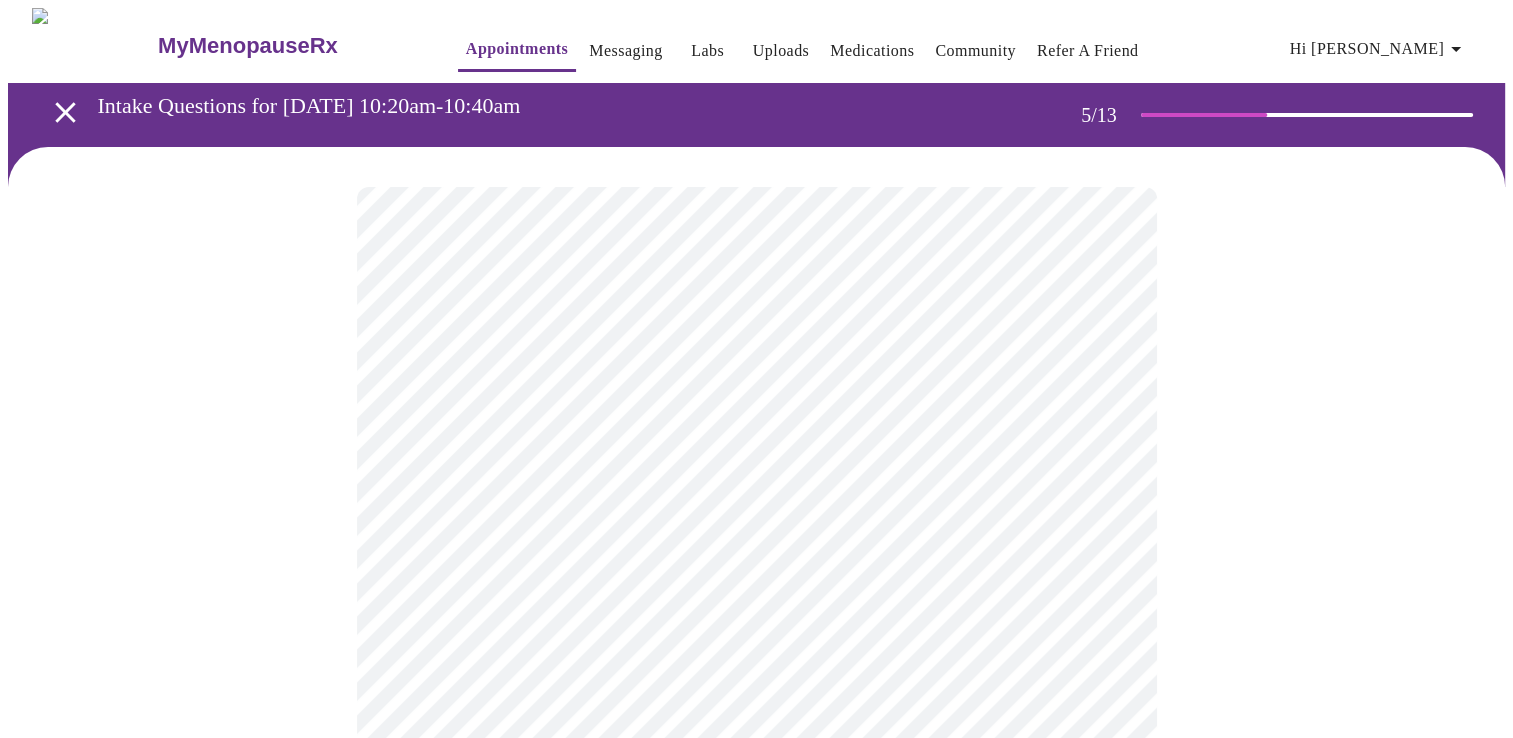 scroll, scrollTop: 300, scrollLeft: 0, axis: vertical 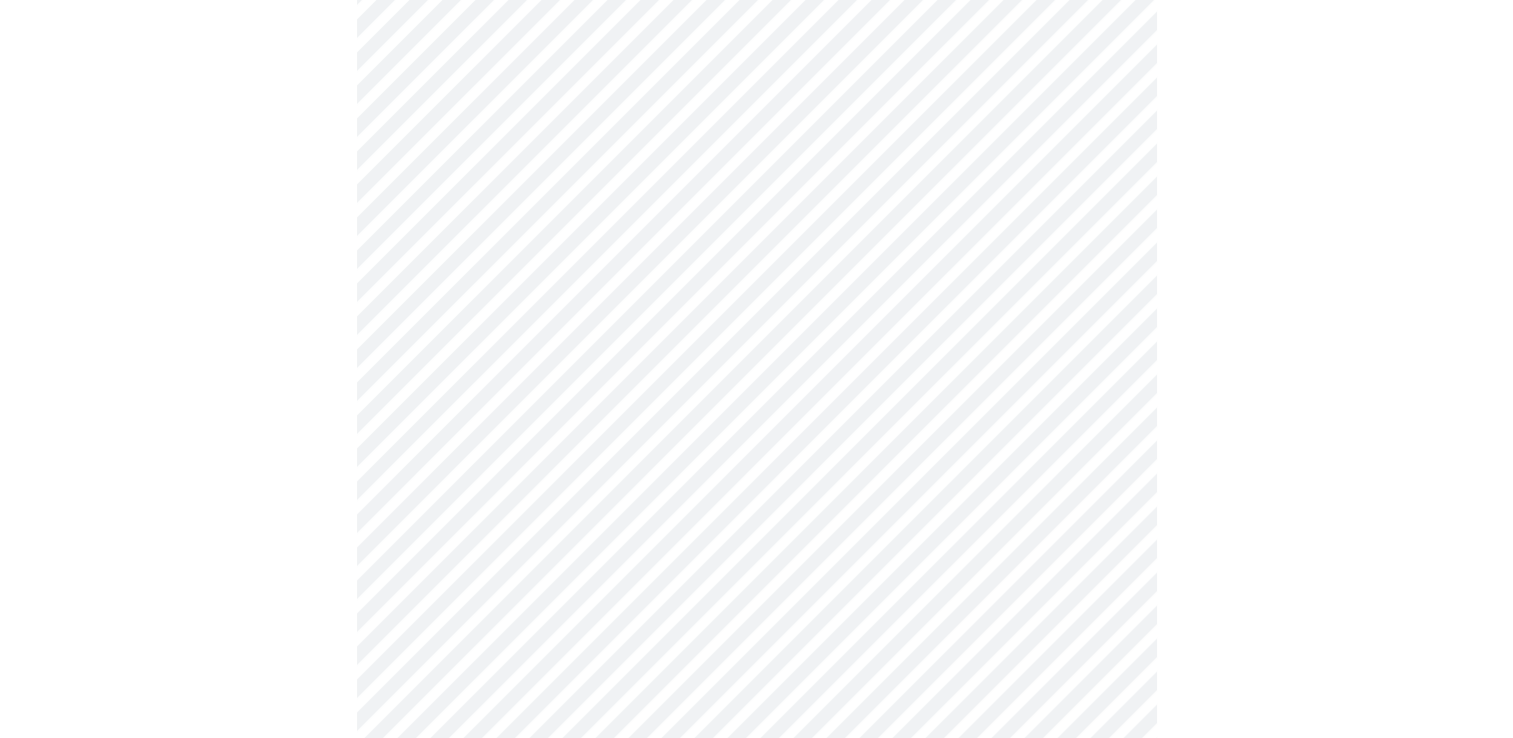 click on "MyMenopauseRx Appointments Messaging Labs Uploads Medications Community Refer a Friend Hi [PERSON_NAME]   Intake Questions for [DATE] 10:20am-10:40am 5  /  13 Settings Billing Invoices Log out" at bounding box center (756, 424) 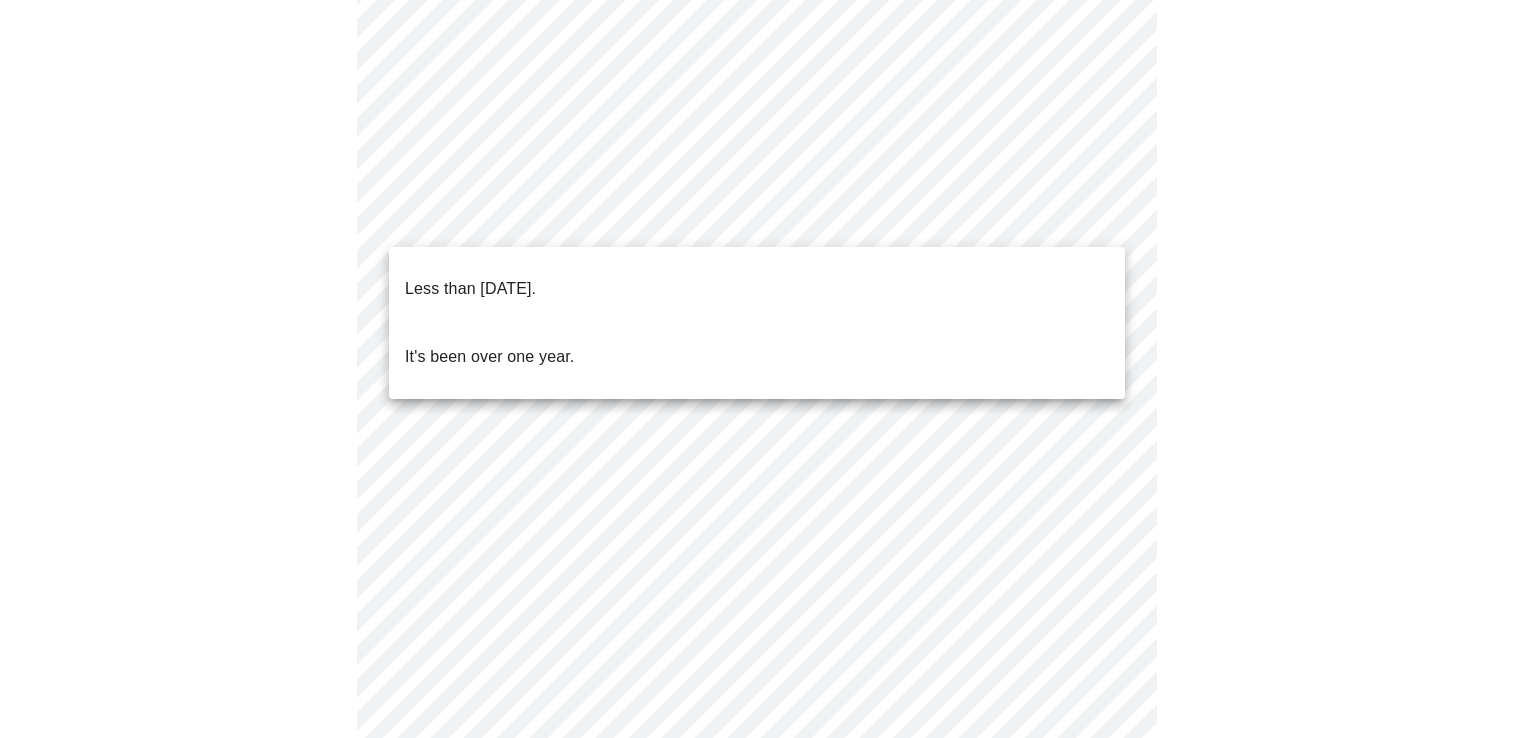 click on "It's been over one year." at bounding box center (757, 357) 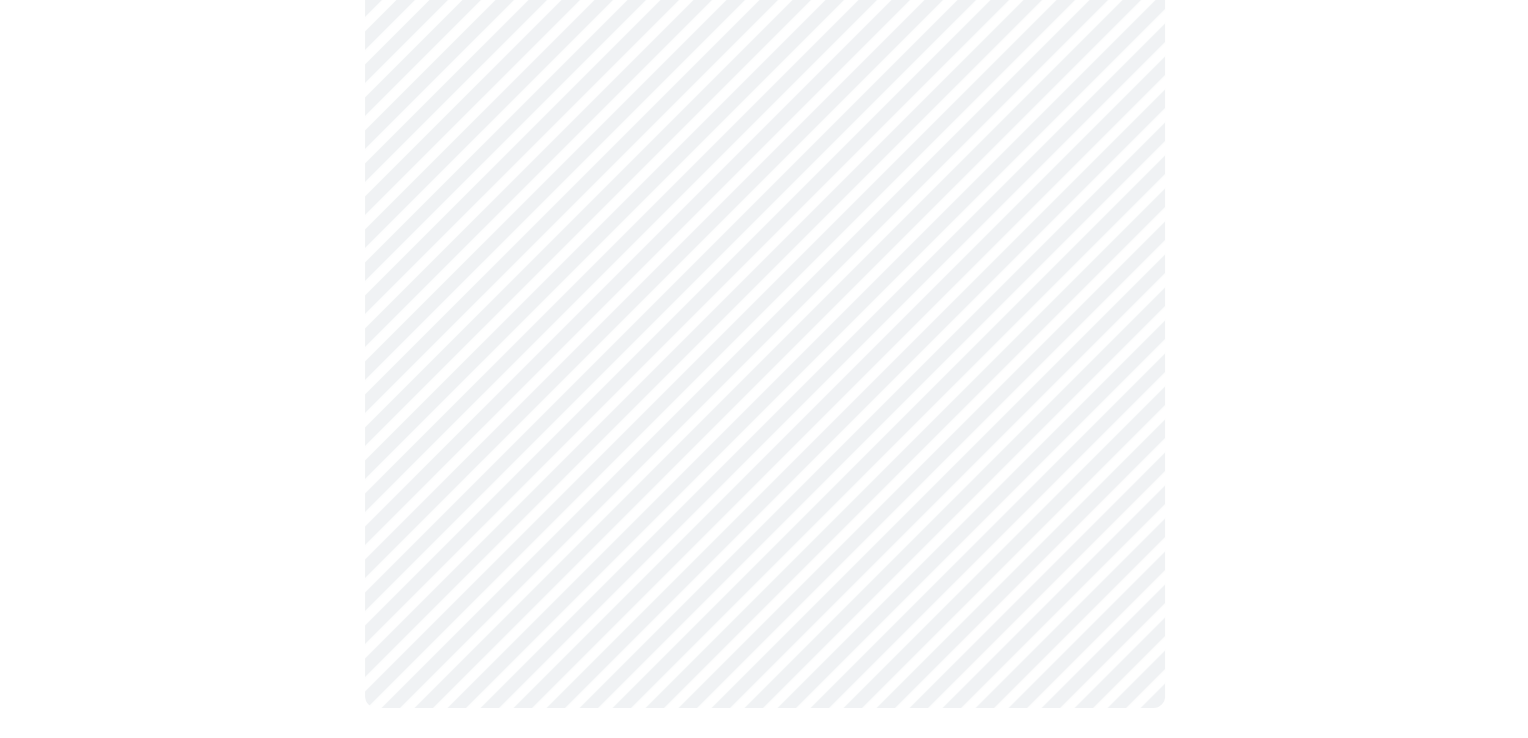 scroll, scrollTop: 0, scrollLeft: 0, axis: both 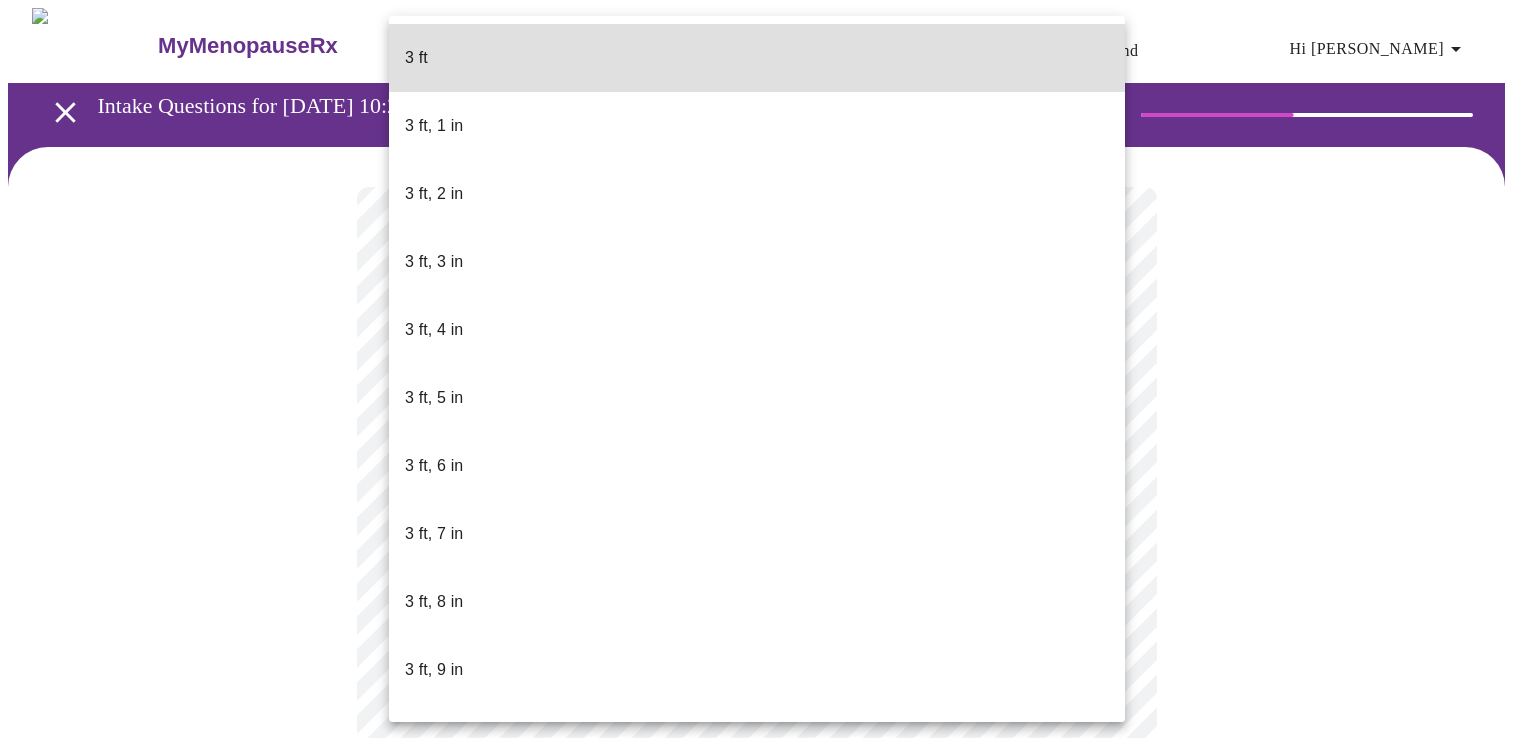 click on "MyMenopauseRx Appointments Messaging Labs Uploads Medications Community Refer a Friend Hi [PERSON_NAME]   Intake Questions for [DATE] 10:20am-10:40am 6  /  13 Settings Billing Invoices Log out 3 ft
3 ft, 1 in
3 ft, 2 in
3 ft, 3 in
3 ft, 4 in
3 ft, 5 in
3 ft, 6 in
3 ft, 7 in
3 ft, 8 in
3 ft, 9 in
3 ft, 10 in
3 ft, 11 in
4 ft
4 ft, 1 in
4 ft, 2 in
4 ft, 3 in
4 ft, 4 in
4 ft, 5 in
4 ft, 6 in
4 ft, 7 in
4 ft, 8 in
4 ft, 9 in
4 ft, 10 in
4 ft, 11 in
5 ft
5 ft, 1 in
5 ft, 2 in
5 ft, 3 in
5 ft, 4 in
5 ft, 5 in
5 ft, 6 in
5 ft, 7 in
5 ft, 8 in
5 ft, 9 in
5 ft, 10 in
5 ft, 11 in
6 ft
6 ft, 1 in
6 ft, 2 in
6 ft, 3 in
6 ft, 4 in
6 ft, 5 in
6 ft, 6 in
6 ft, 7 in
6 ft, 8 in
6 ft, 9 in
6 ft, 10 in
6 ft, 11 in
7 ft" at bounding box center [764, 541] 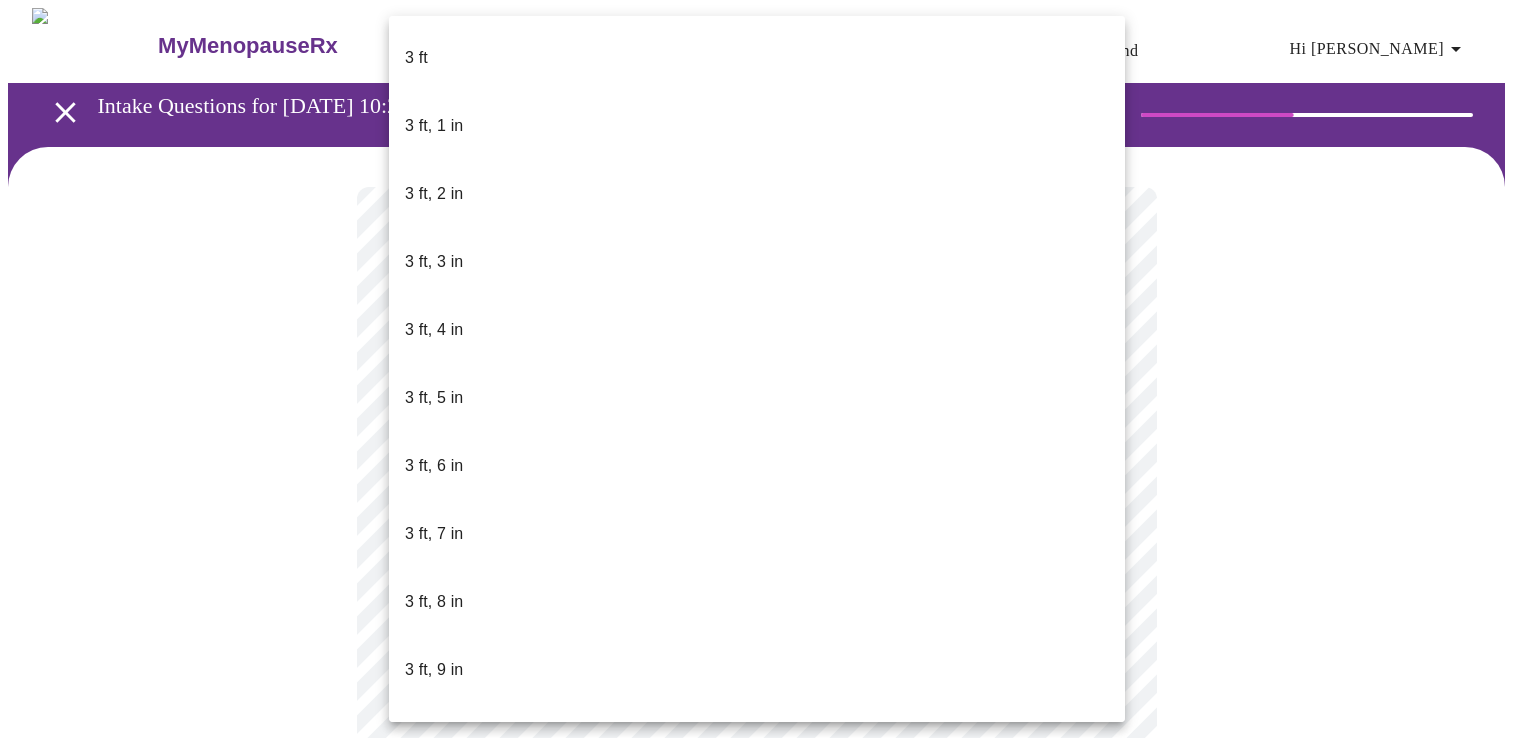scroll, scrollTop: 928, scrollLeft: 0, axis: vertical 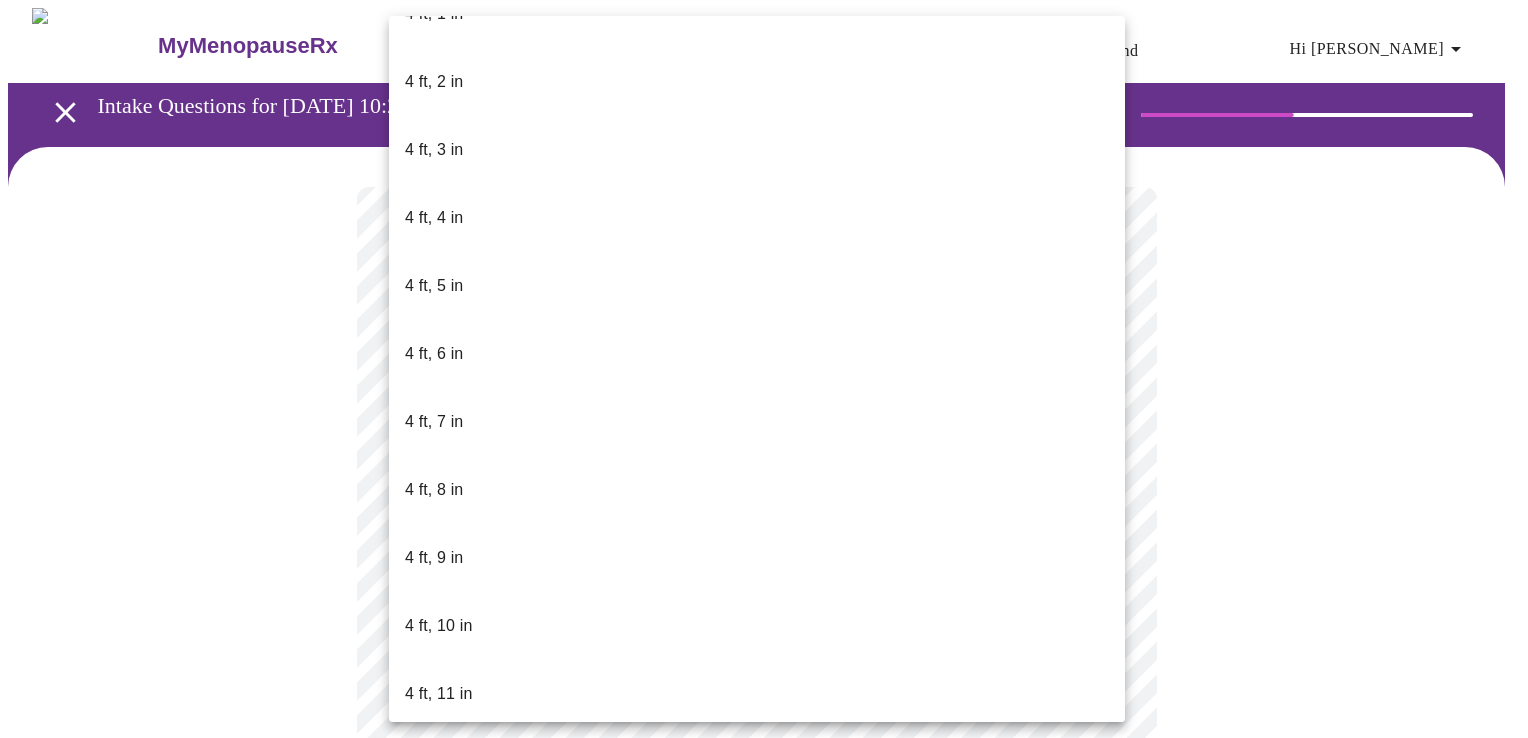 type 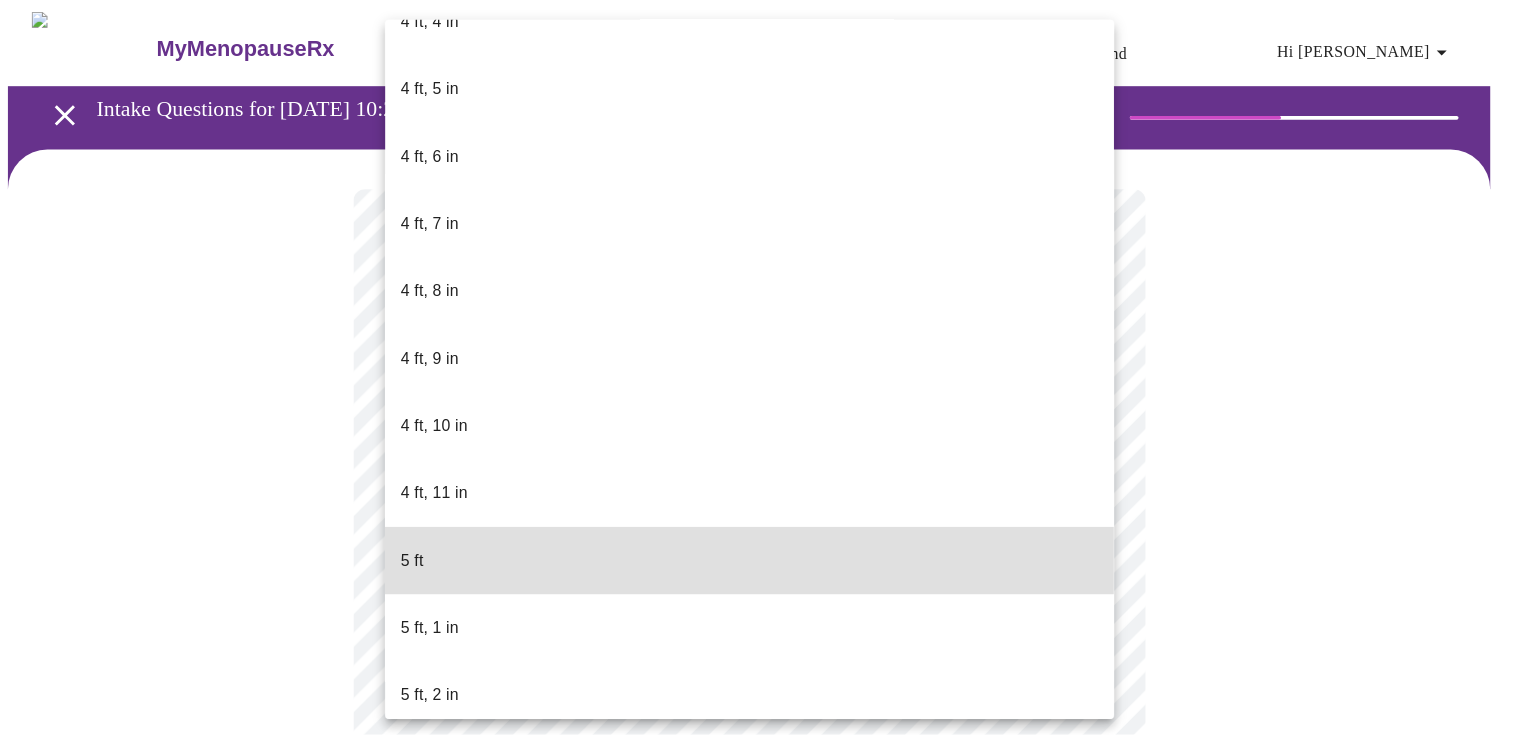 scroll, scrollTop: 1128, scrollLeft: 0, axis: vertical 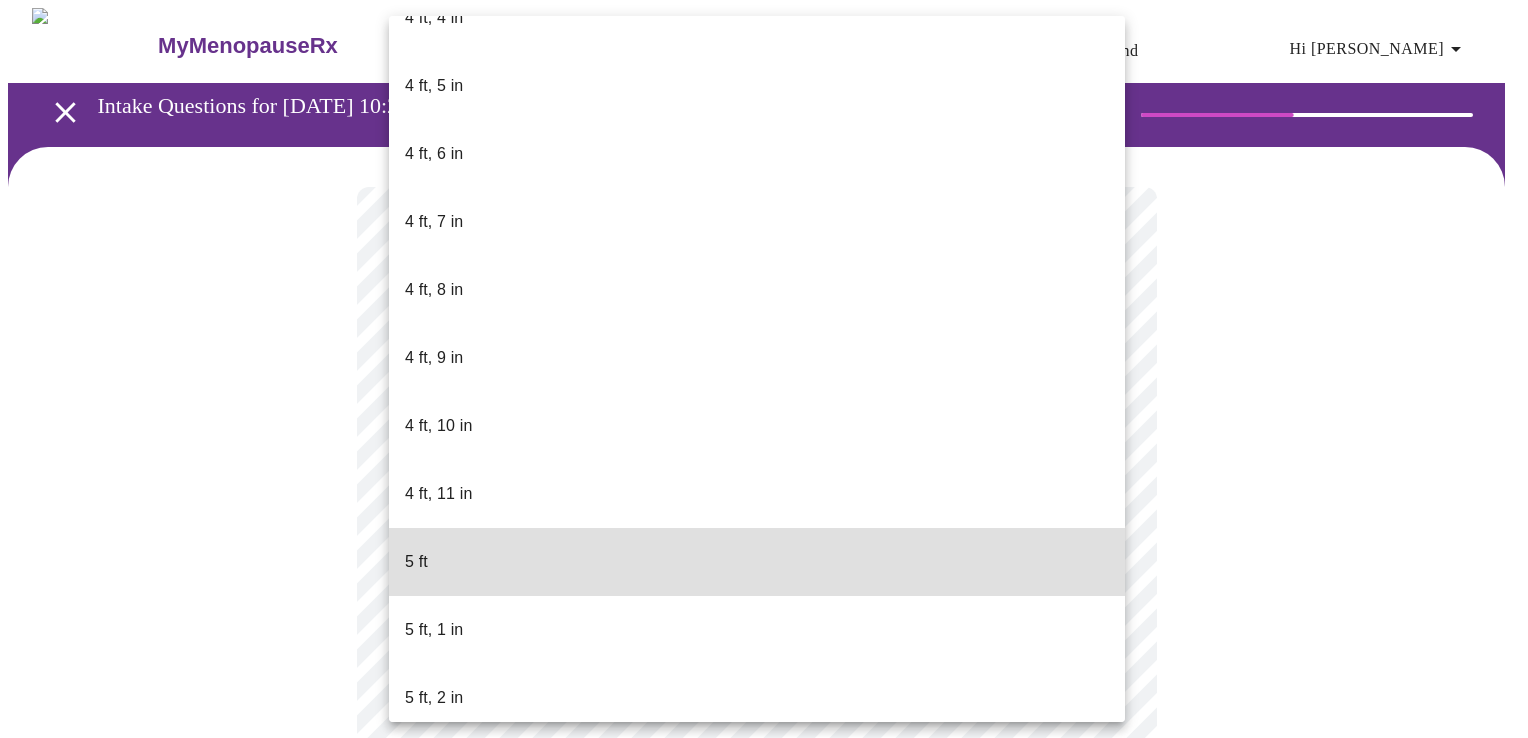click on "5 ft, 8 in" at bounding box center (757, 1106) 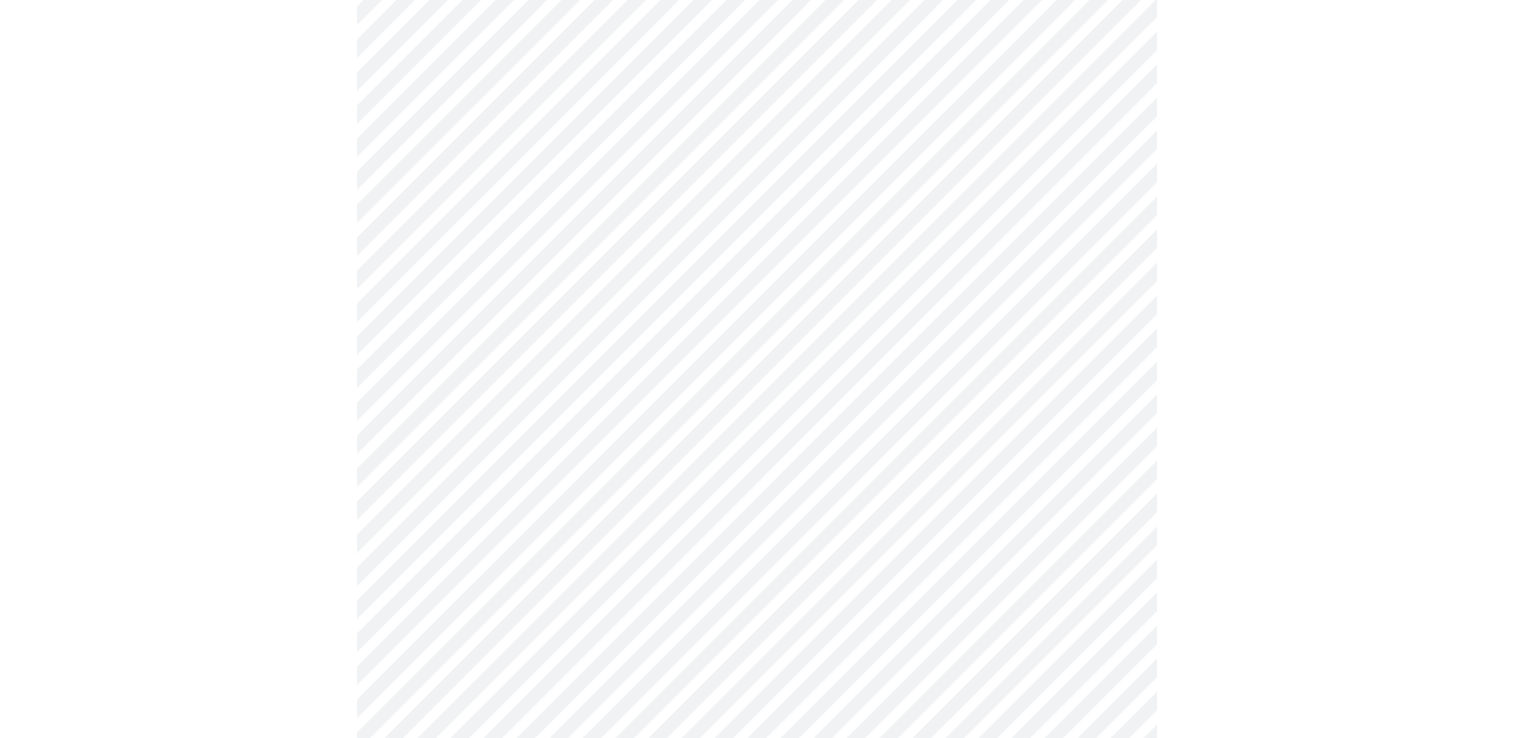scroll, scrollTop: 5100, scrollLeft: 0, axis: vertical 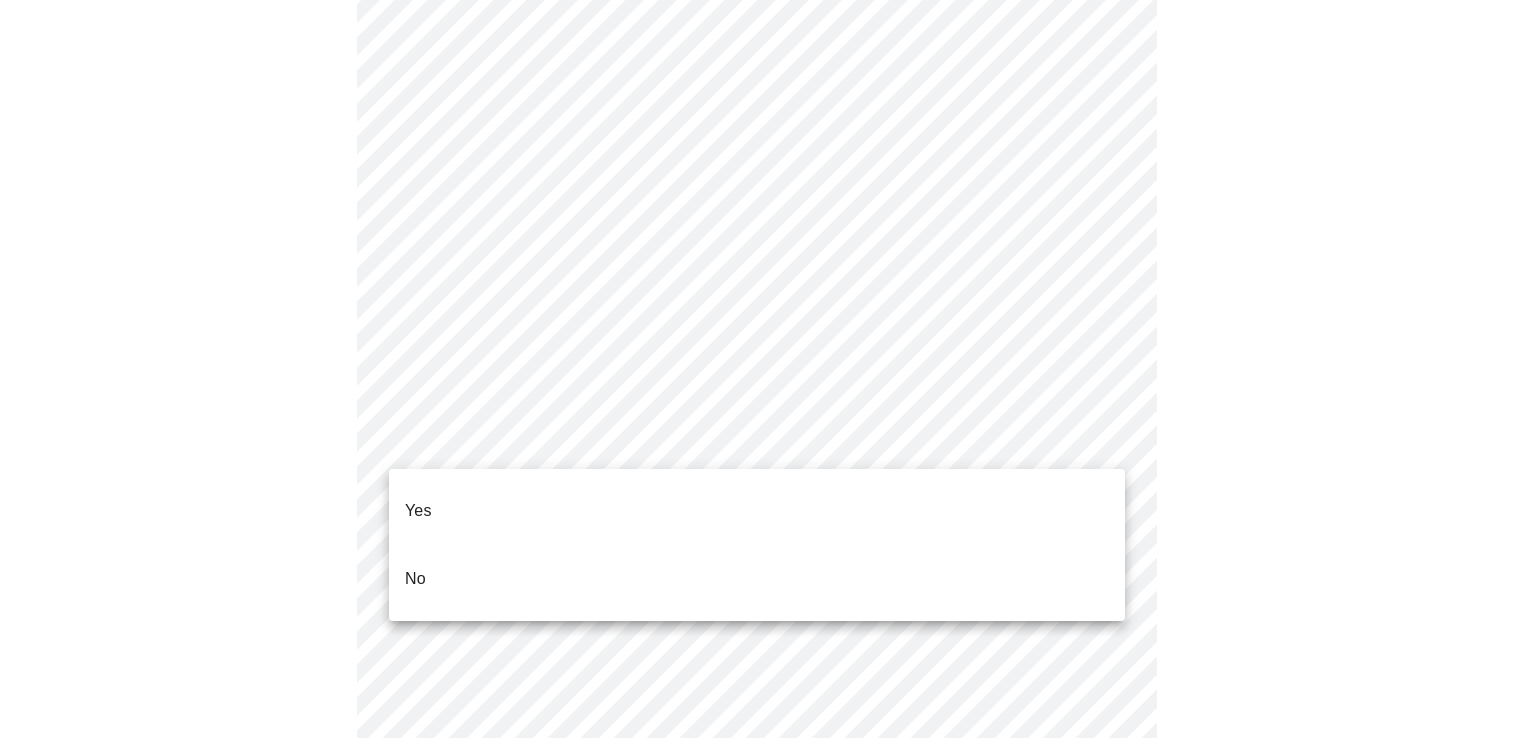 click on "MyMenopauseRx Appointments Messaging Labs Uploads Medications Community Refer a Friend Hi [PERSON_NAME]   Intake Questions for [DATE] 10:20am-10:40am 7  /  13 Settings Billing Invoices Log out Yes
No" at bounding box center [764, -1914] 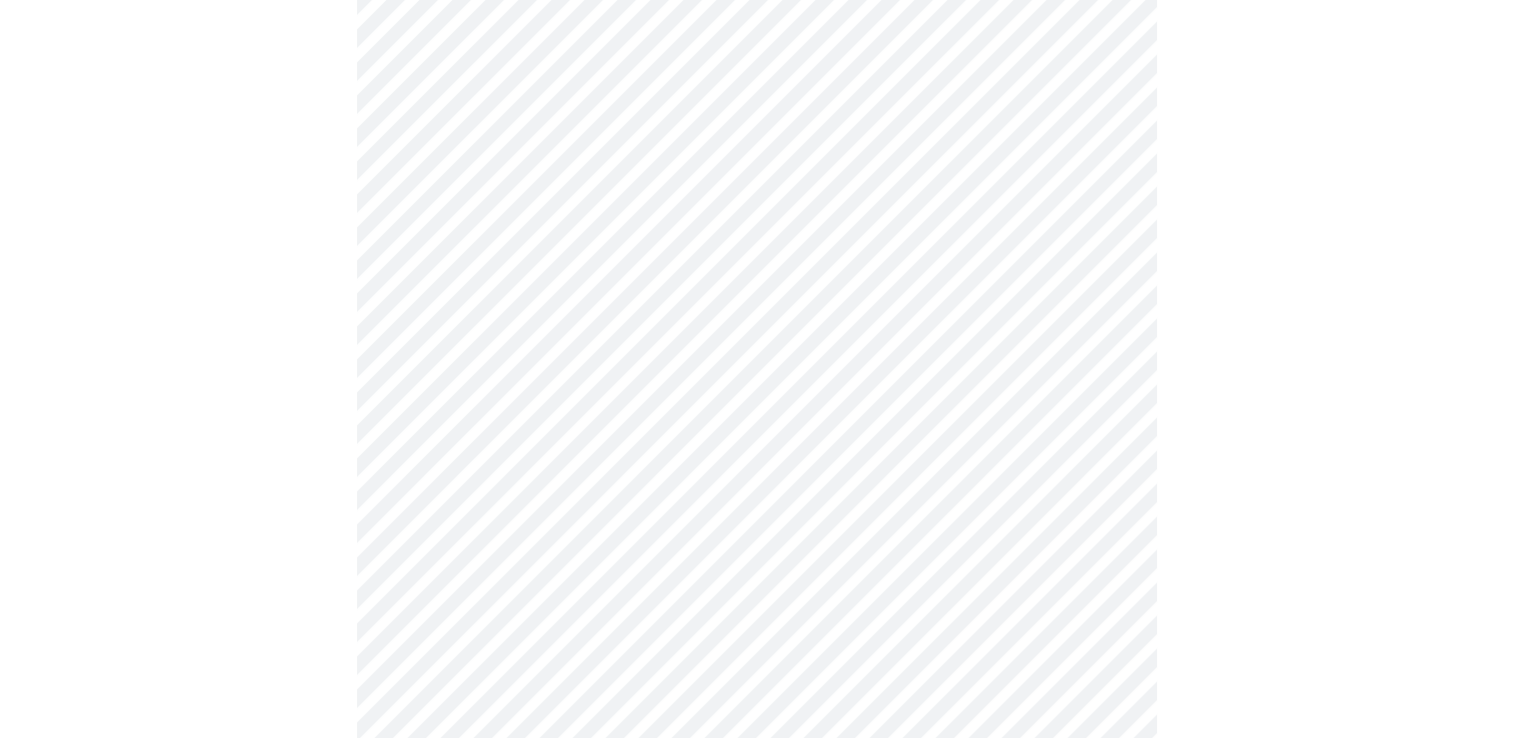 scroll, scrollTop: 1100, scrollLeft: 0, axis: vertical 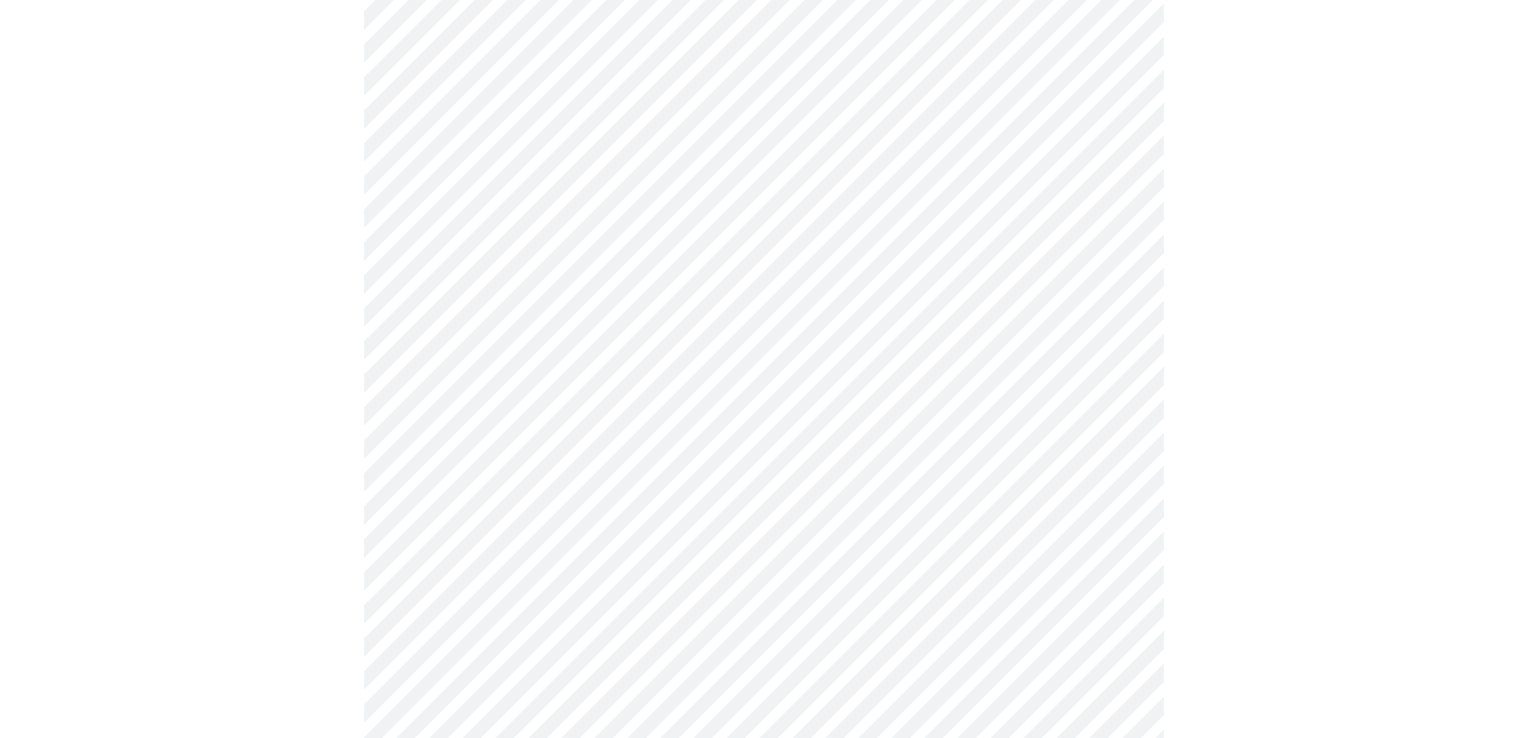 click on "MyMenopauseRx Appointments Messaging Labs Uploads Medications Community Refer a Friend Hi [PERSON_NAME]   Intake Questions for [DATE] 10:20am-10:40am 8  /  13 Settings Billing Invoices Log out" at bounding box center [764, -118] 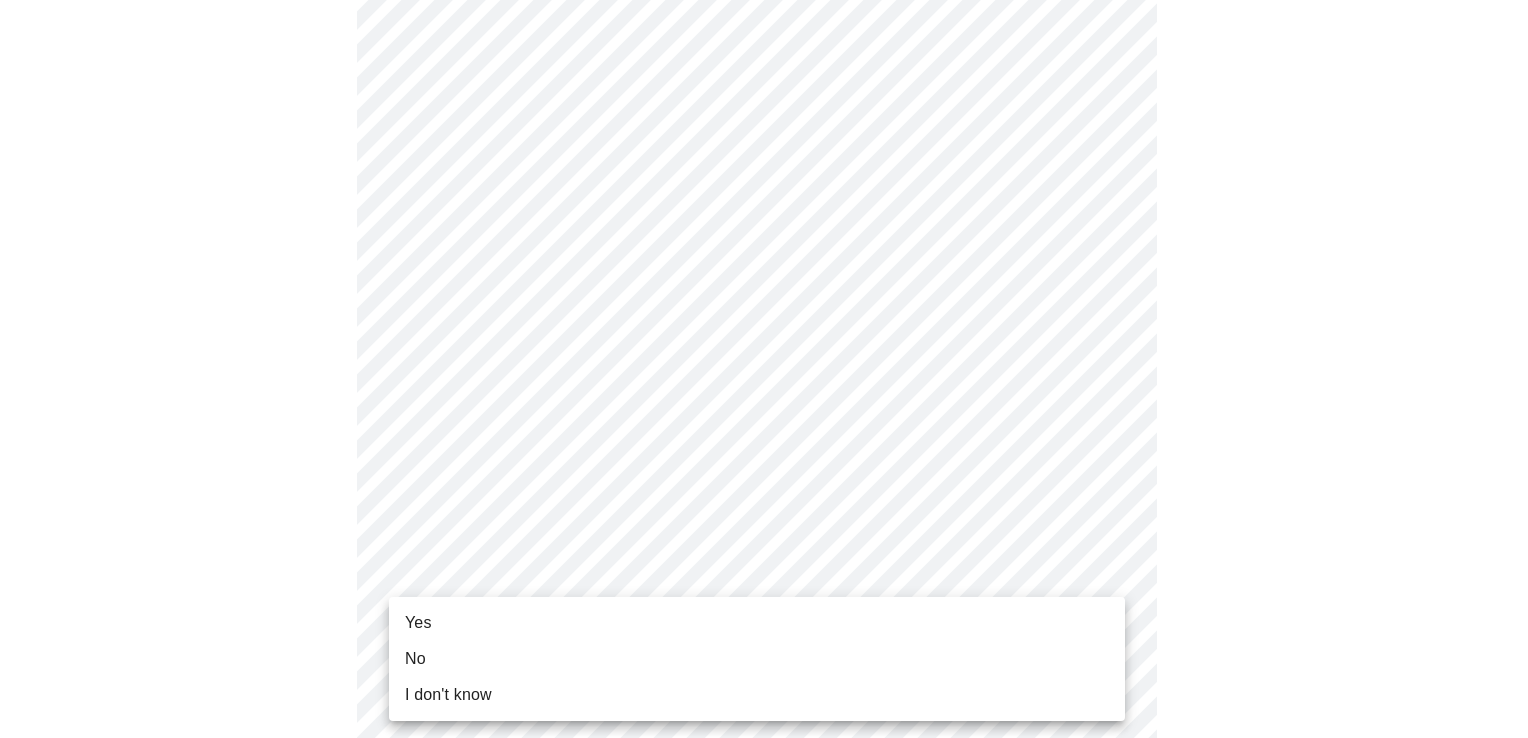 click on "Yes" at bounding box center (757, 623) 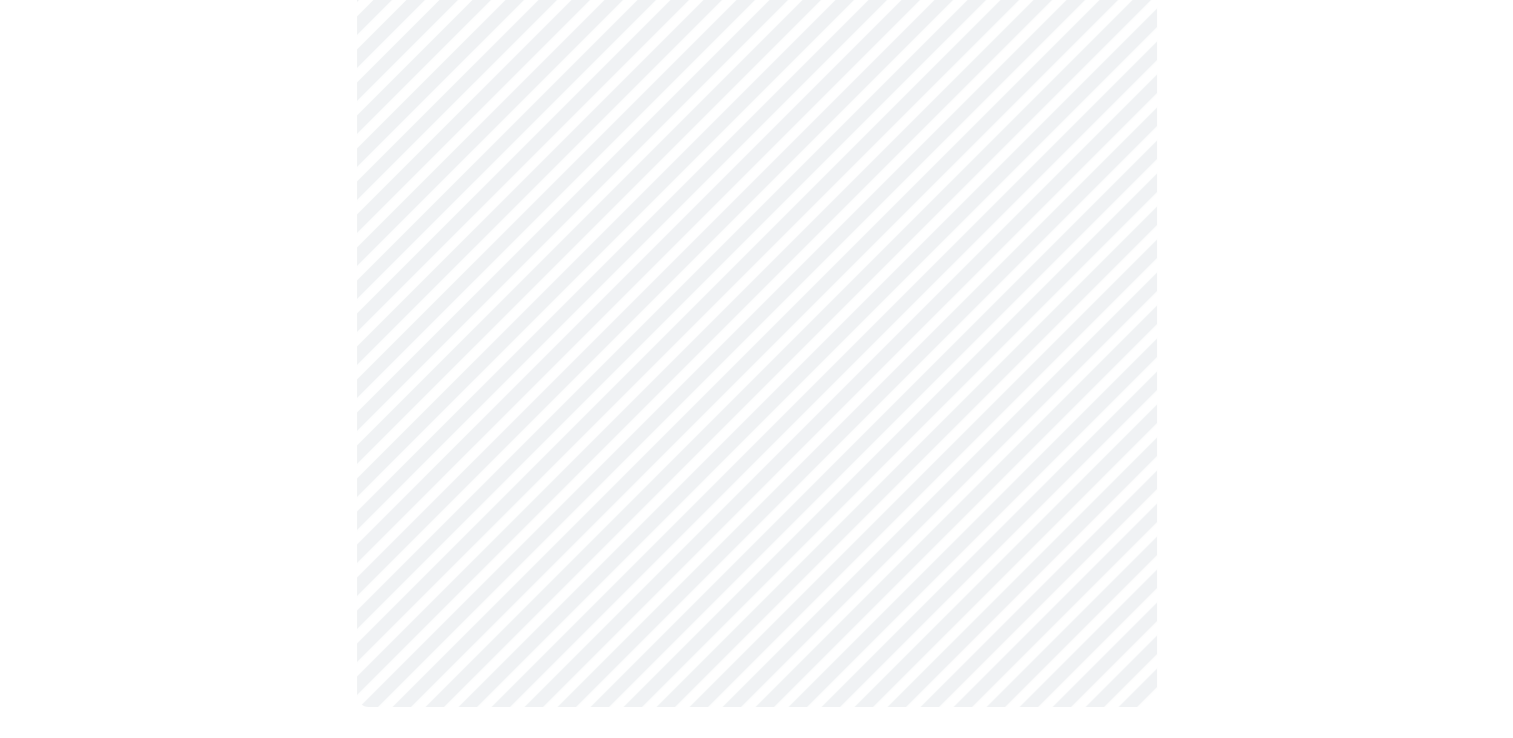 scroll, scrollTop: 0, scrollLeft: 0, axis: both 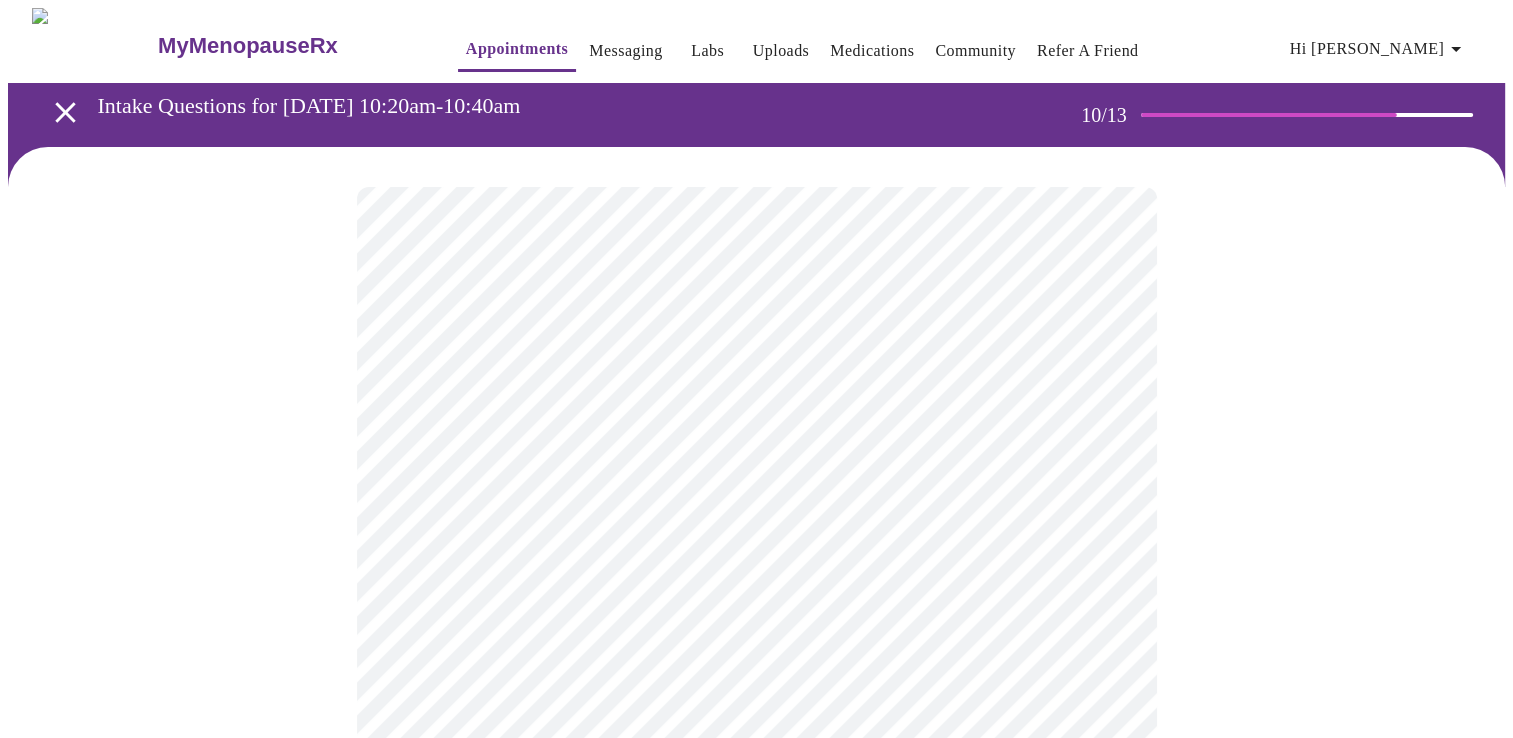click on "MyMenopauseRx Appointments Messaging Labs Uploads Medications Community Refer a Friend Hi [PERSON_NAME]   Intake Questions for [DATE] 10:20am-10:40am 10  /  13 Settings Billing Invoices Log out" at bounding box center [756, 1330] 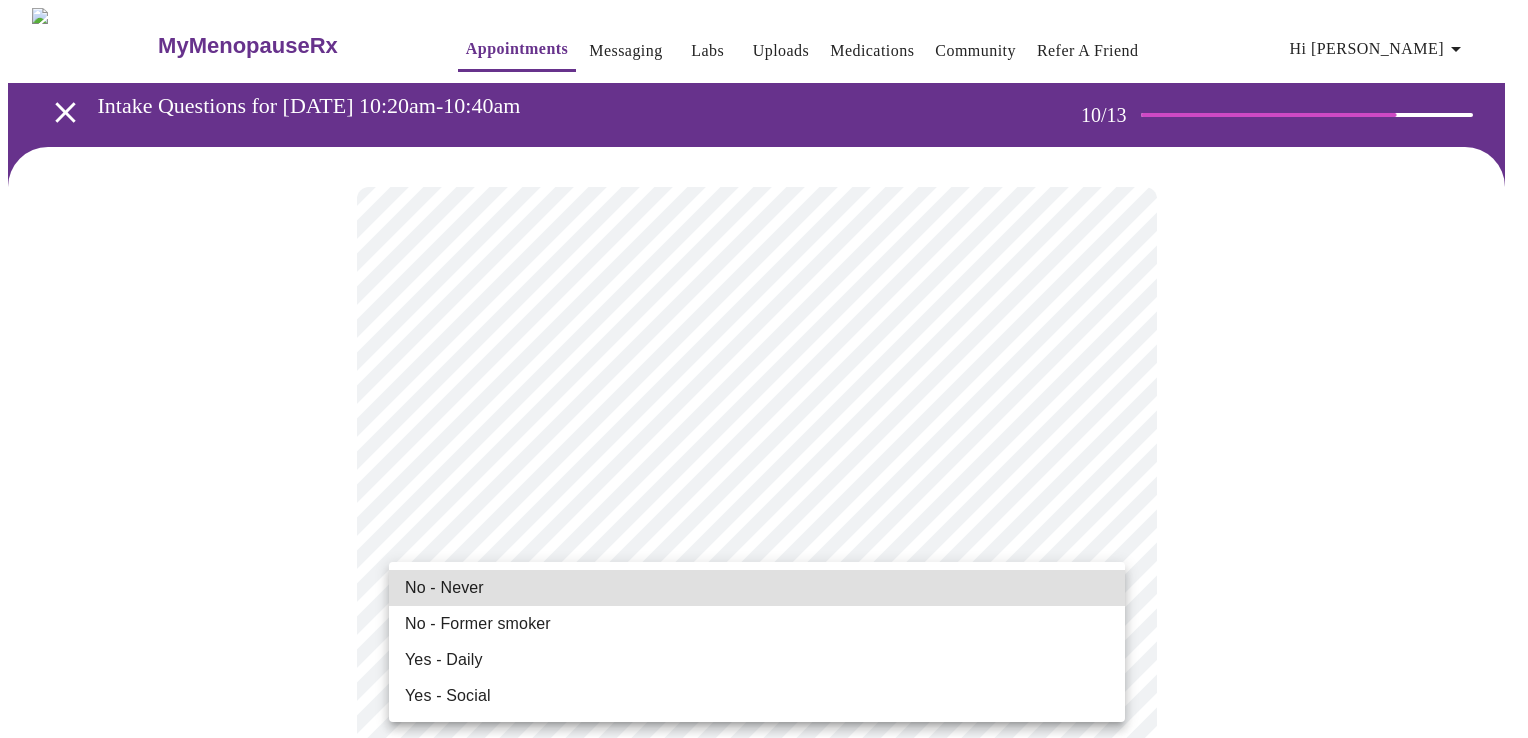 click on "No - Former smoker" at bounding box center [478, 624] 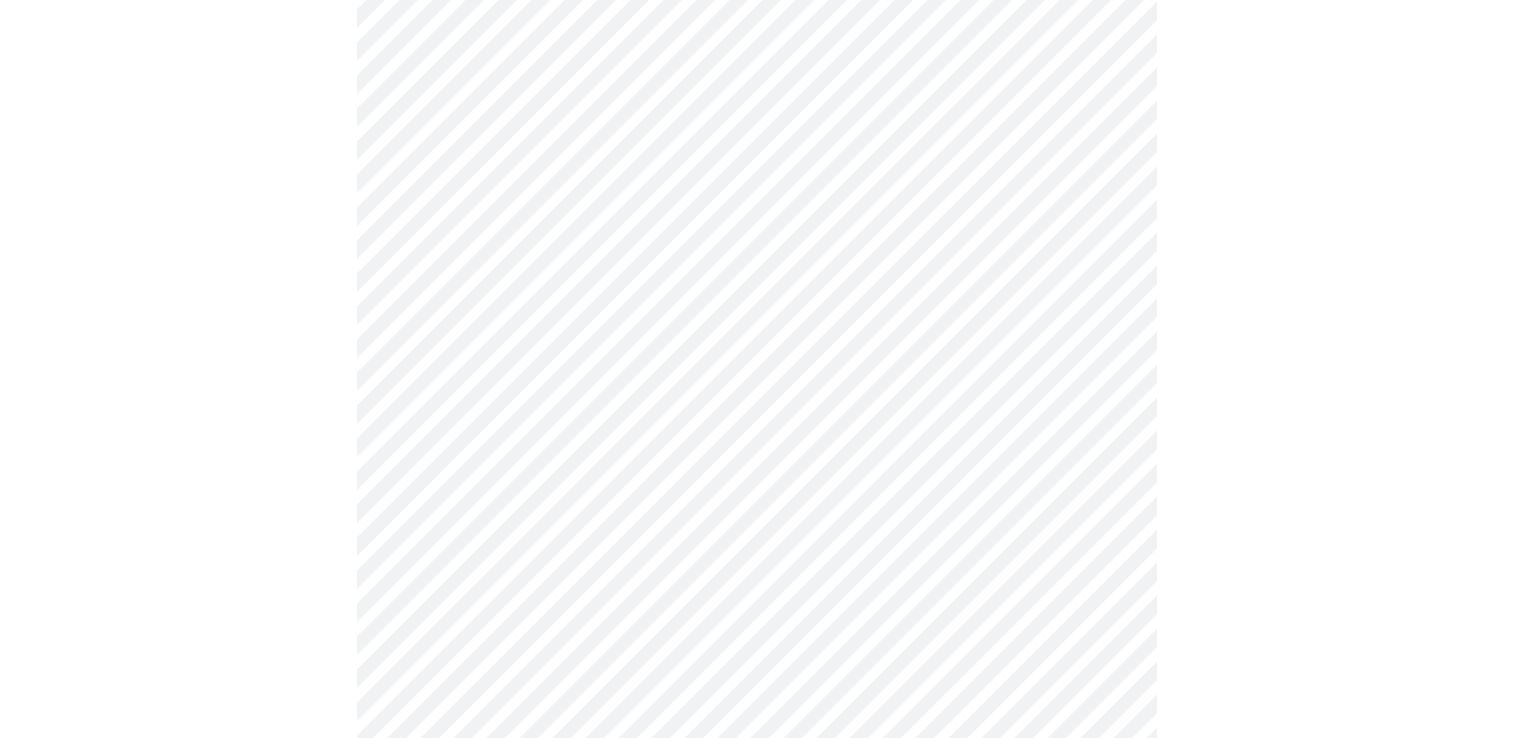 scroll, scrollTop: 1500, scrollLeft: 0, axis: vertical 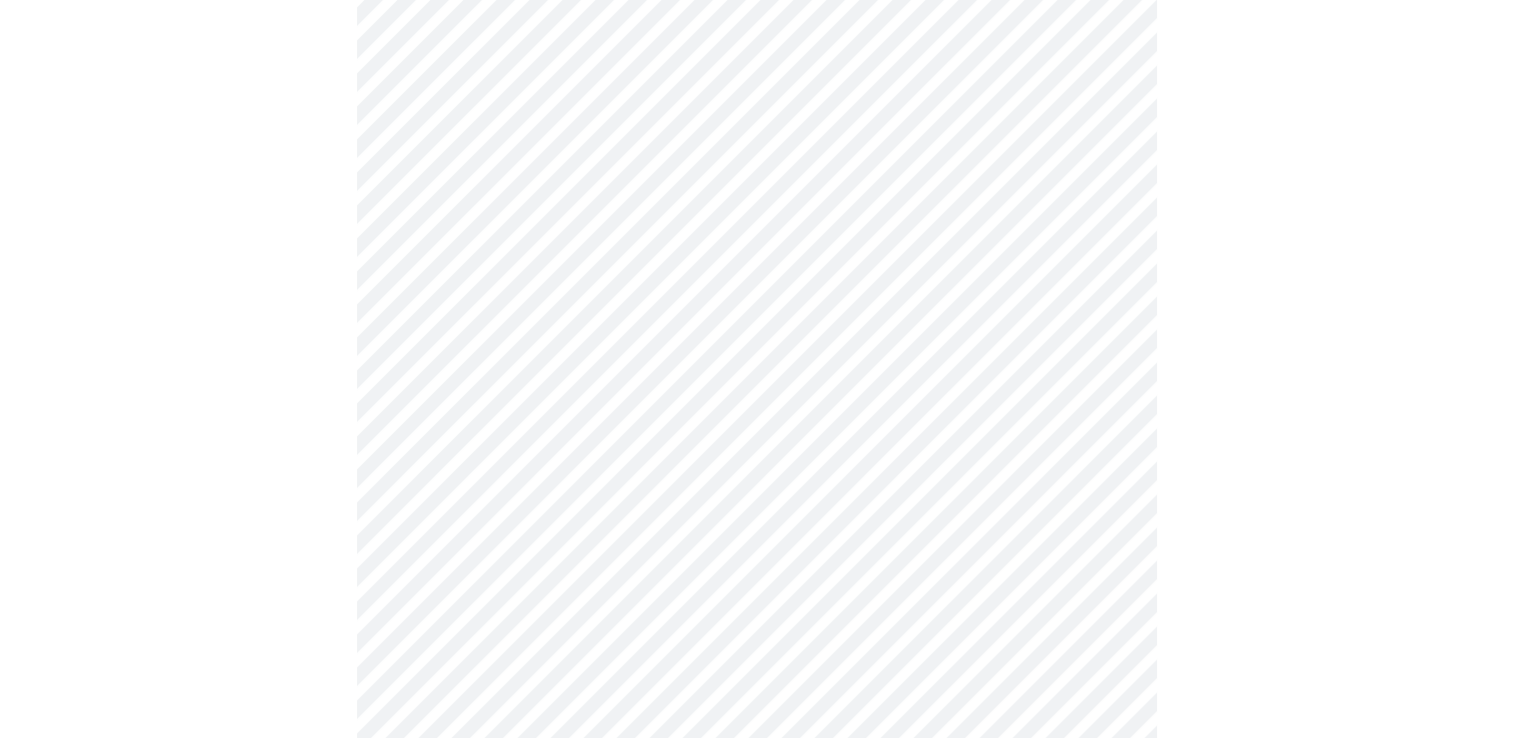 click on "MyMenopauseRx Appointments Messaging Labs Uploads Medications Community Refer a Friend Hi [PERSON_NAME]   Intake Questions for [DATE] 10:20am-10:40am 10  /  13 Settings Billing Invoices Log out" at bounding box center [756, -184] 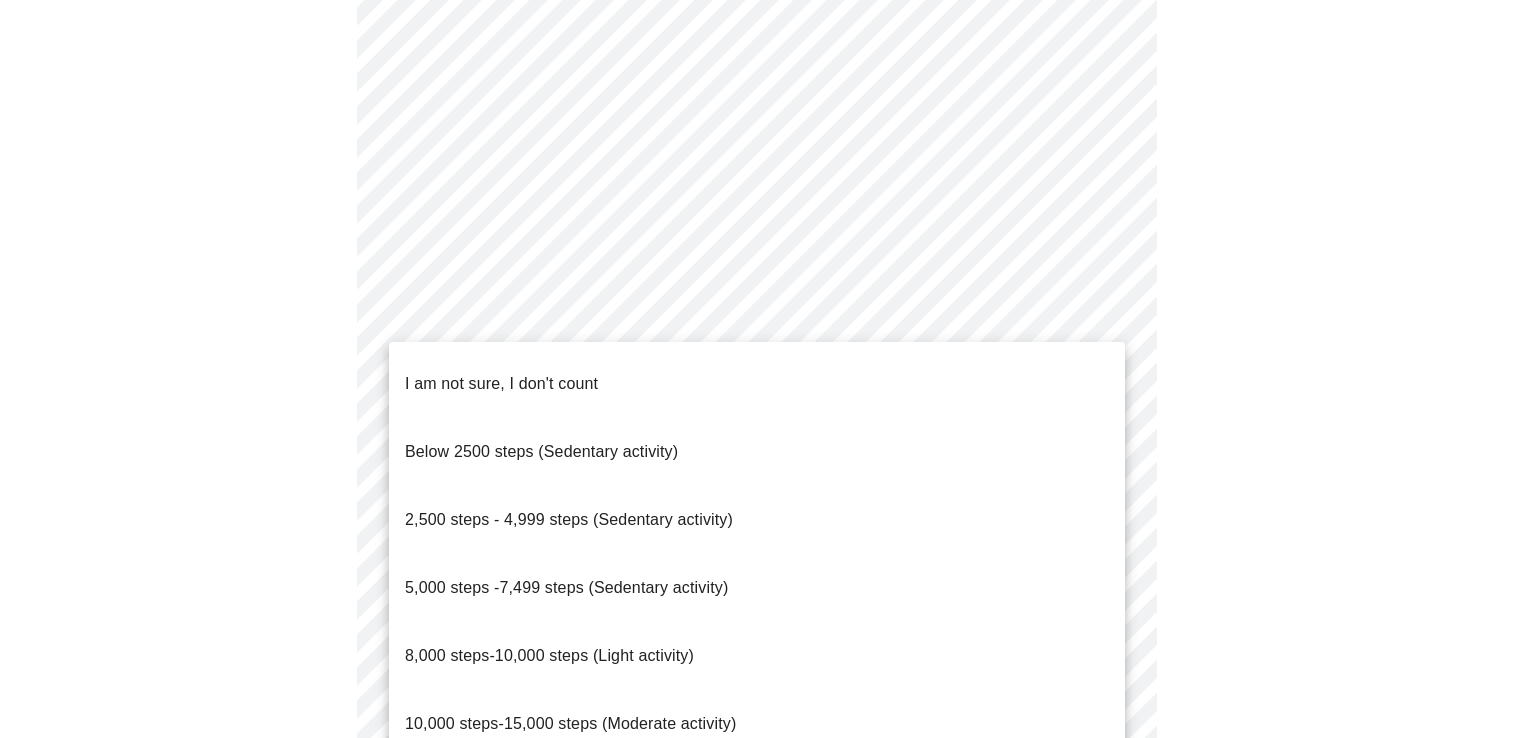 click on "I am not sure, I don't count" at bounding box center [501, 383] 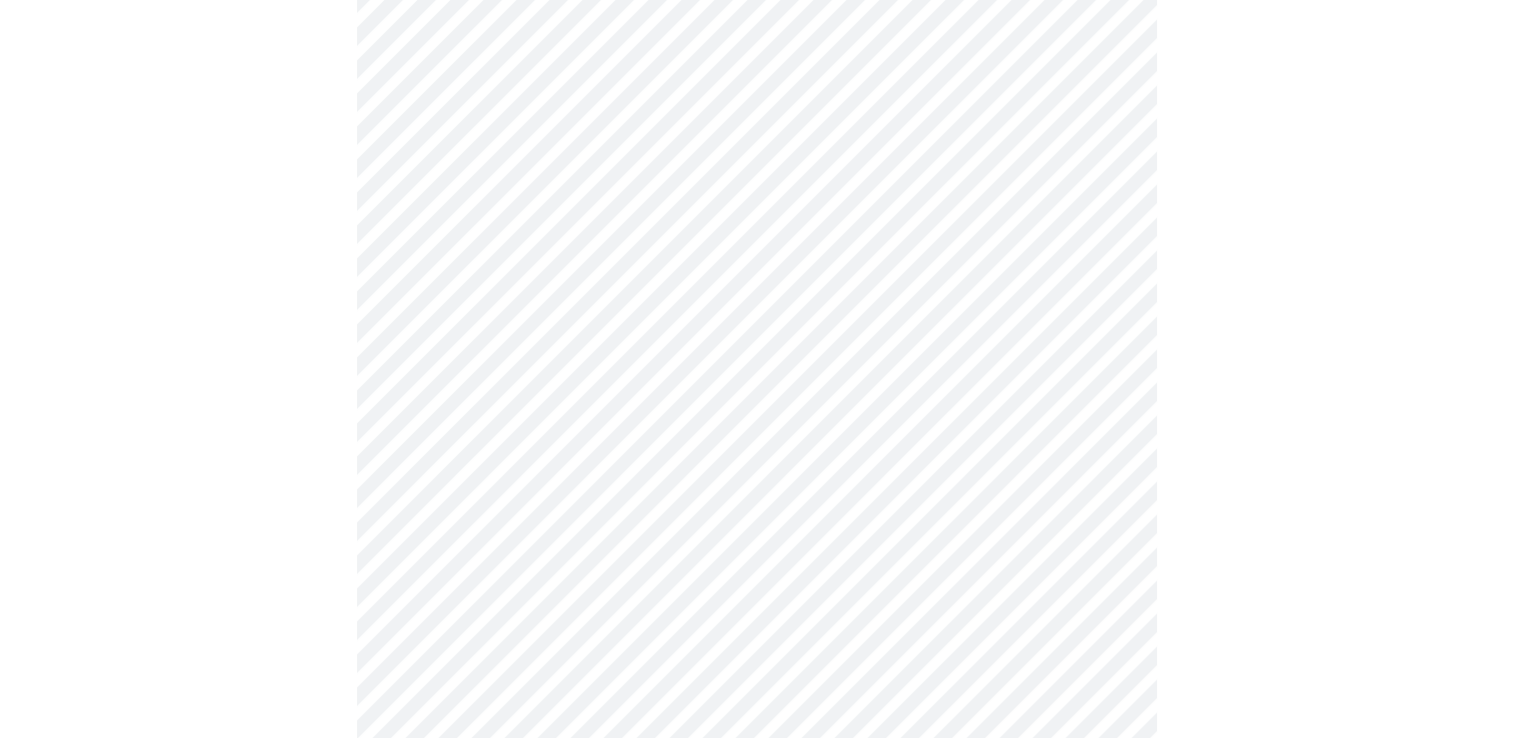 scroll, scrollTop: 1800, scrollLeft: 0, axis: vertical 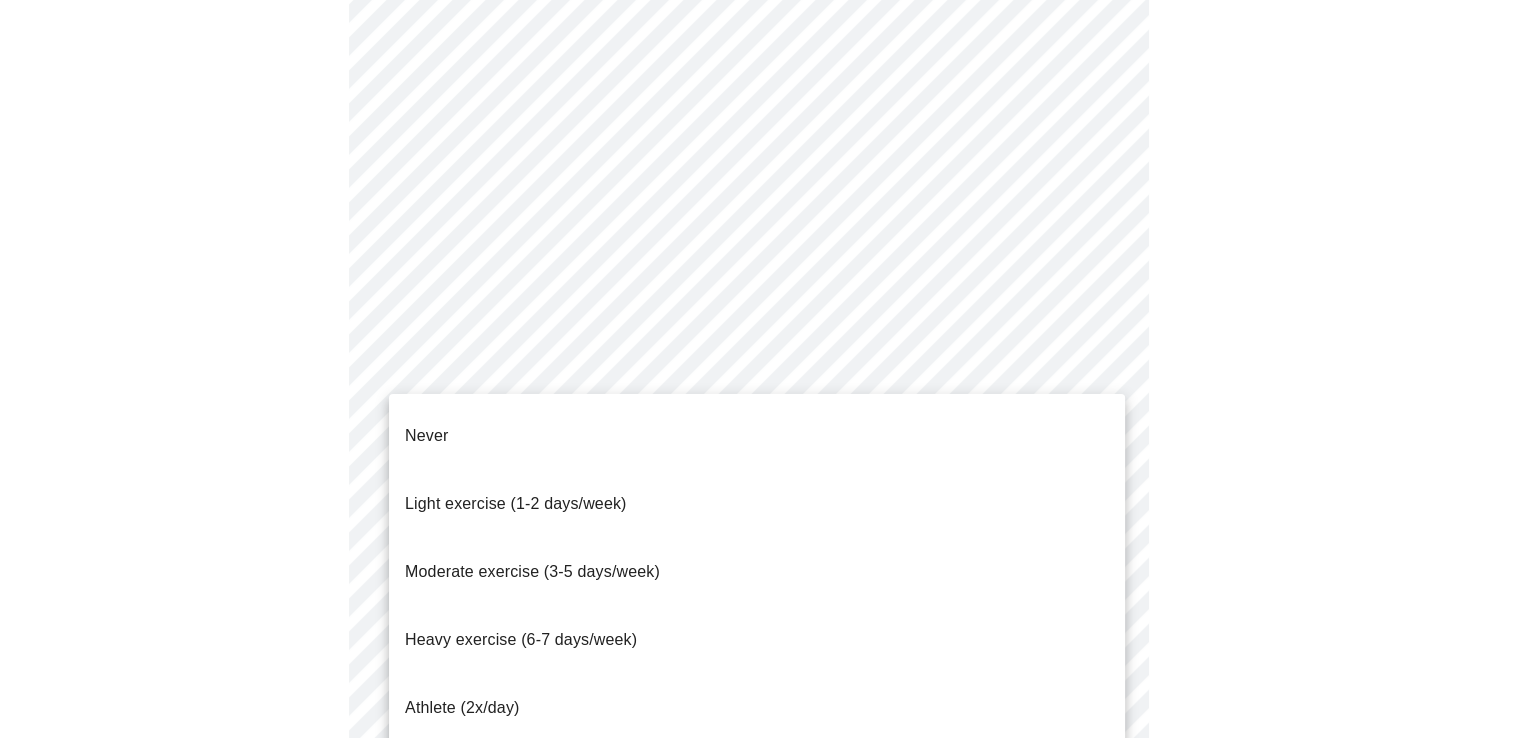 click on "MyMenopauseRx Appointments Messaging Labs Uploads Medications Community Refer a Friend Hi [PERSON_NAME]   Intake Questions for [DATE] 10:20am-10:40am 10  /  13 Settings Billing Invoices Log out Never
Light exercise (1-2 days/week)
Moderate exercise (3-5 days/week)
Heavy exercise (6-7 days/week)
Athlete (2x/day)" at bounding box center (756, -490) 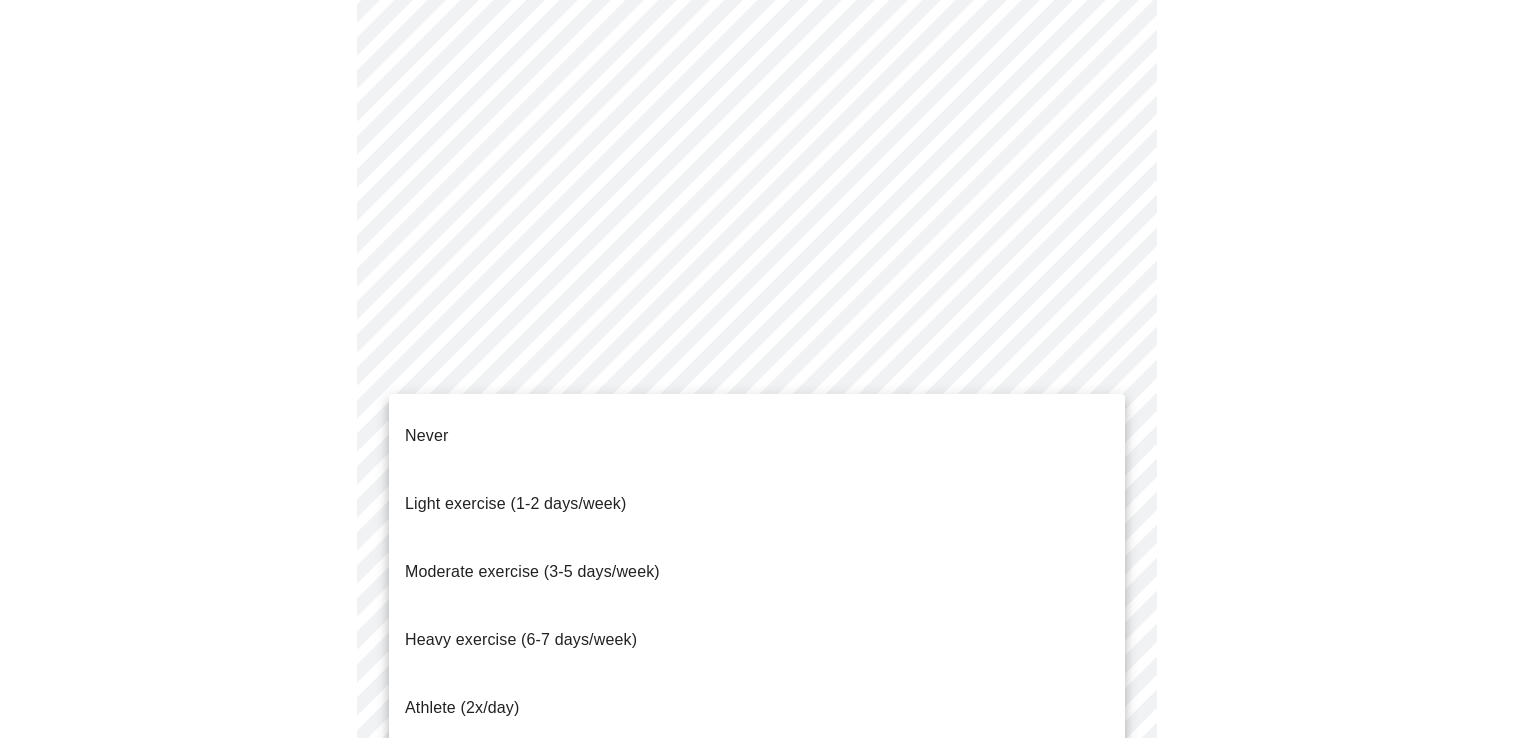 click on "Never" at bounding box center (757, 436) 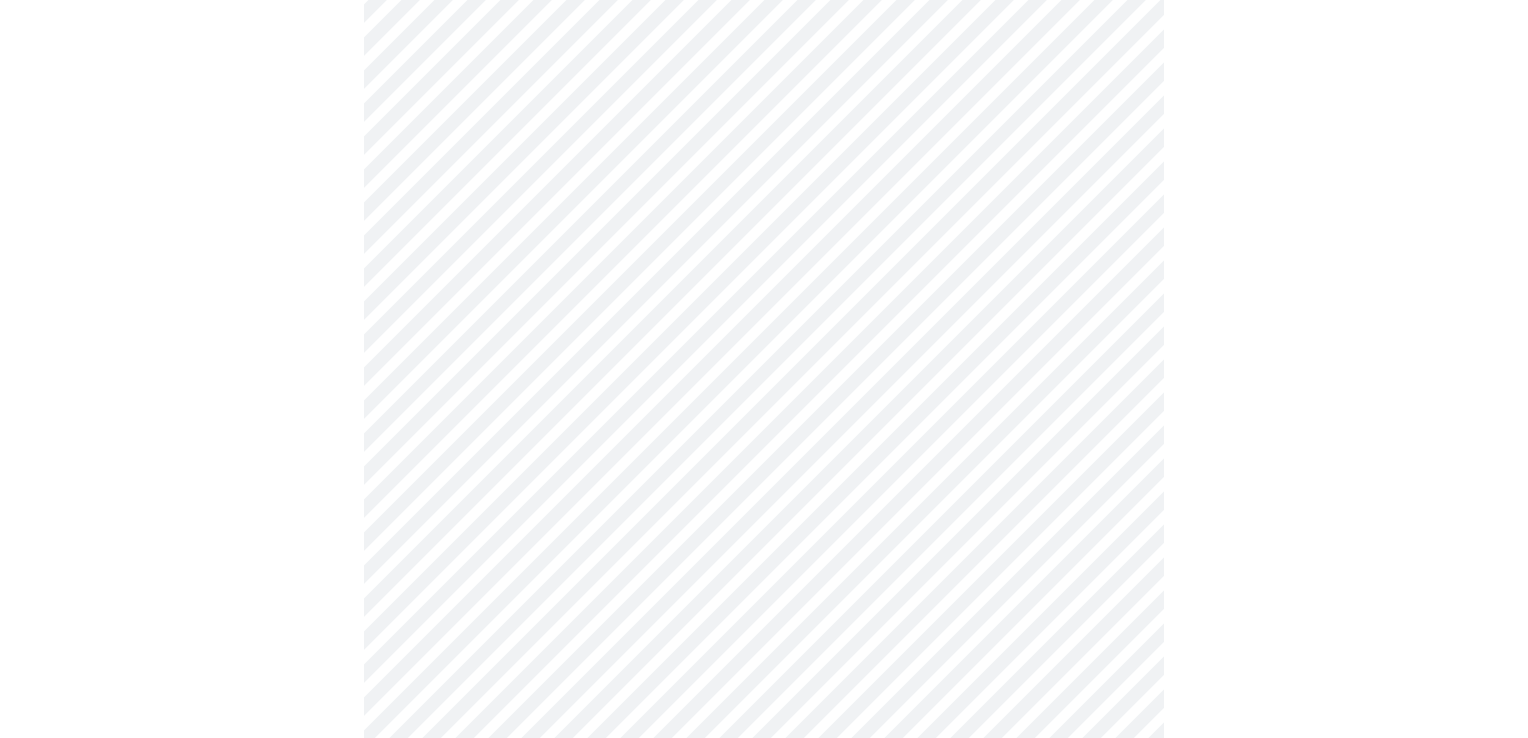 click on "MyMenopauseRx Appointments Messaging Labs Uploads Medications Community Refer a Friend Hi [PERSON_NAME]   Intake Questions for [DATE] 10:20am-10:40am 10  /  13 Settings Billing Invoices Log out" at bounding box center (764, -496) 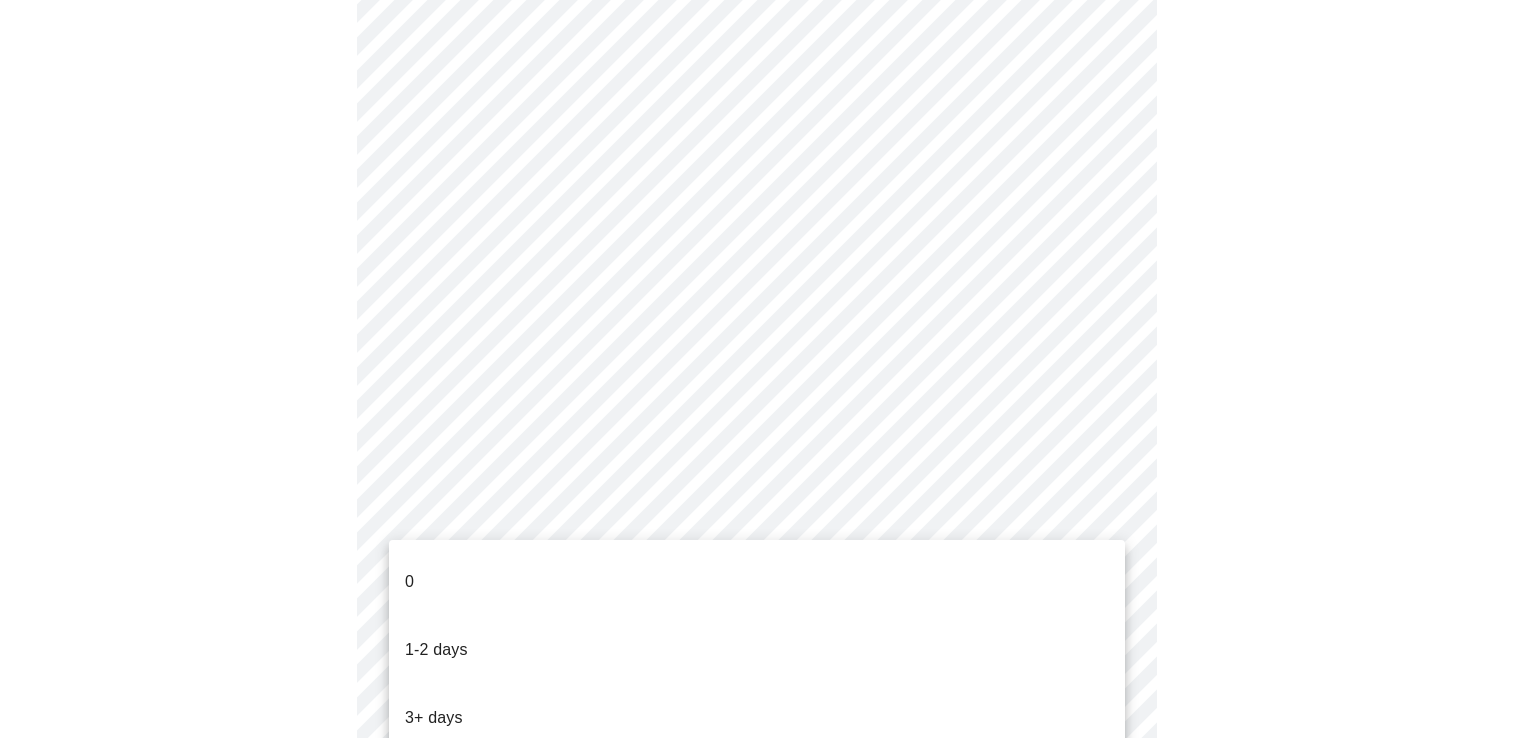 click on "0" at bounding box center (757, 582) 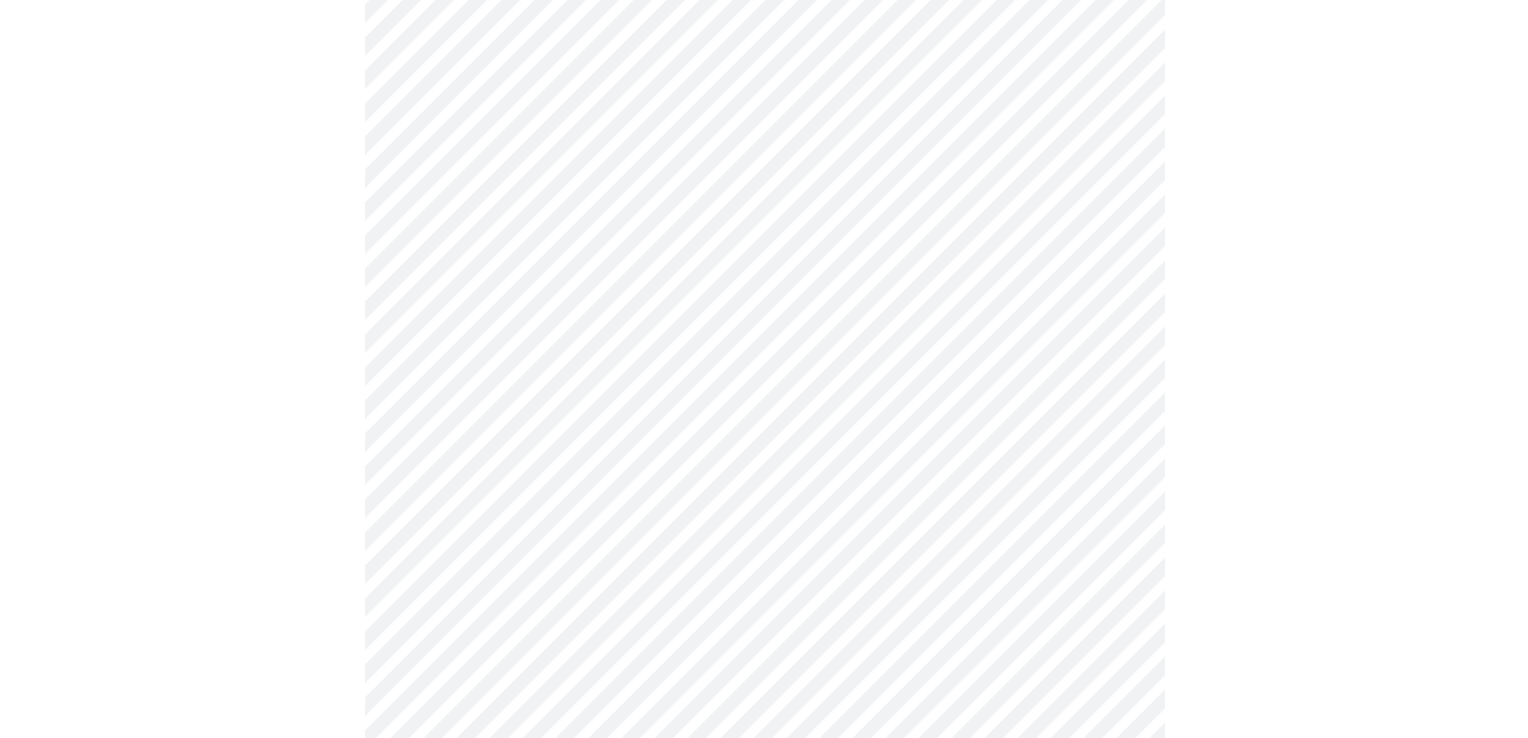 scroll, scrollTop: 0, scrollLeft: 0, axis: both 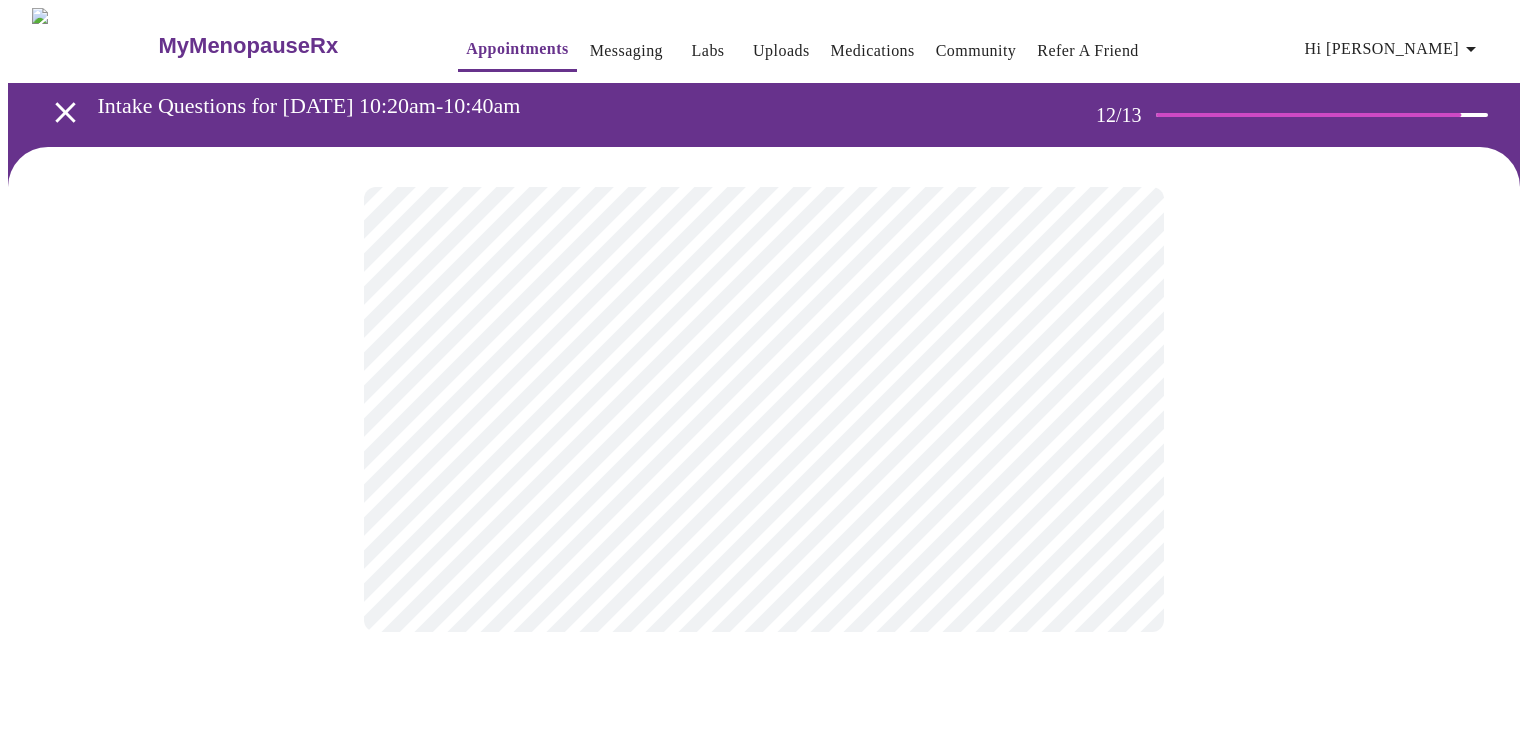 click on "MyMenopauseRx Appointments Messaging Labs Uploads Medications Community Refer a Friend Hi [PERSON_NAME]   Intake Questions for [DATE] 10:20am-10:40am 12  /  13 Settings Billing Invoices Log out" at bounding box center [764, 340] 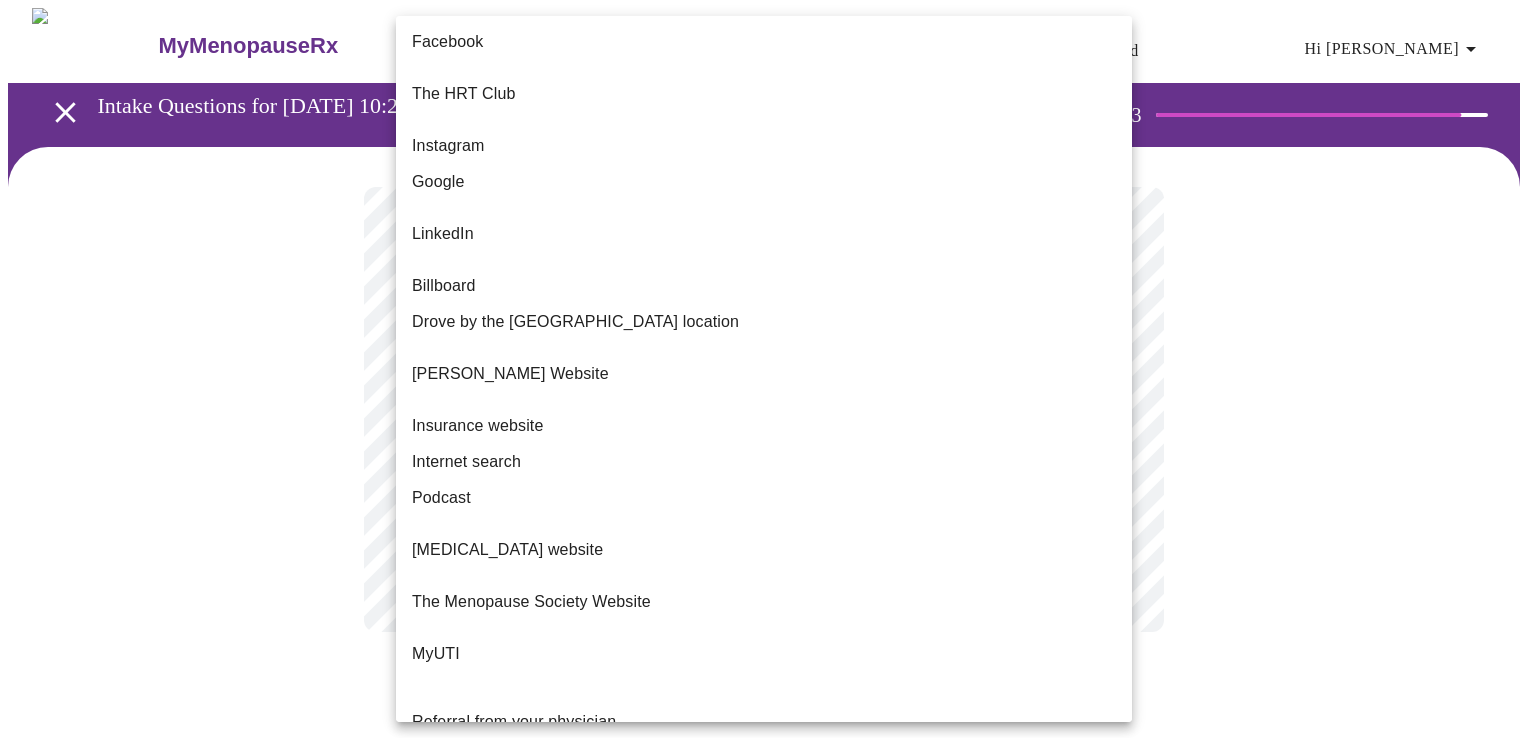 click on "Internet search" at bounding box center (466, 462) 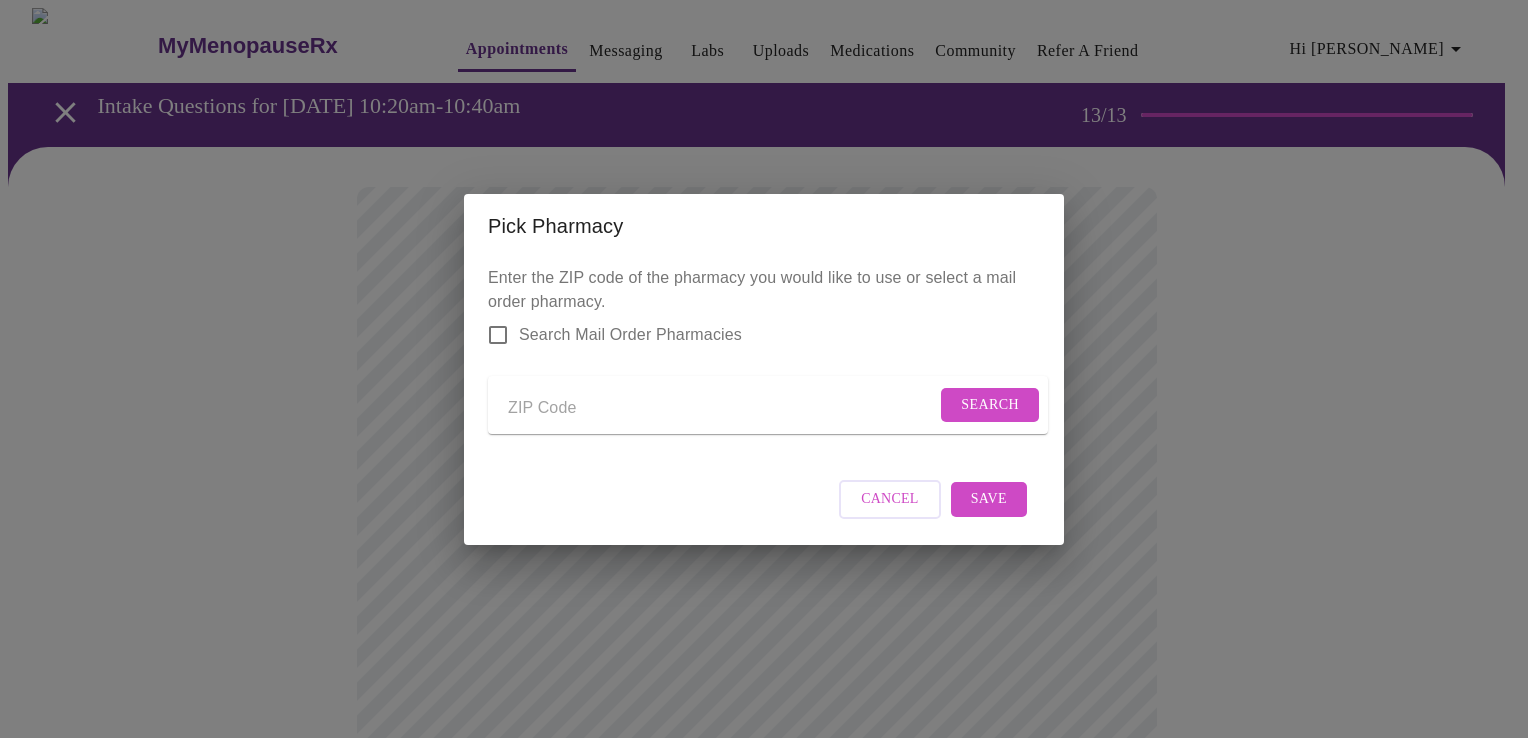click at bounding box center [722, 409] 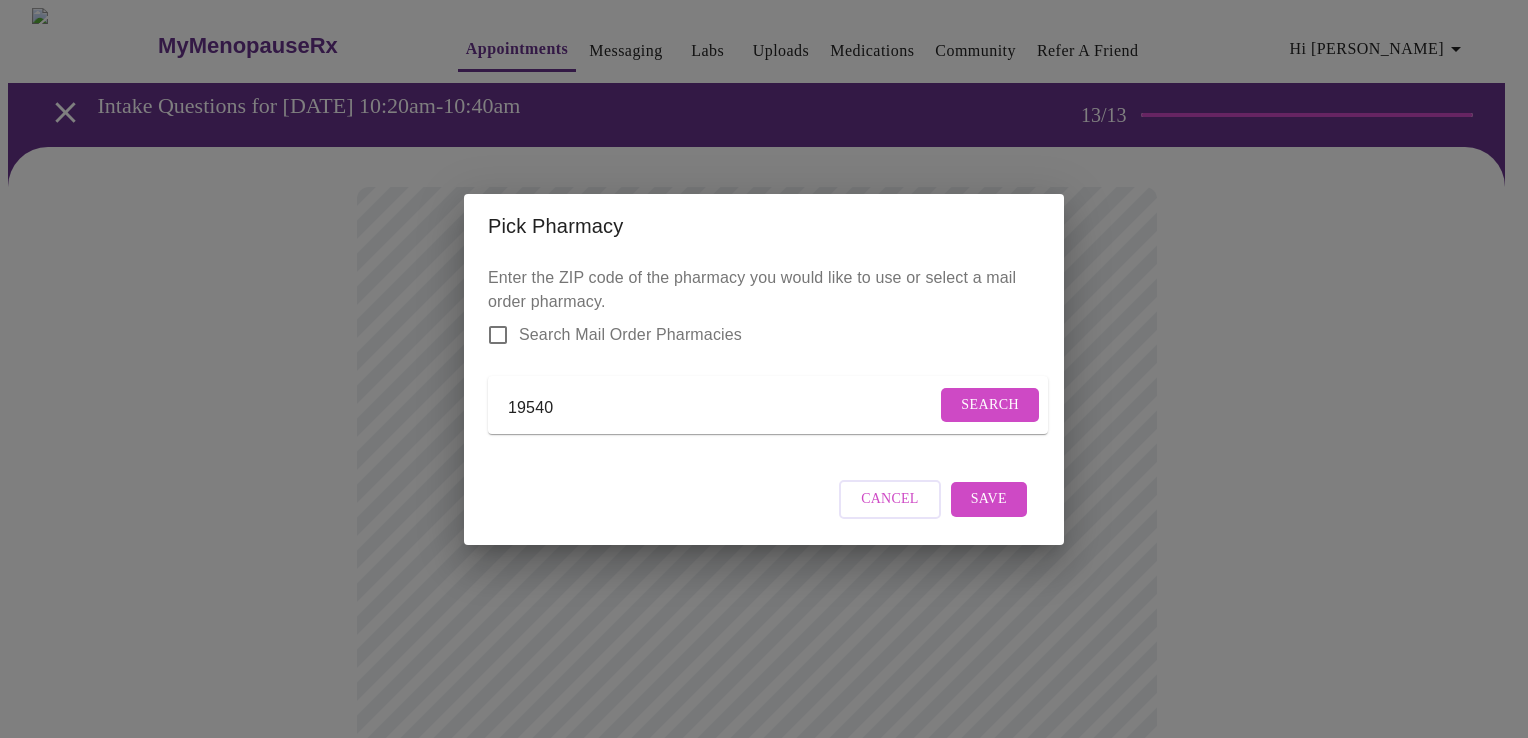 type on "19540" 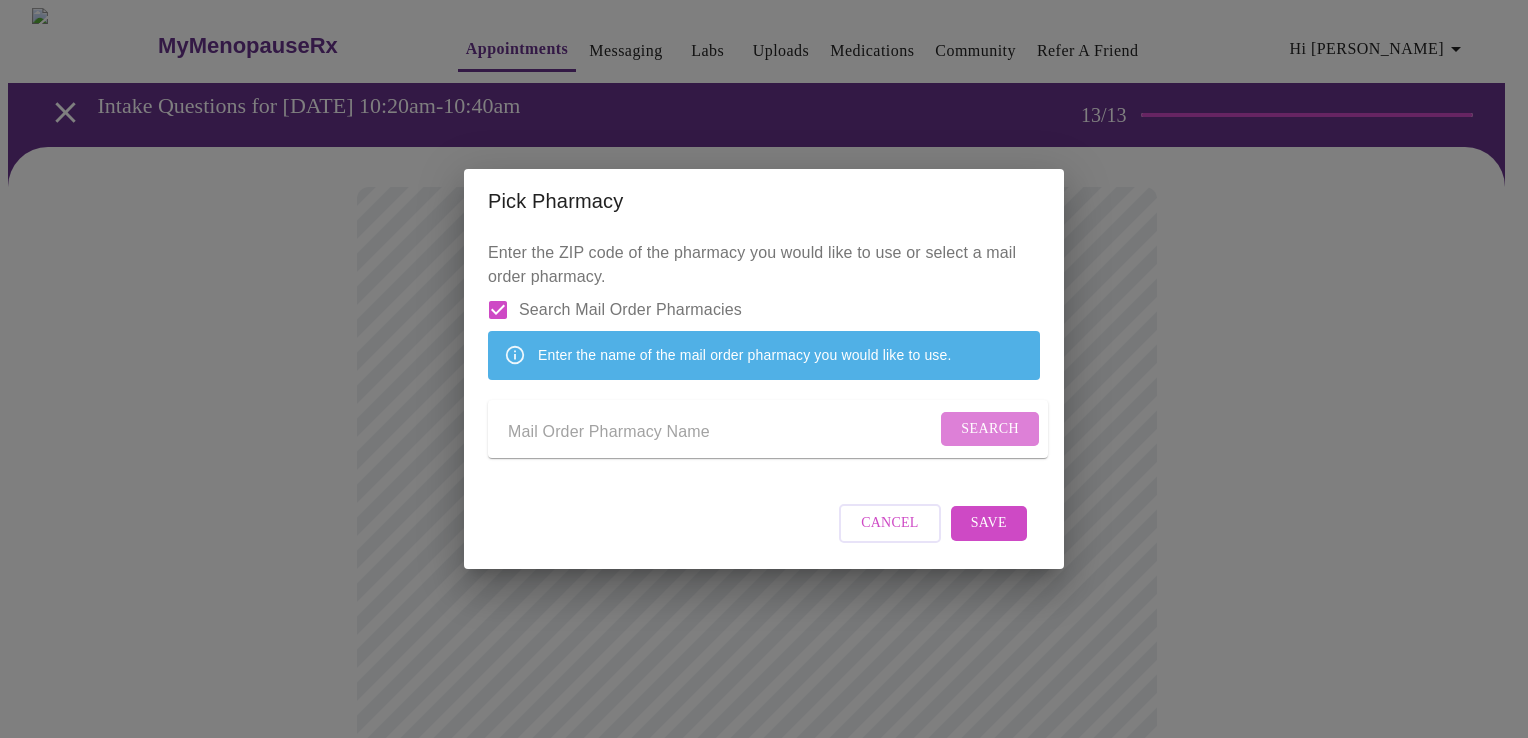 click on "Search" at bounding box center [990, 429] 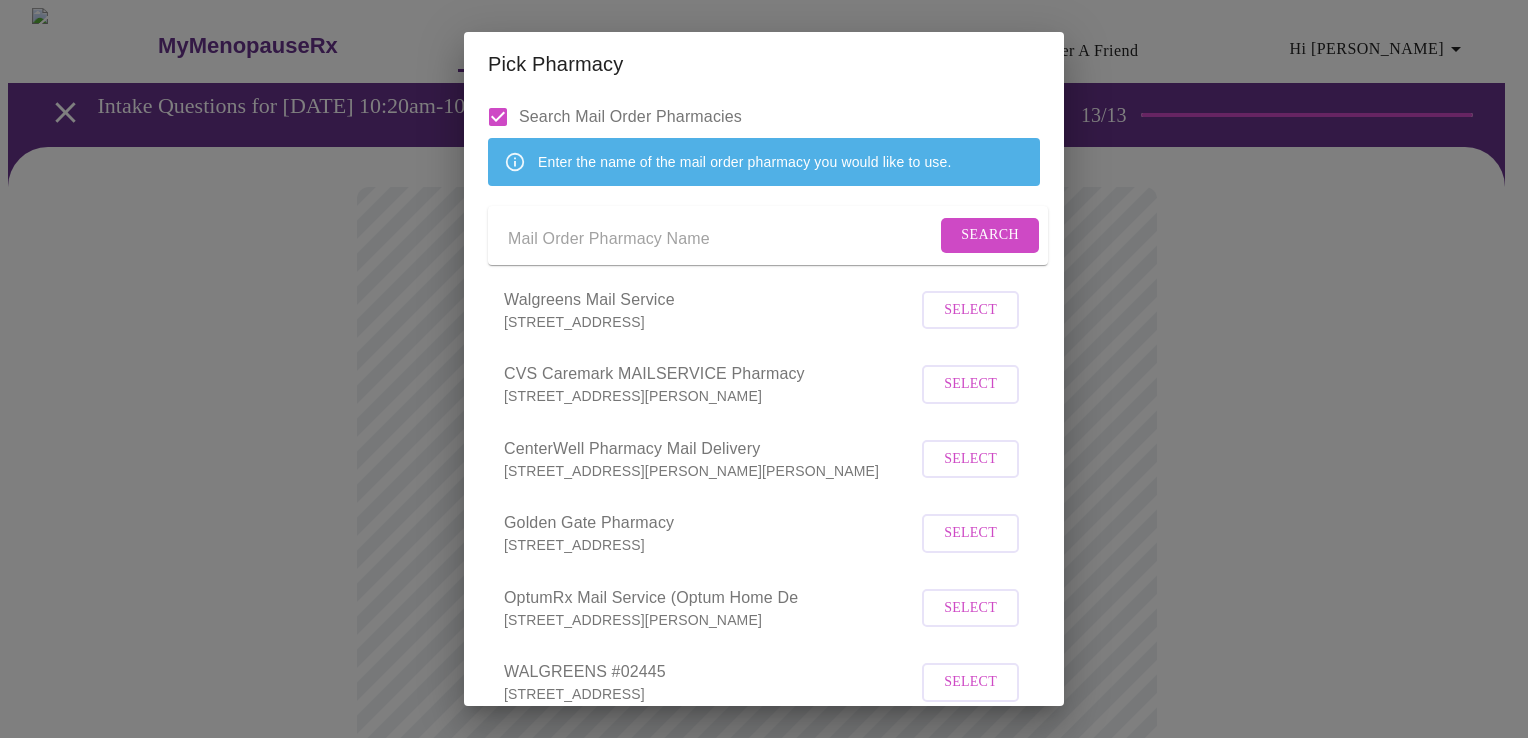 scroll, scrollTop: 100, scrollLeft: 0, axis: vertical 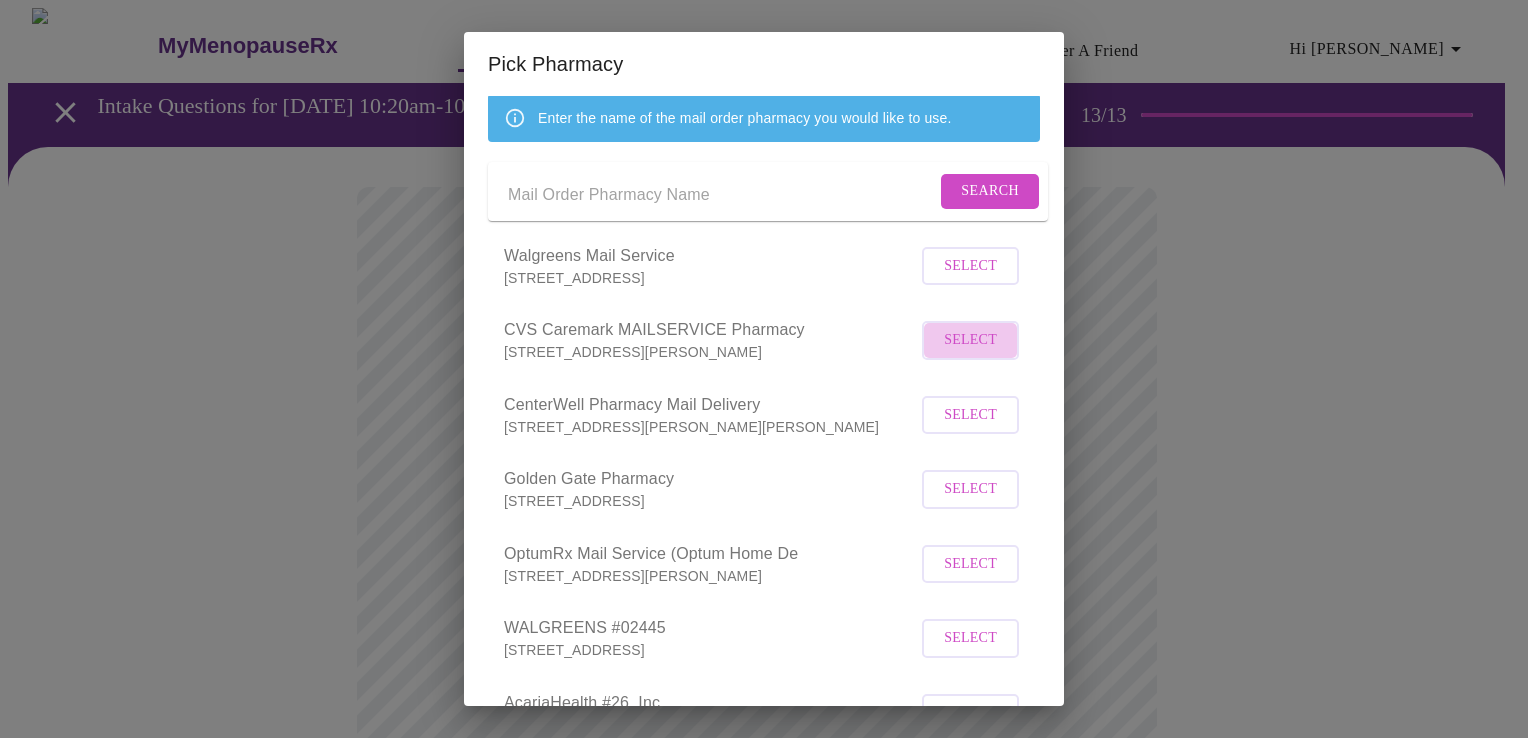 click on "Select" at bounding box center [970, 340] 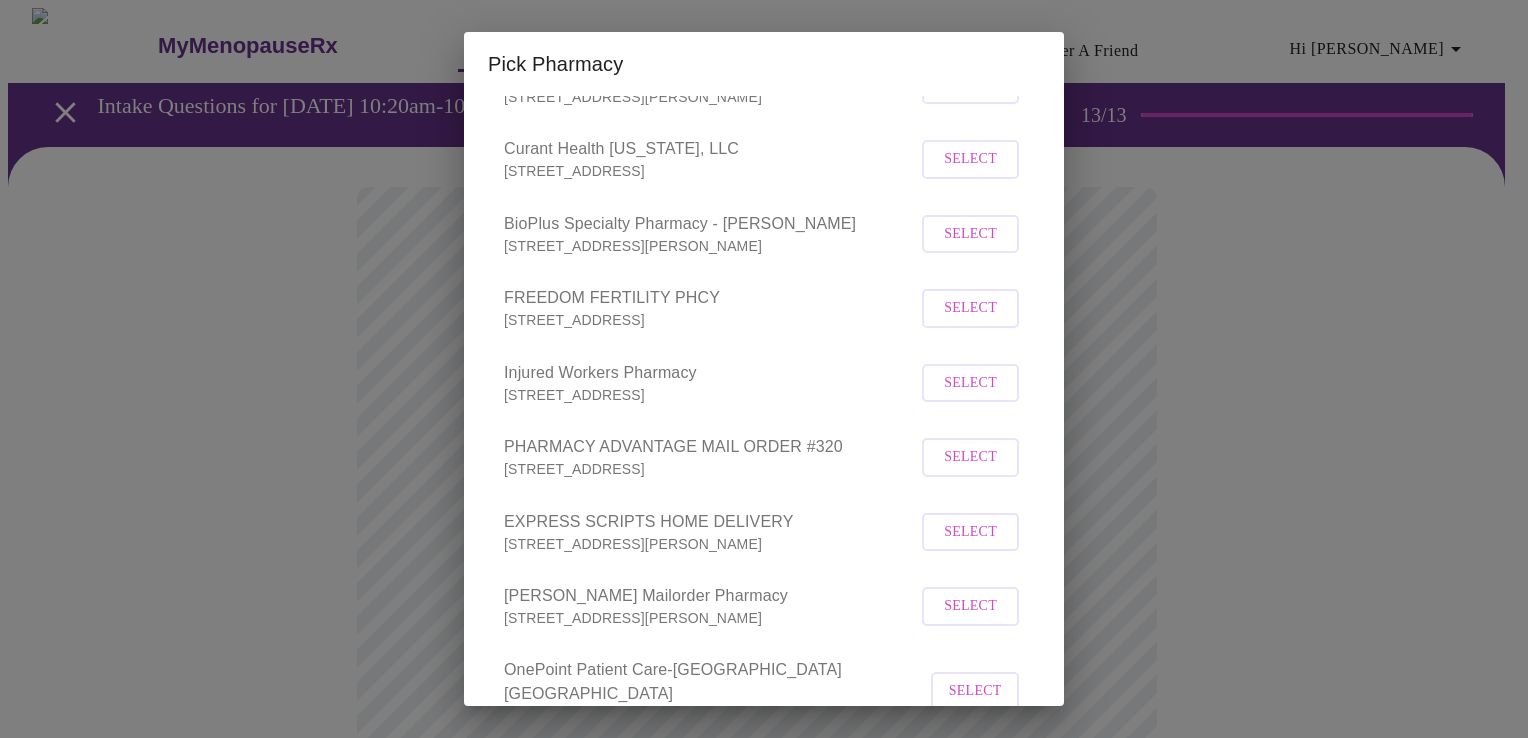 scroll, scrollTop: 1400, scrollLeft: 0, axis: vertical 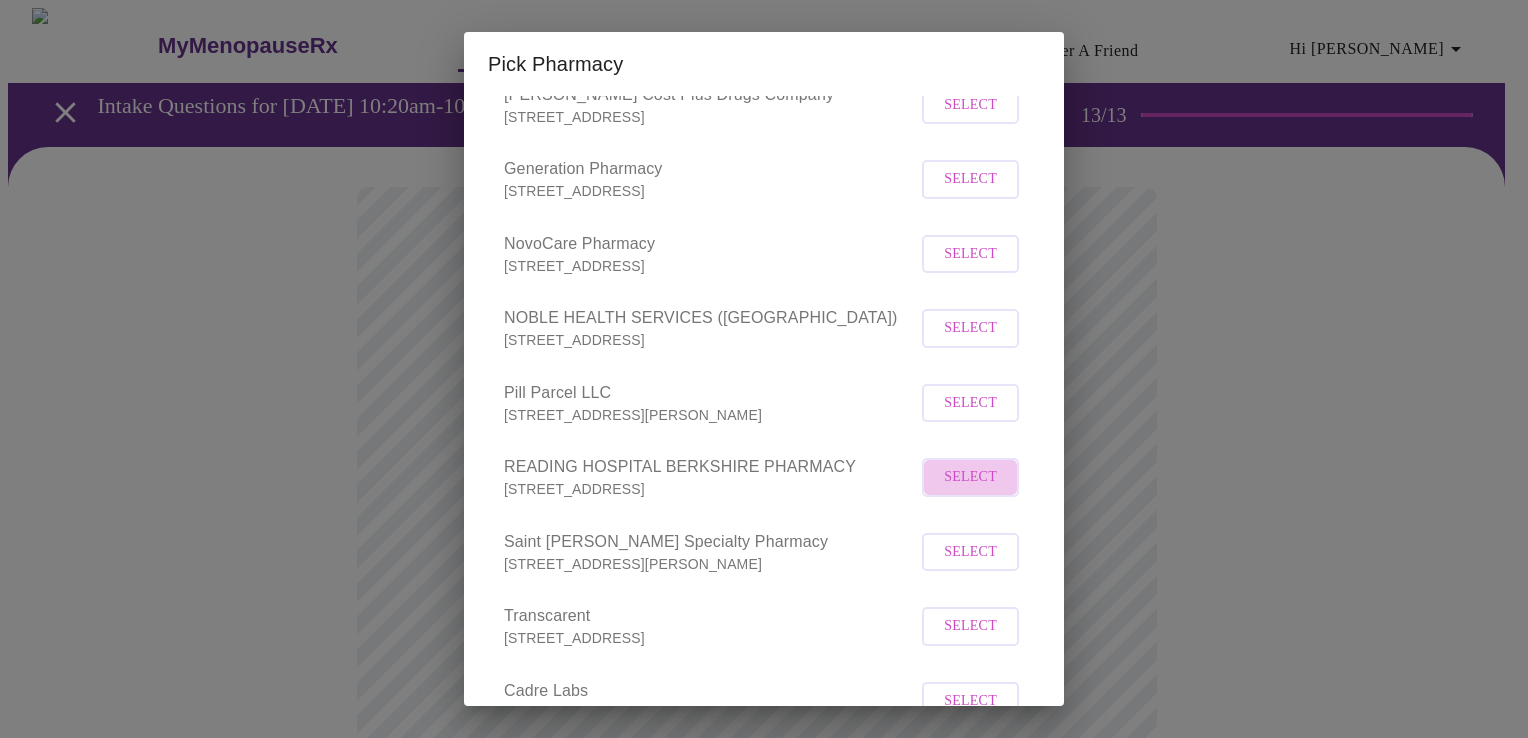 click on "Select" at bounding box center (970, 477) 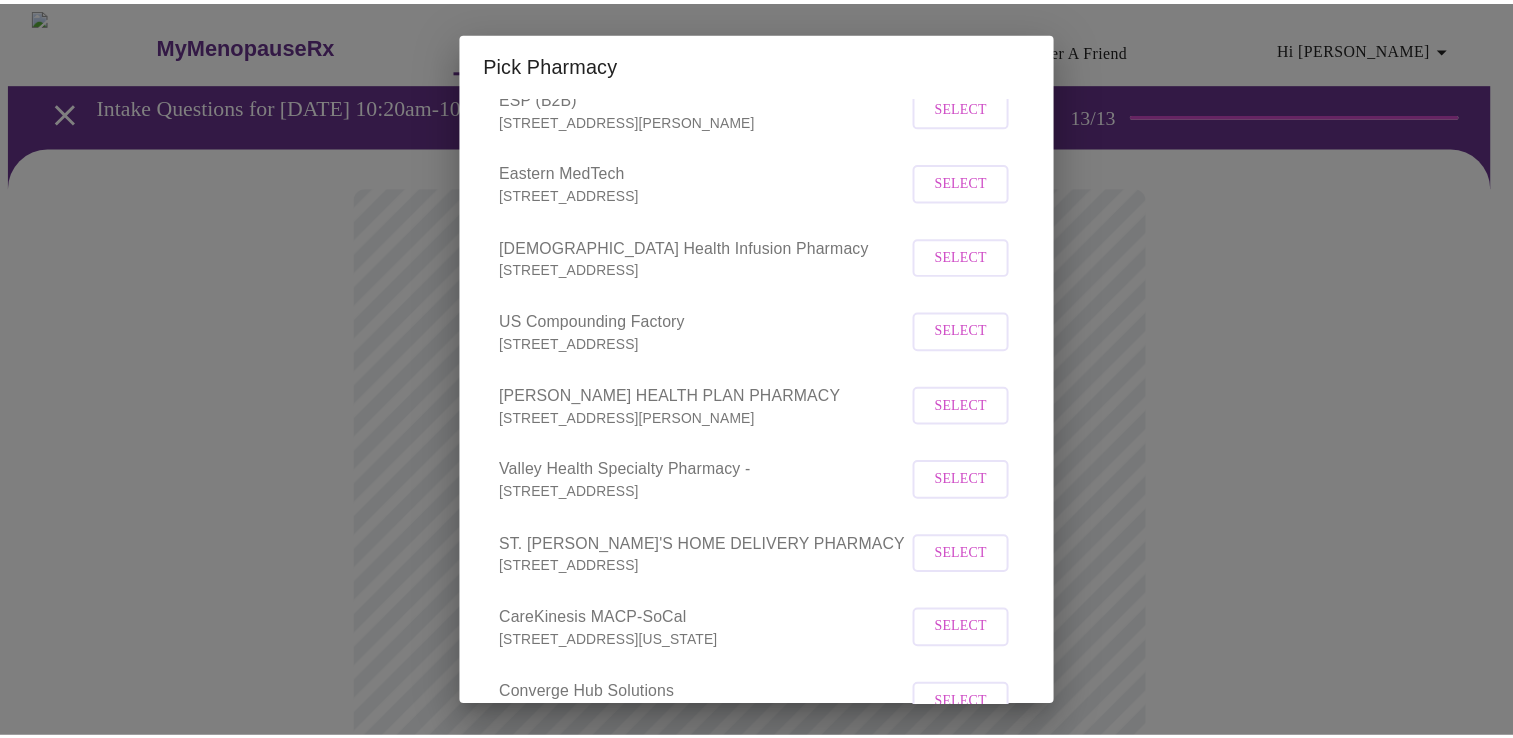 scroll, scrollTop: 22708, scrollLeft: 0, axis: vertical 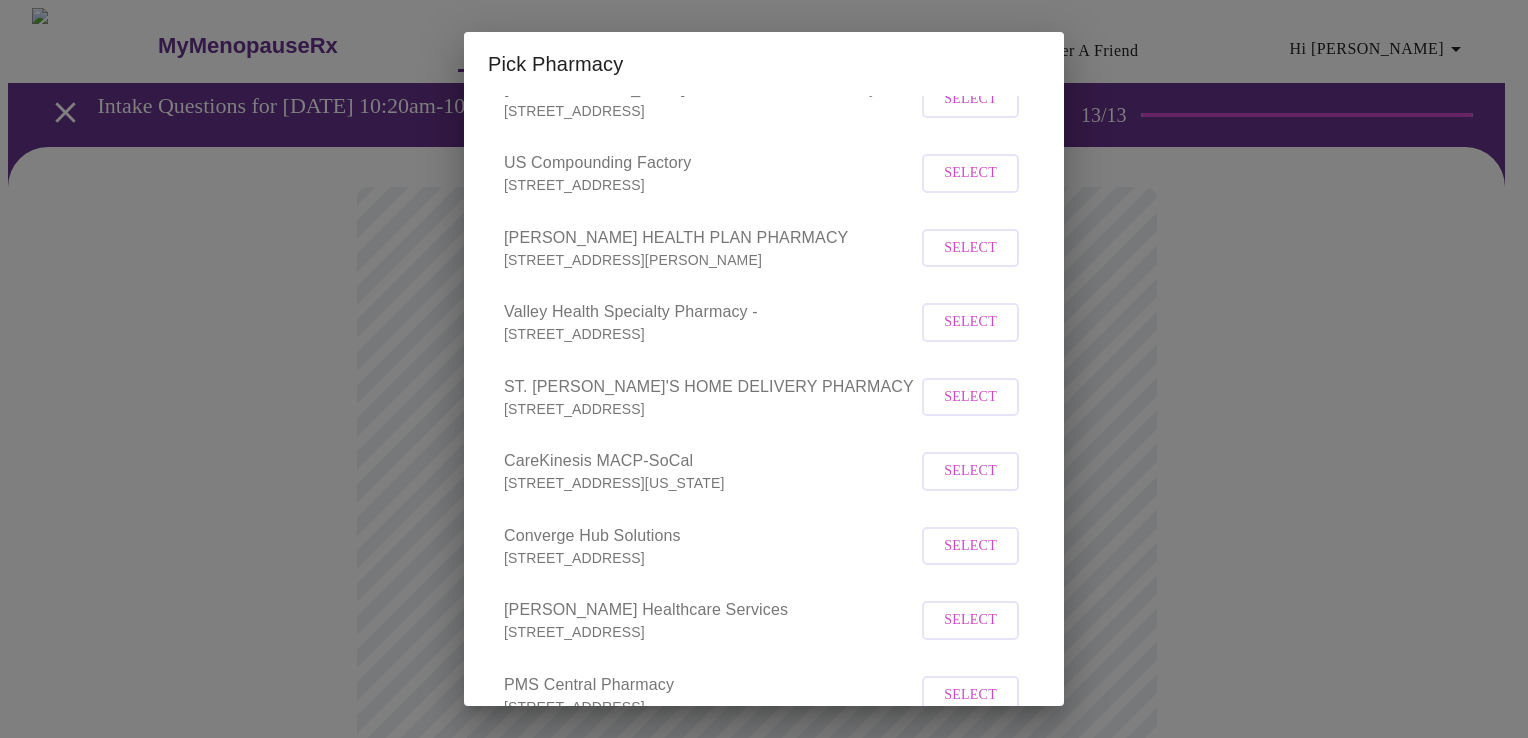 click on "Save" at bounding box center [989, 938] 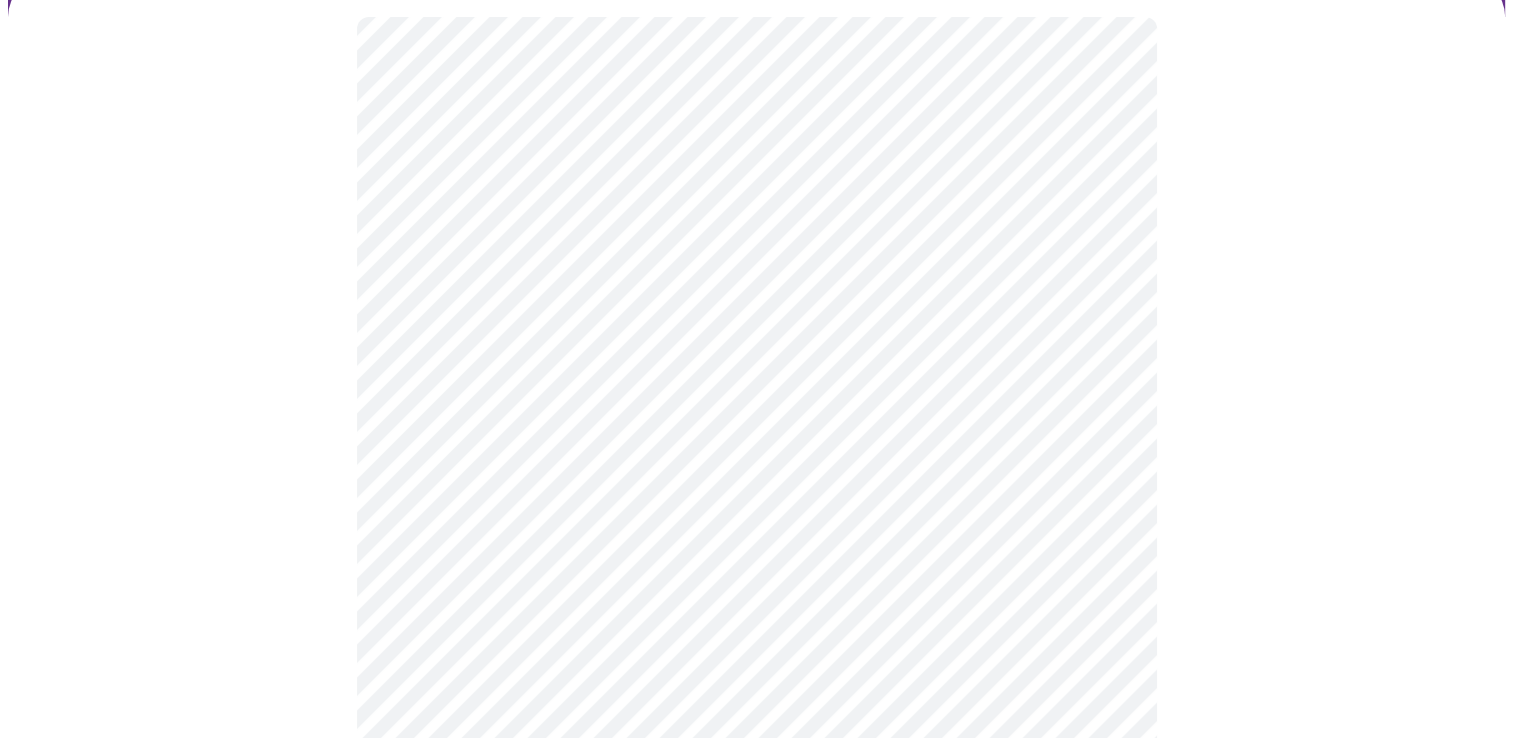 scroll, scrollTop: 400, scrollLeft: 0, axis: vertical 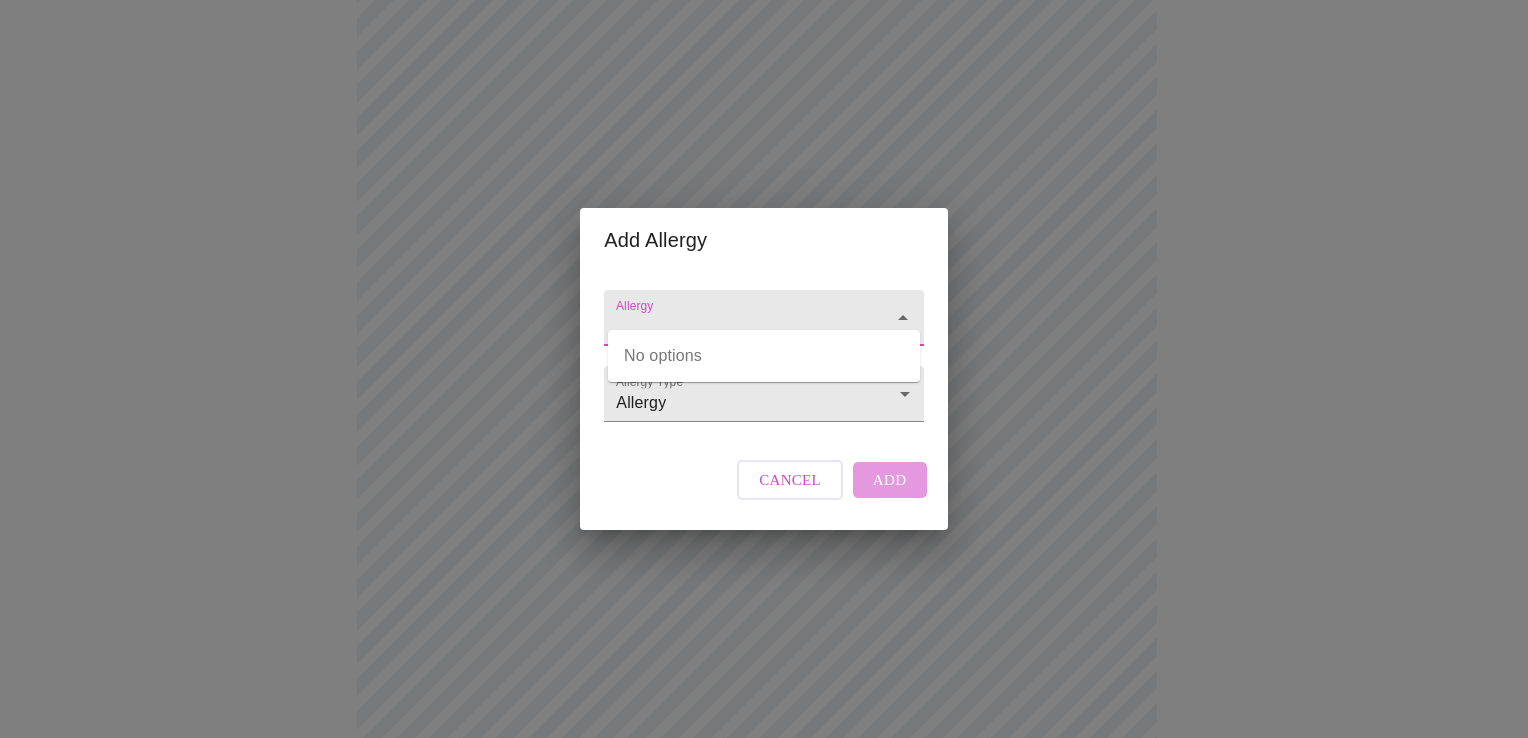 click on "Allergy" at bounding box center (735, 327) 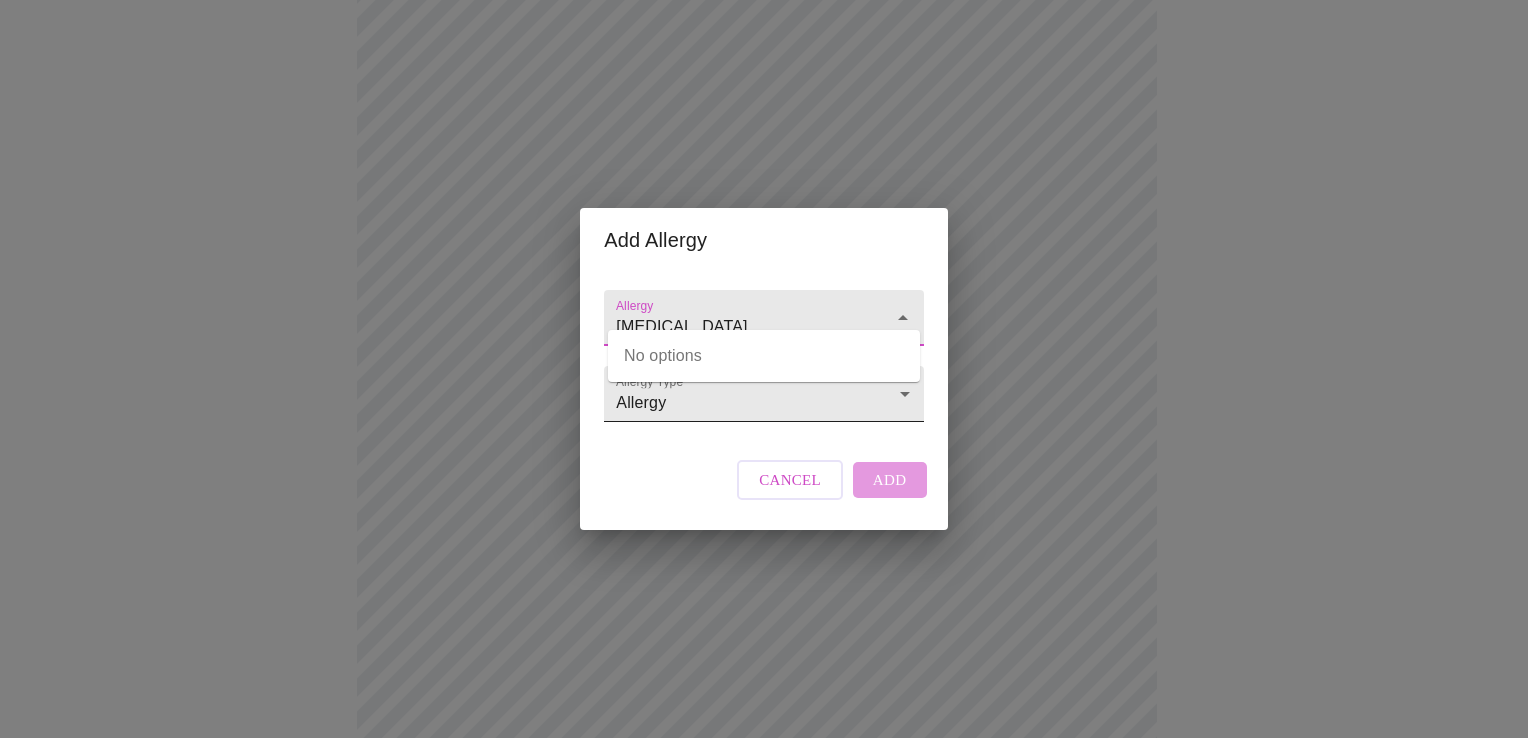 type on "[MEDICAL_DATA]" 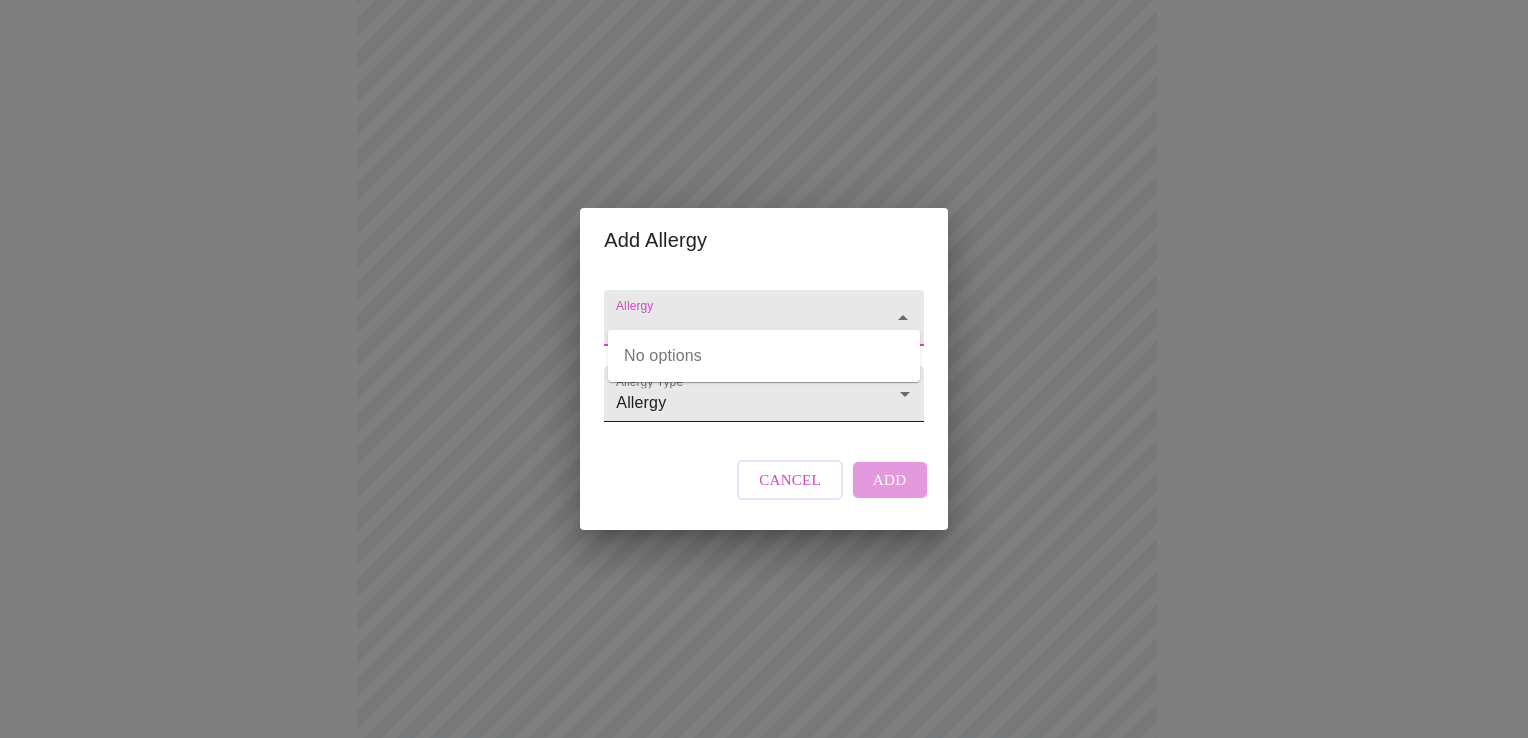 click on "MyMenopauseRx Appointments Messaging Labs Uploads Medications Community Refer a Friend Hi [PERSON_NAME]   Intake Questions for [DATE] 10:20am-10:40am 13  /  13 Settings Billing Invoices Log out Add Allergy Allergy Allergy Type Allergy Allergy Cancel Add No options" at bounding box center (764, 358) 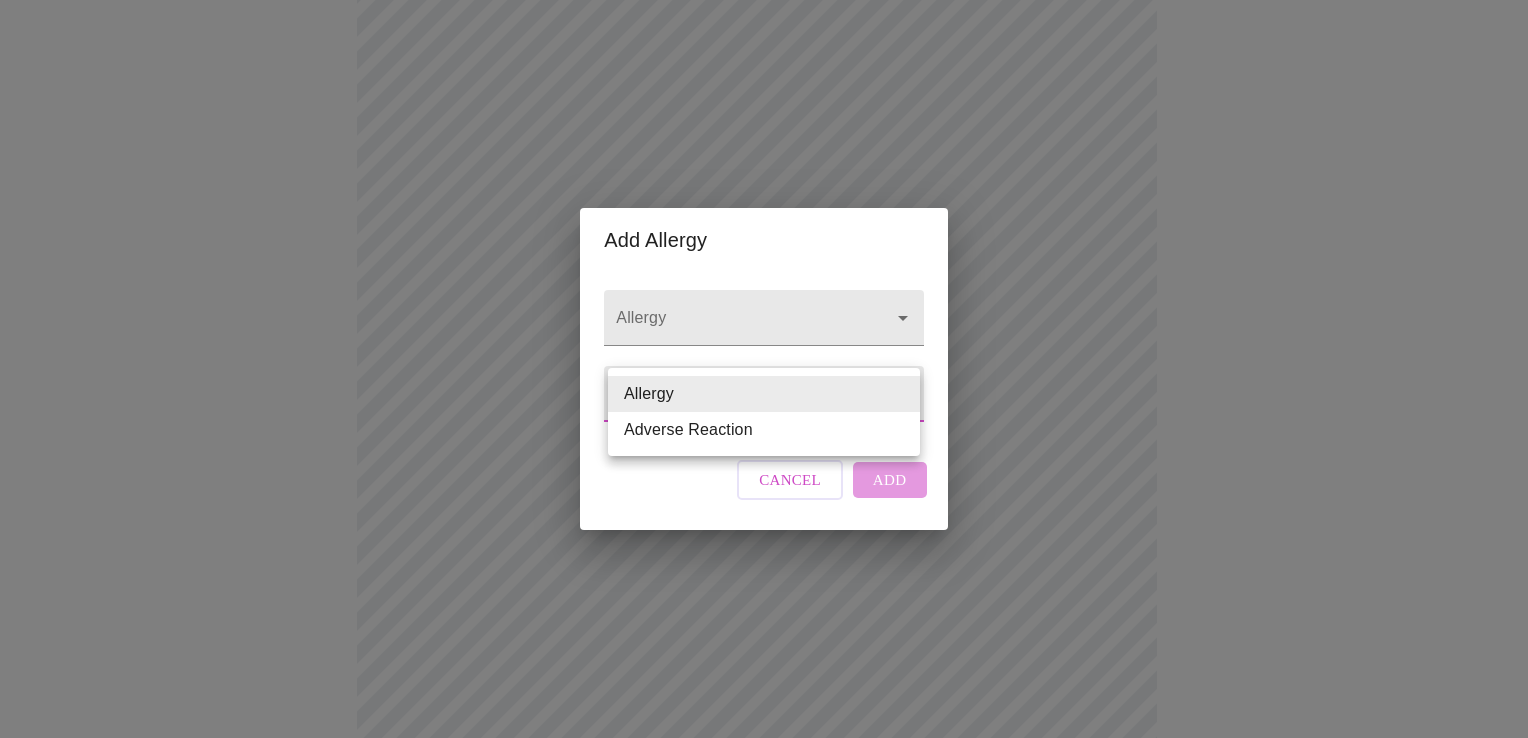 click on "Adverse Reaction" at bounding box center [764, 430] 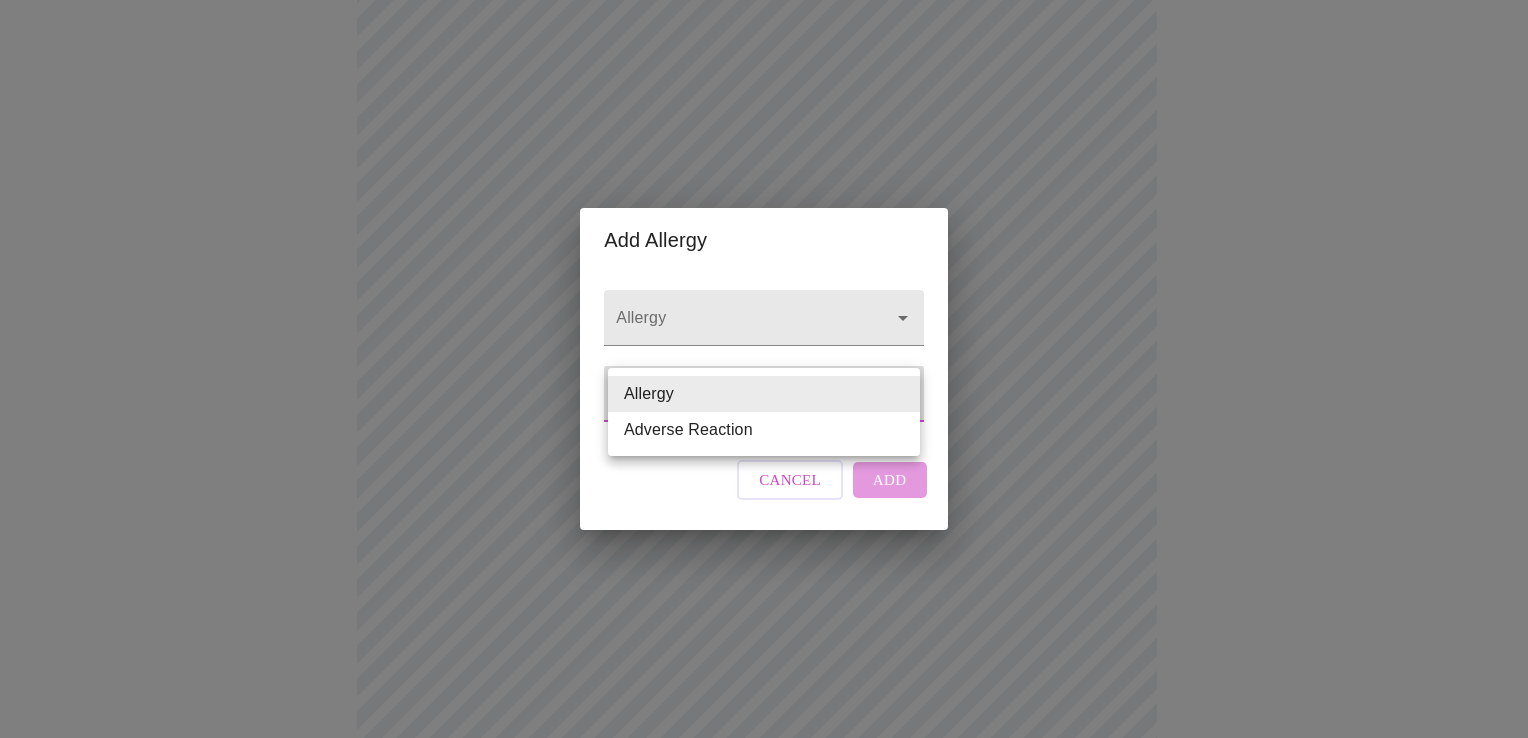 type on "Adverse Reaction" 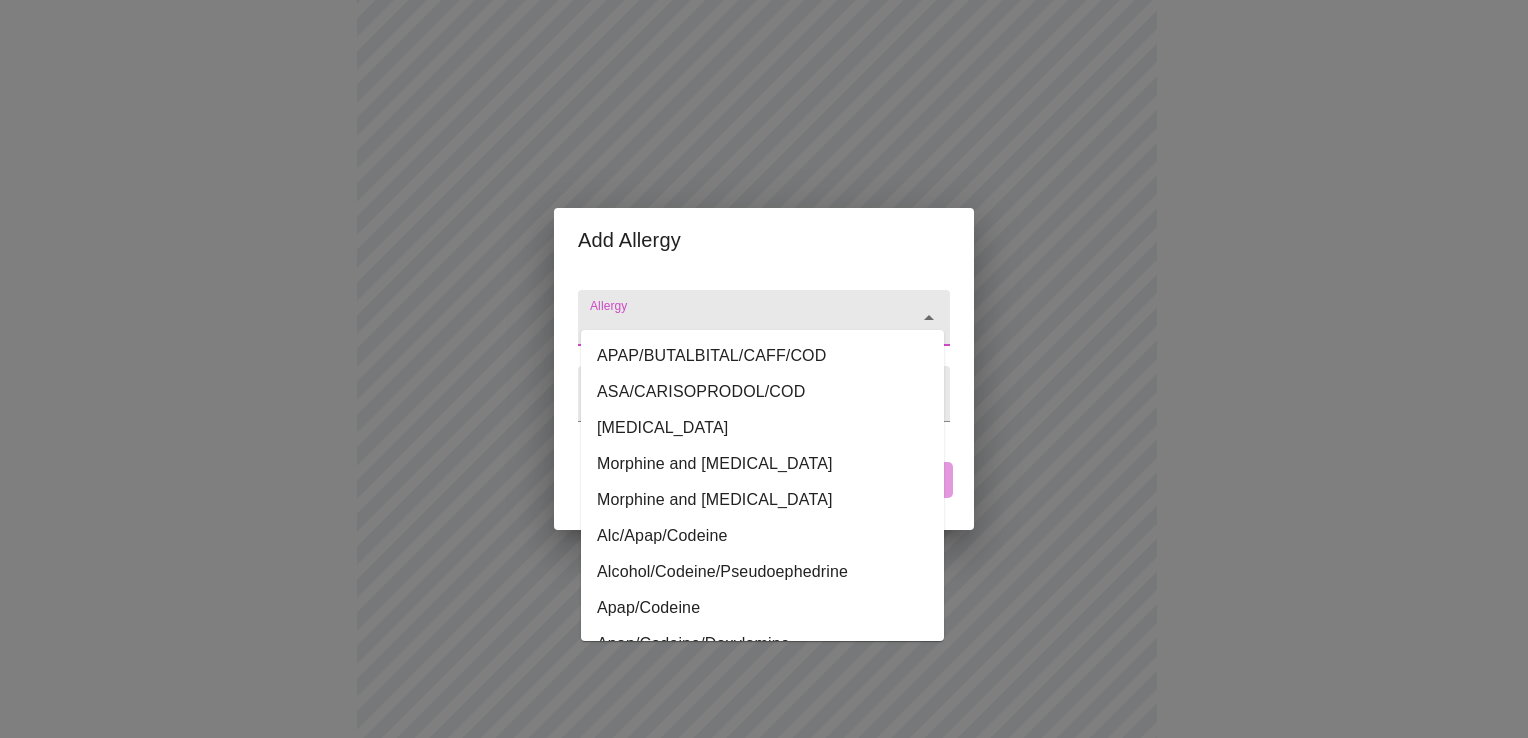 click on "Allergy" at bounding box center (735, 327) 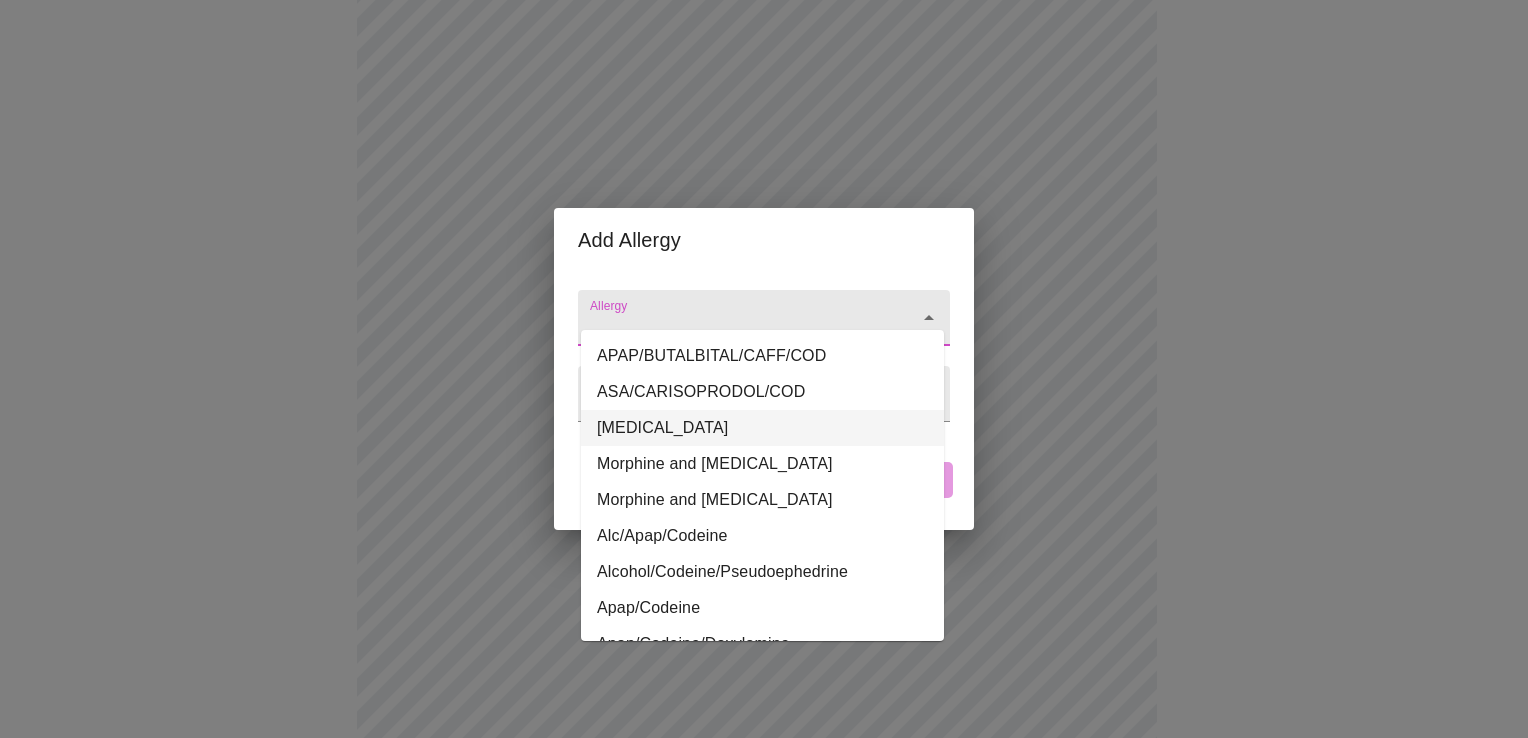 click on "[MEDICAL_DATA]" at bounding box center (762, 428) 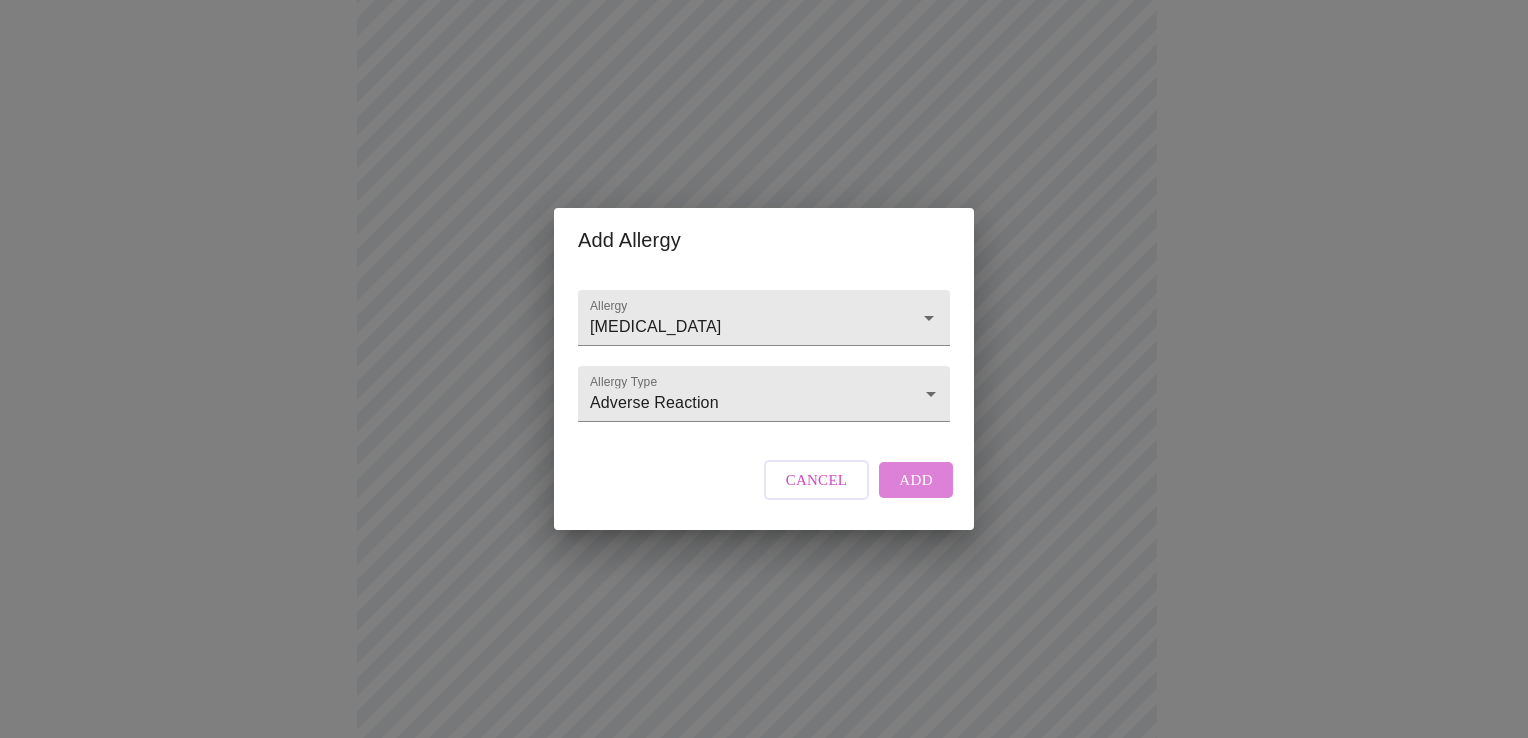 click on "Add" at bounding box center (916, 480) 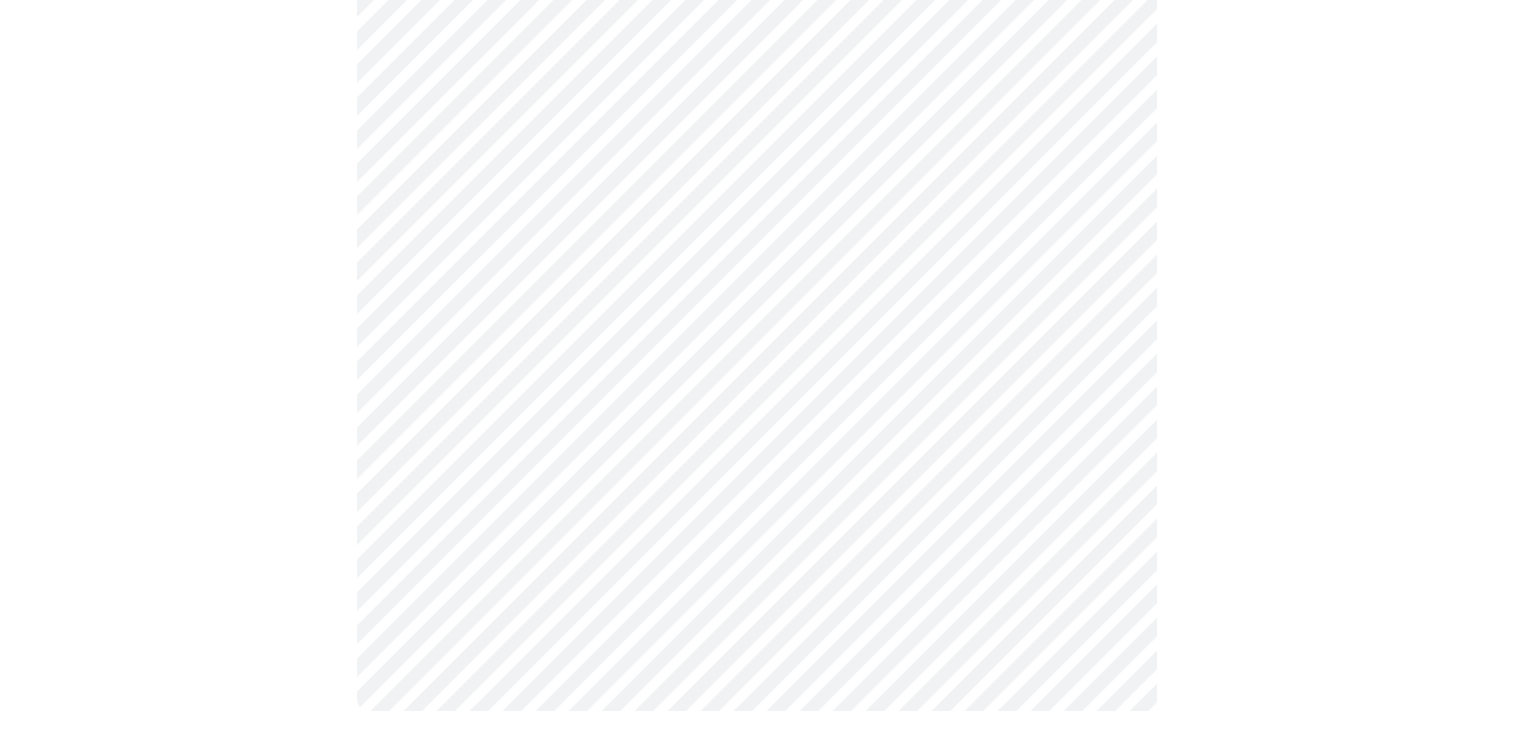 scroll, scrollTop: 721, scrollLeft: 0, axis: vertical 